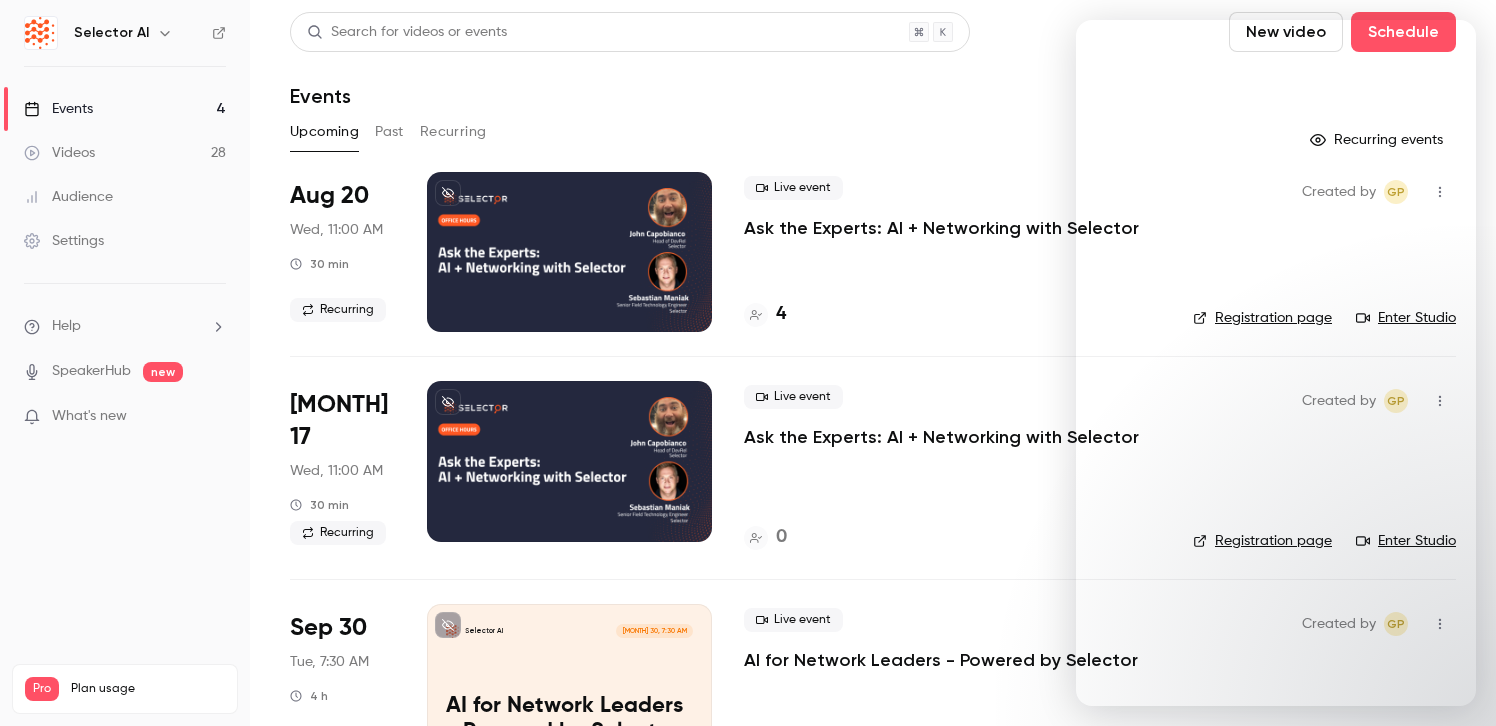 scroll, scrollTop: 0, scrollLeft: 0, axis: both 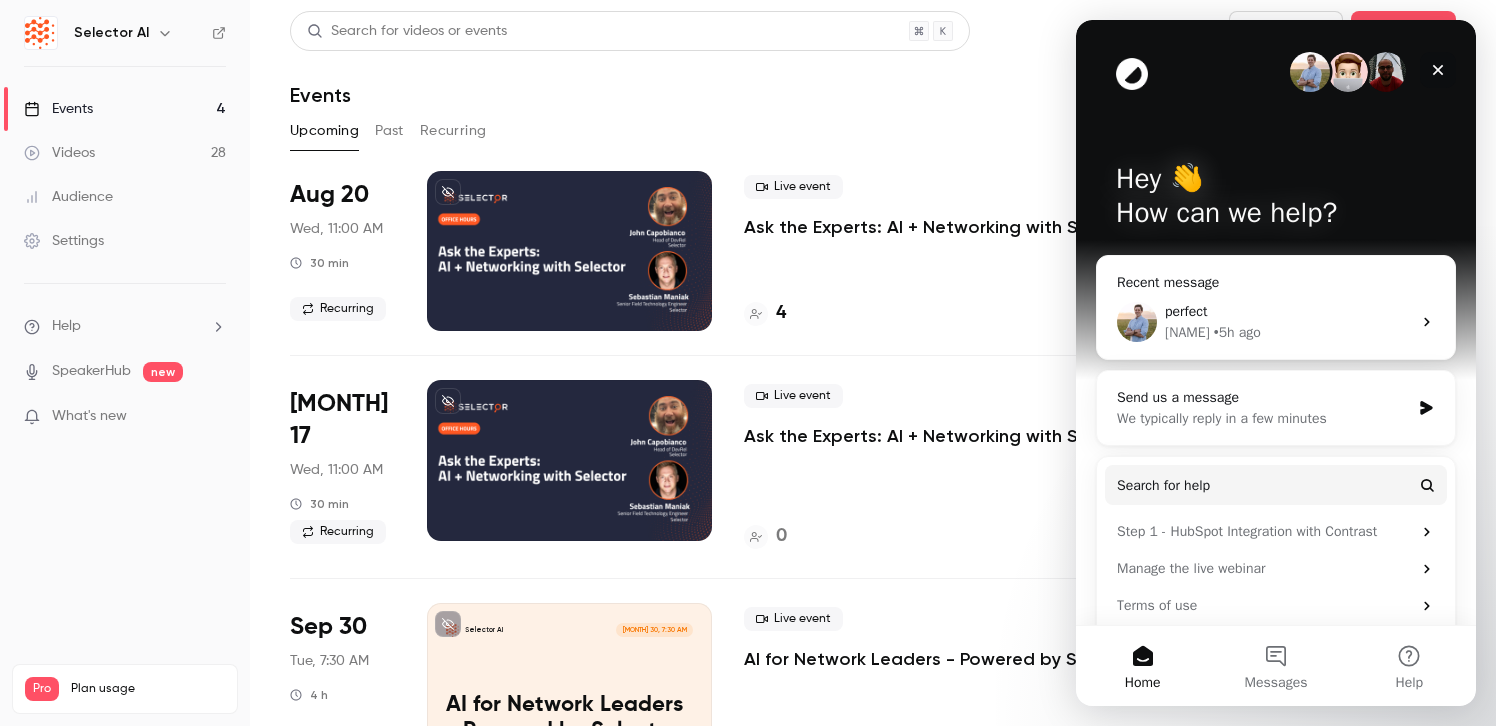 click at bounding box center [1438, 70] 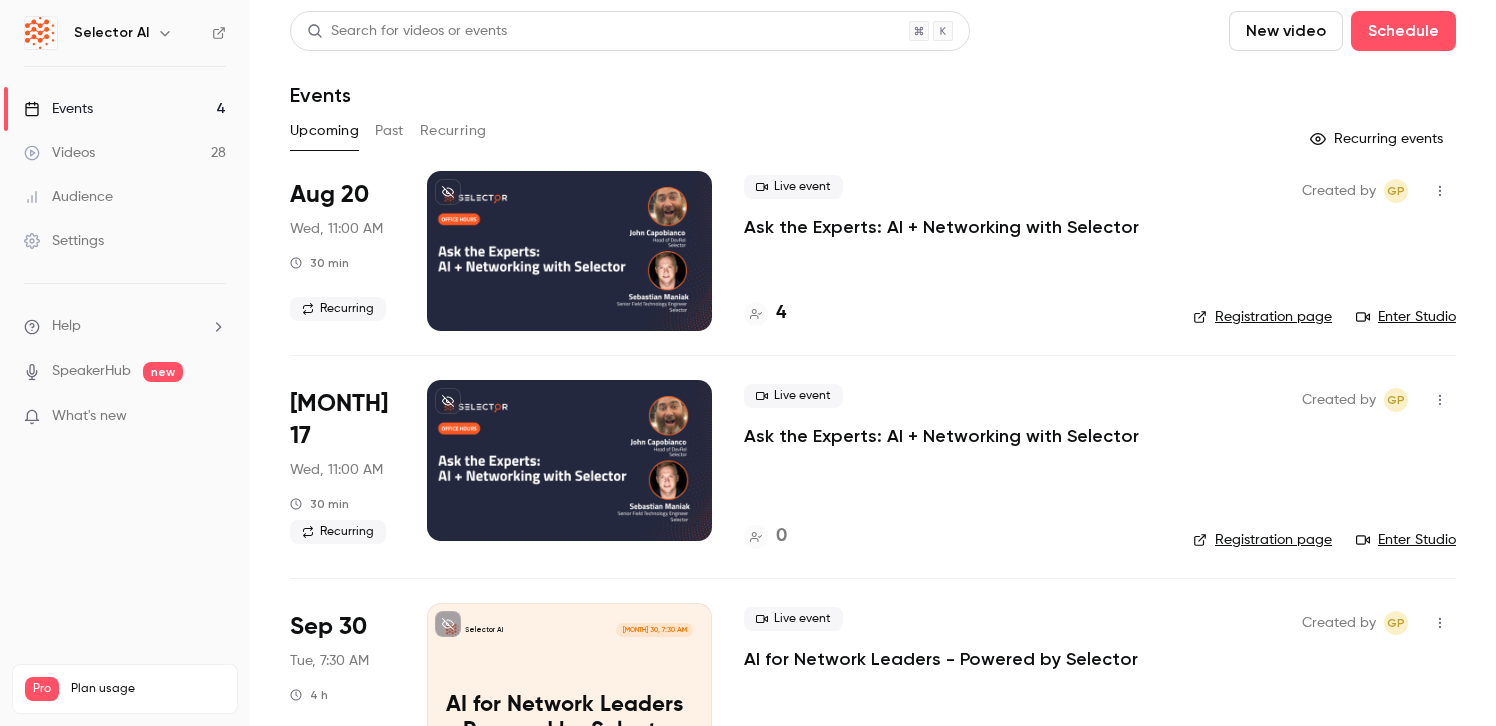 scroll, scrollTop: 0, scrollLeft: 0, axis: both 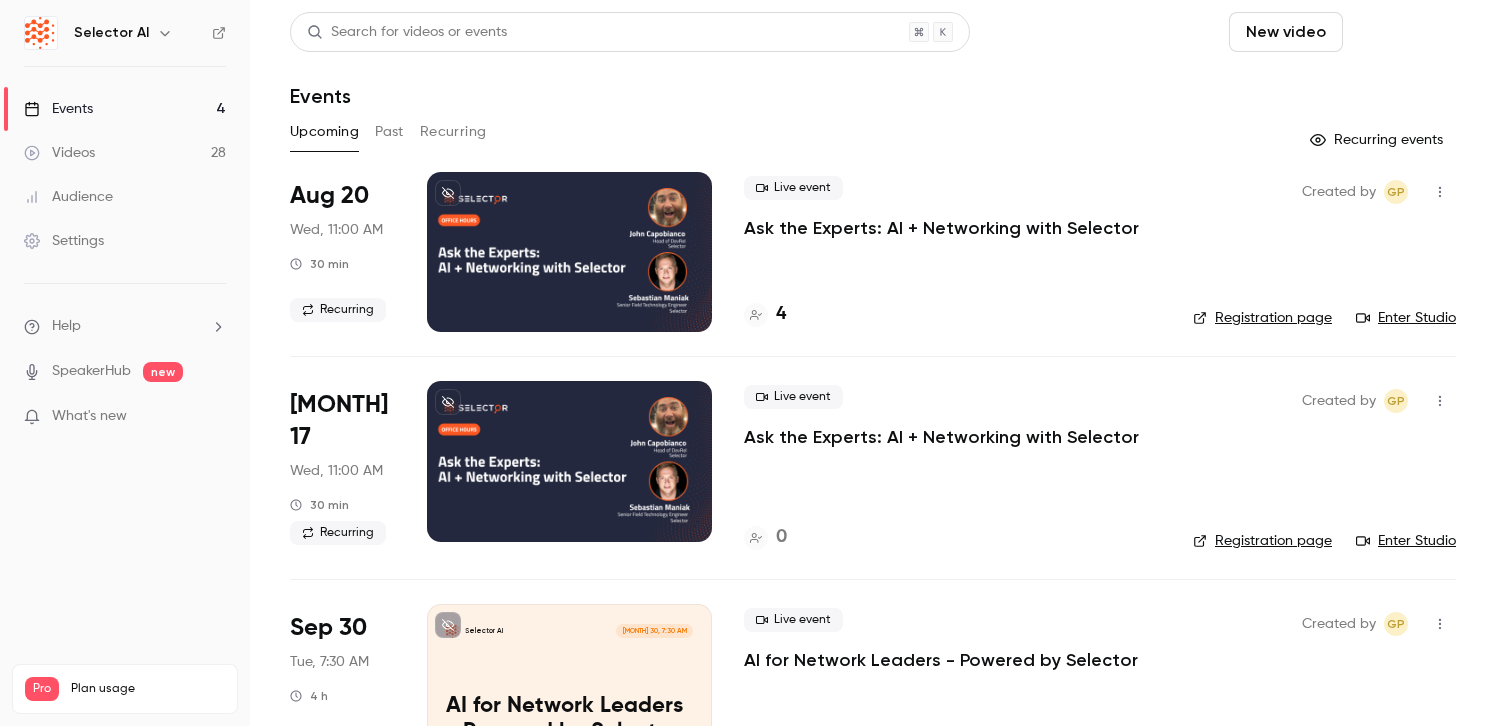 click on "Schedule" at bounding box center (1403, 32) 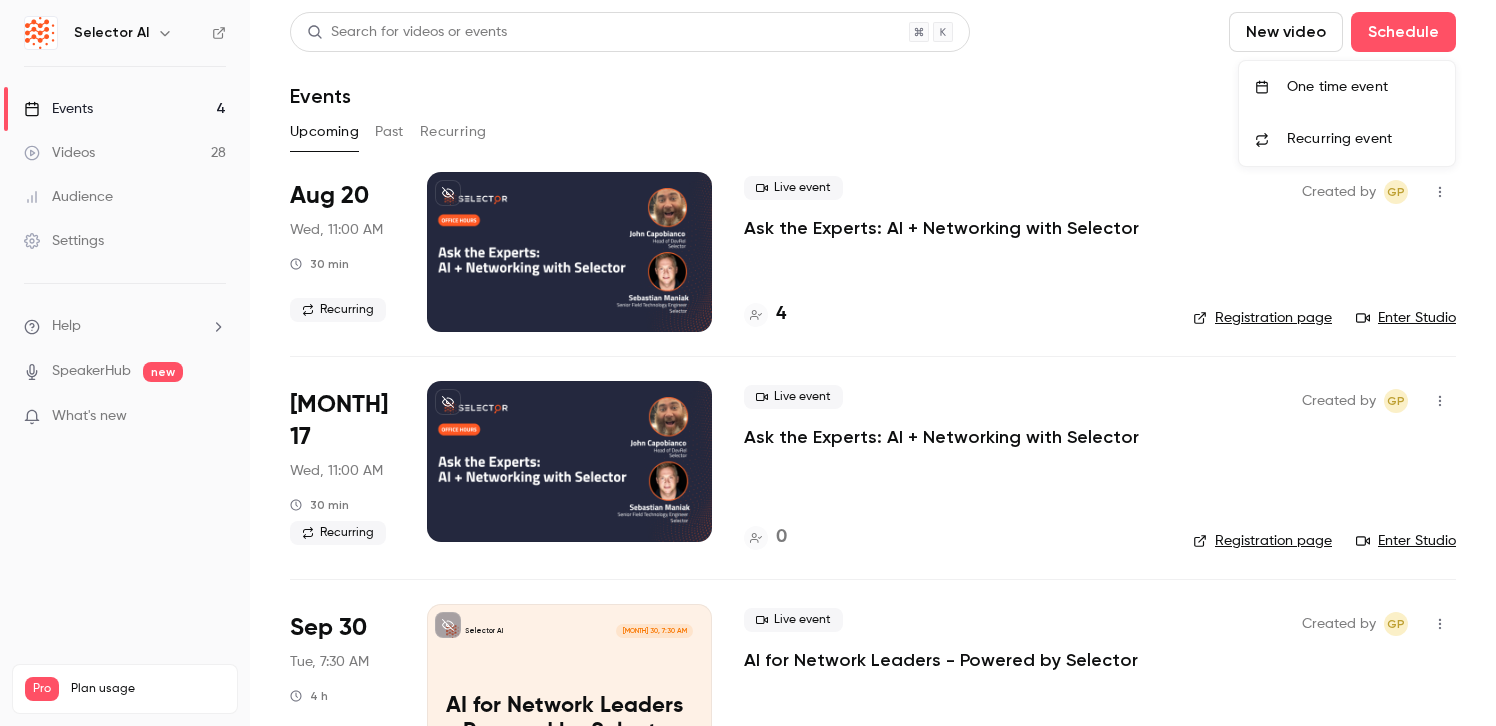 click on "One time event" at bounding box center [1363, 87] 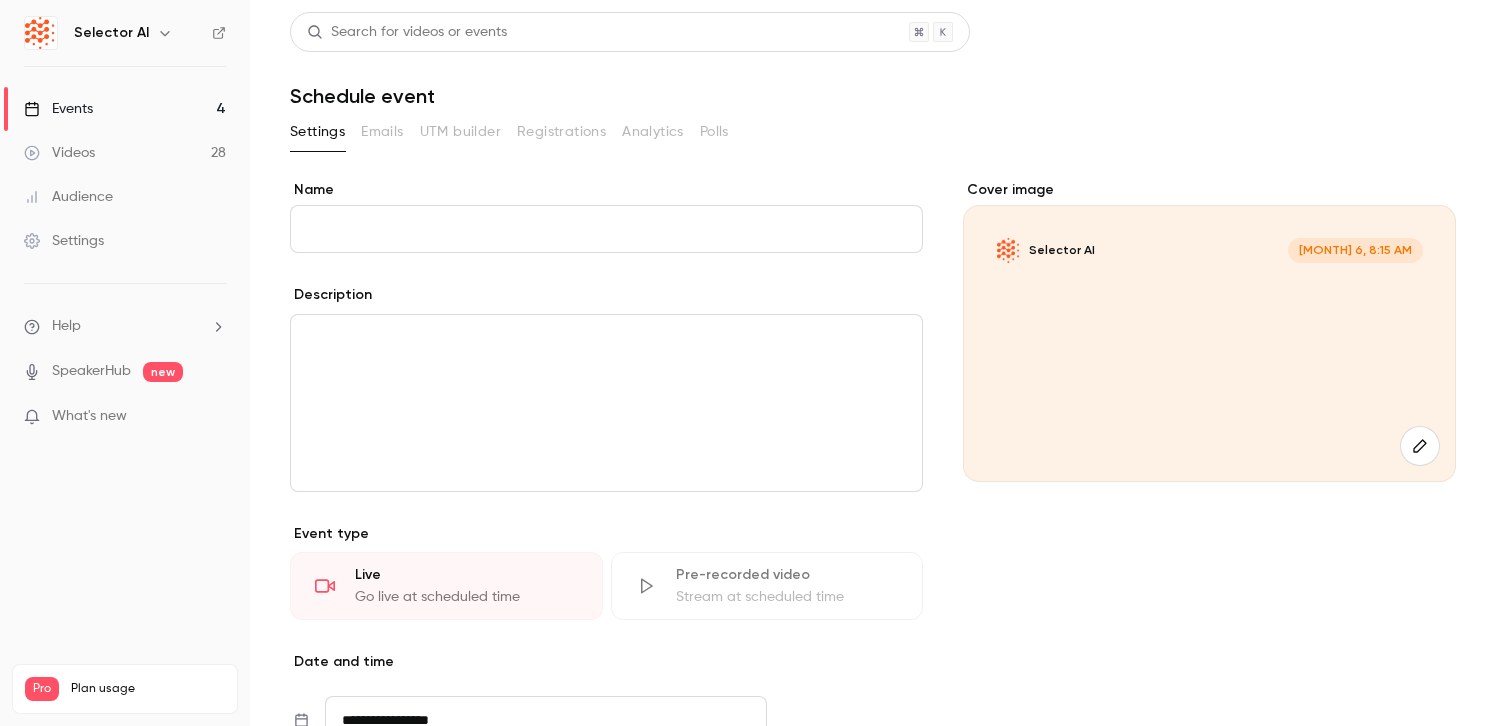 click on "Name" at bounding box center [606, 229] 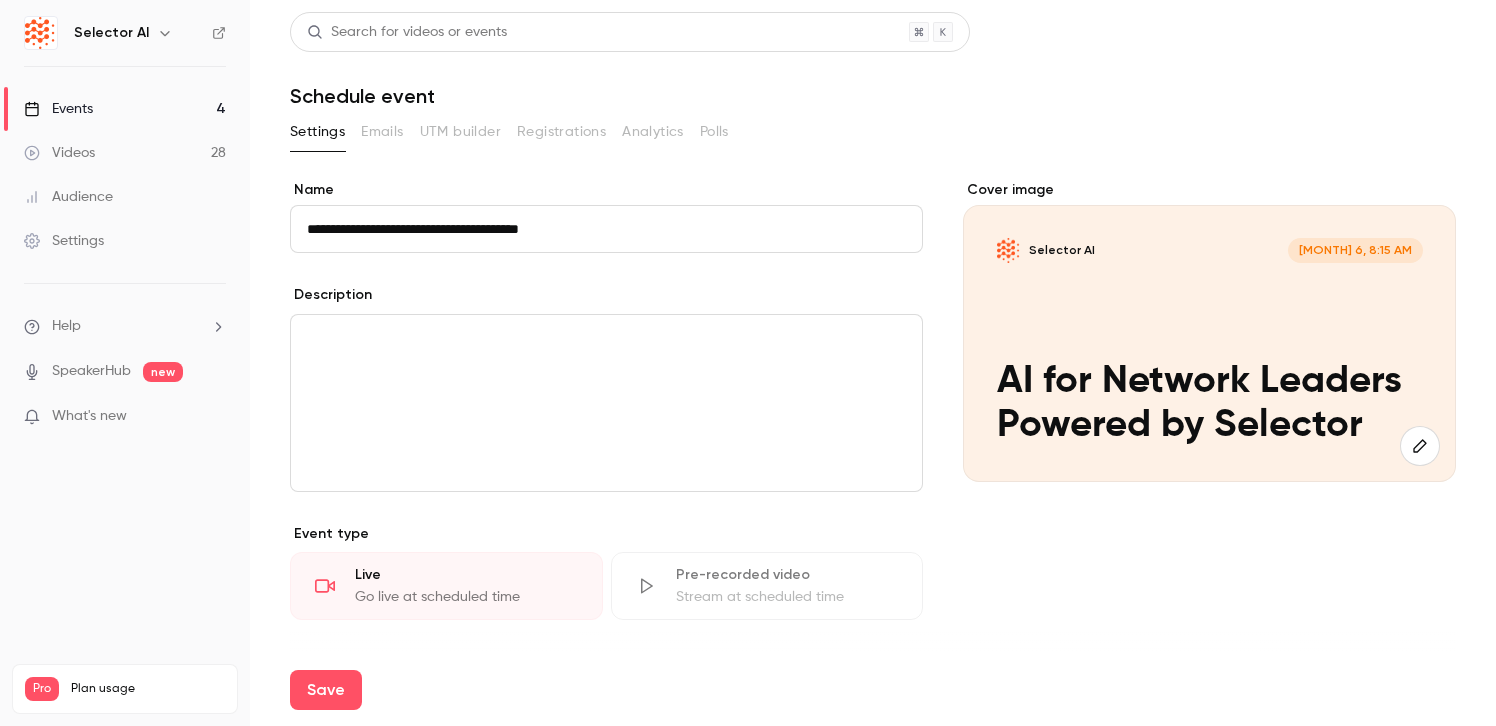 click on "**********" at bounding box center [606, 229] 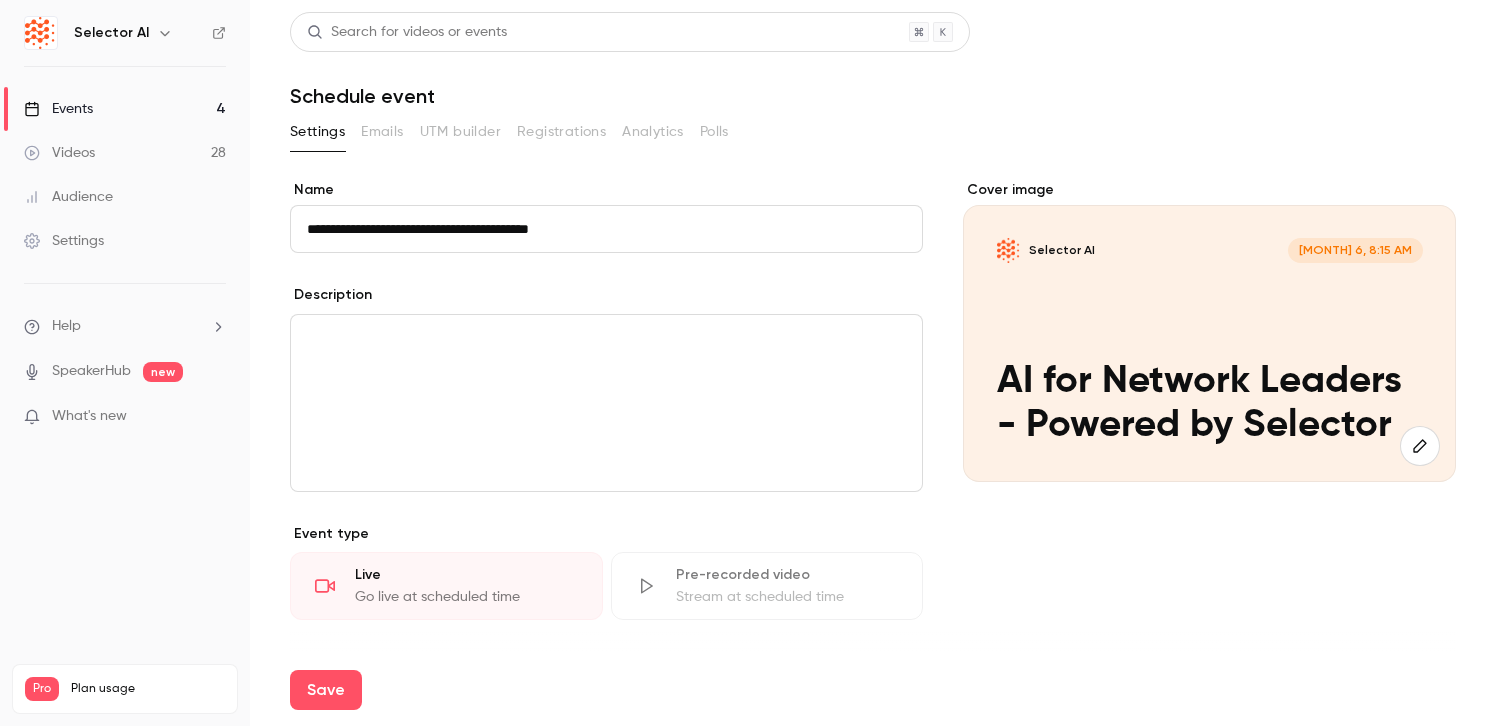 type on "**********" 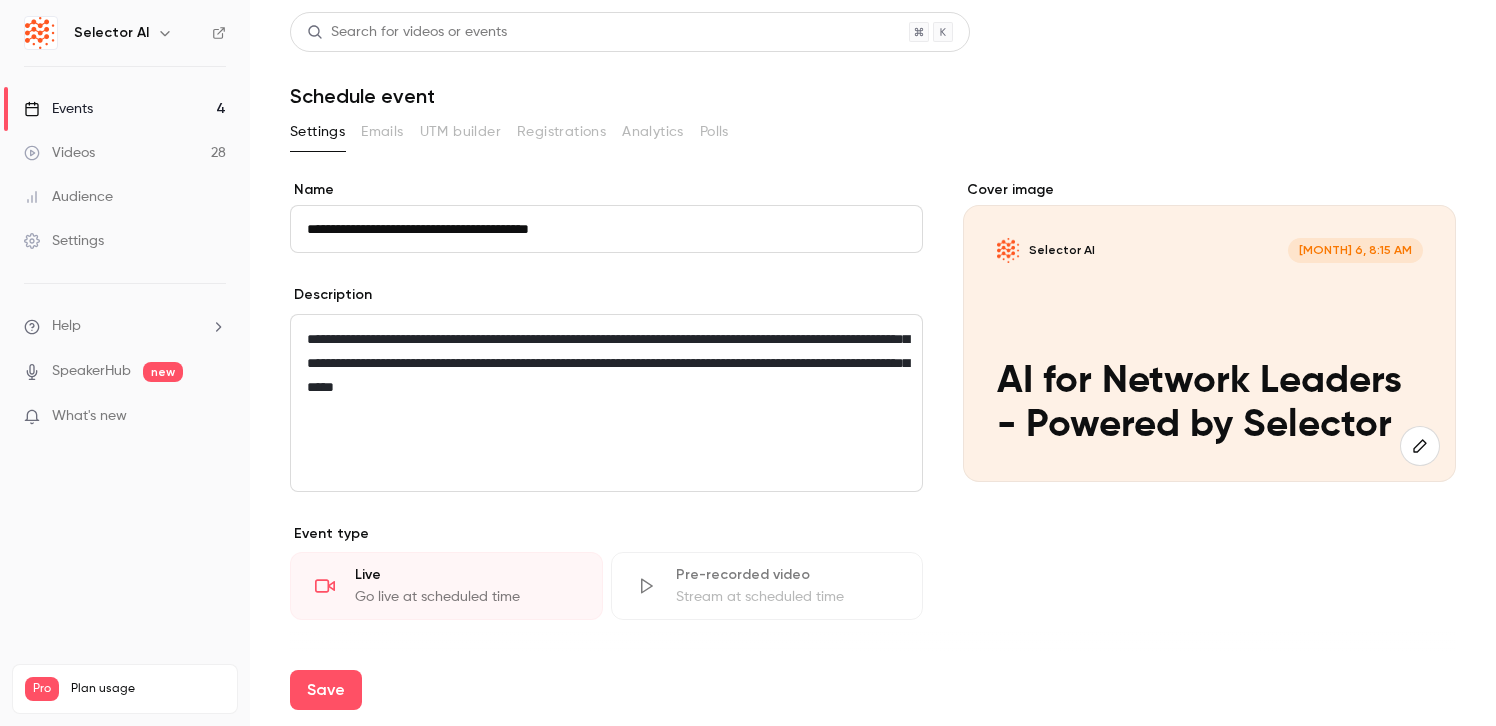 scroll, scrollTop: 0, scrollLeft: 0, axis: both 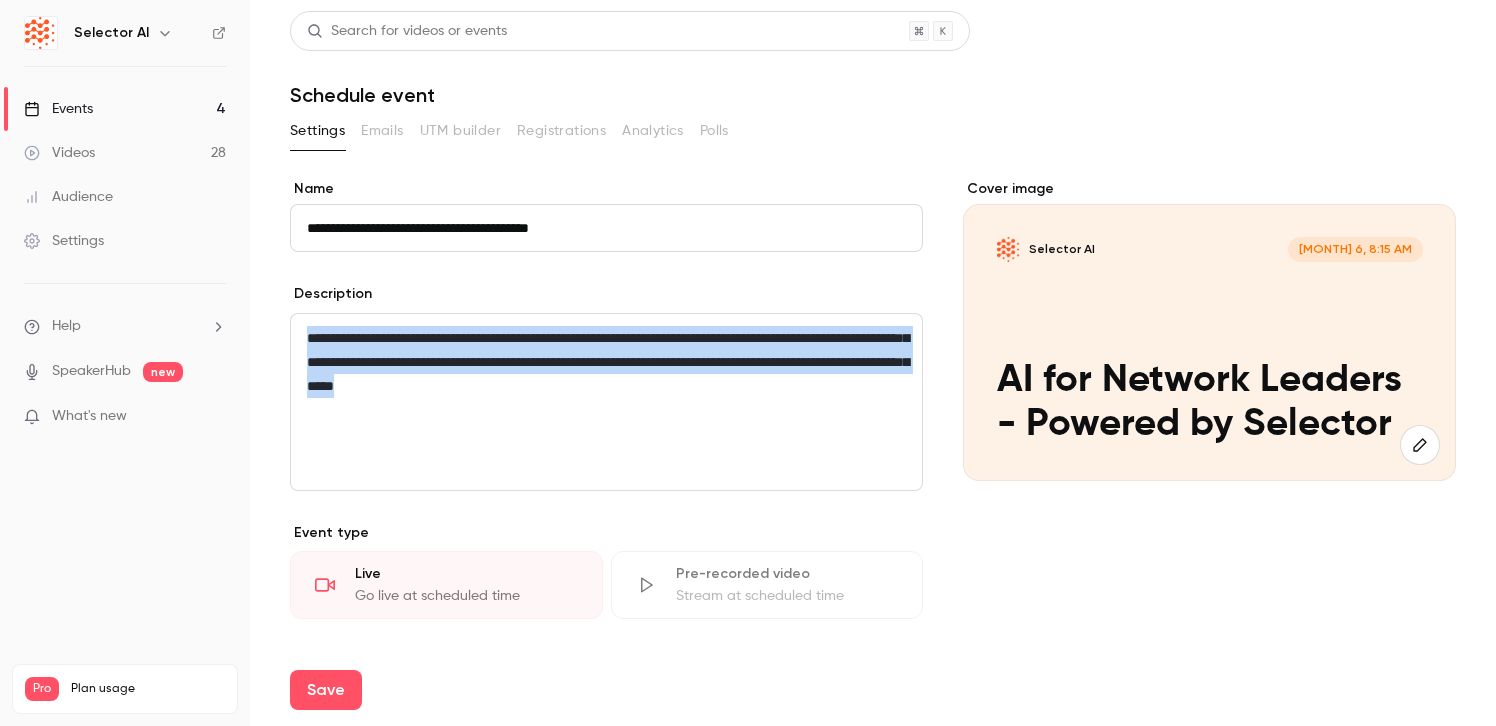 drag, startPoint x: 445, startPoint y: 352, endPoint x: 293, endPoint y: 316, distance: 156.20499 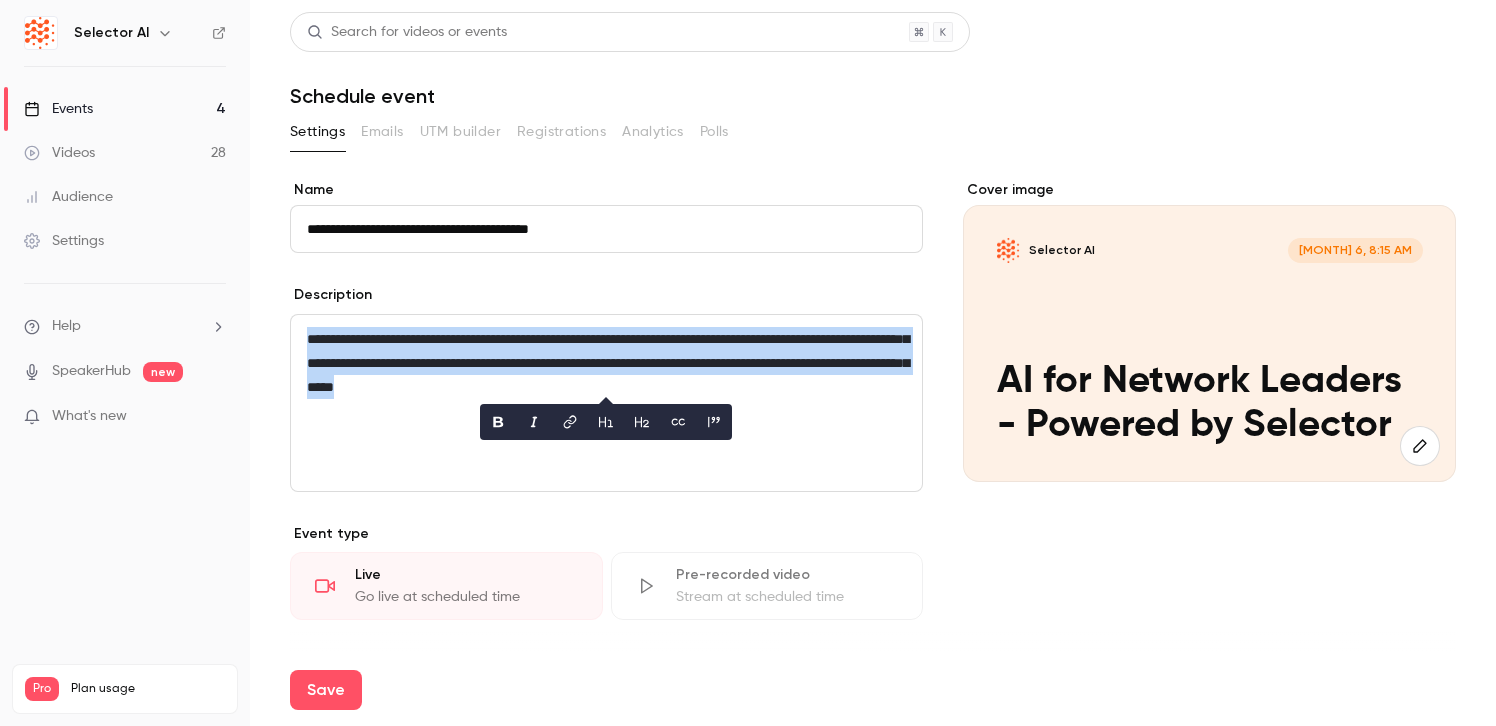 scroll, scrollTop: 0, scrollLeft: 0, axis: both 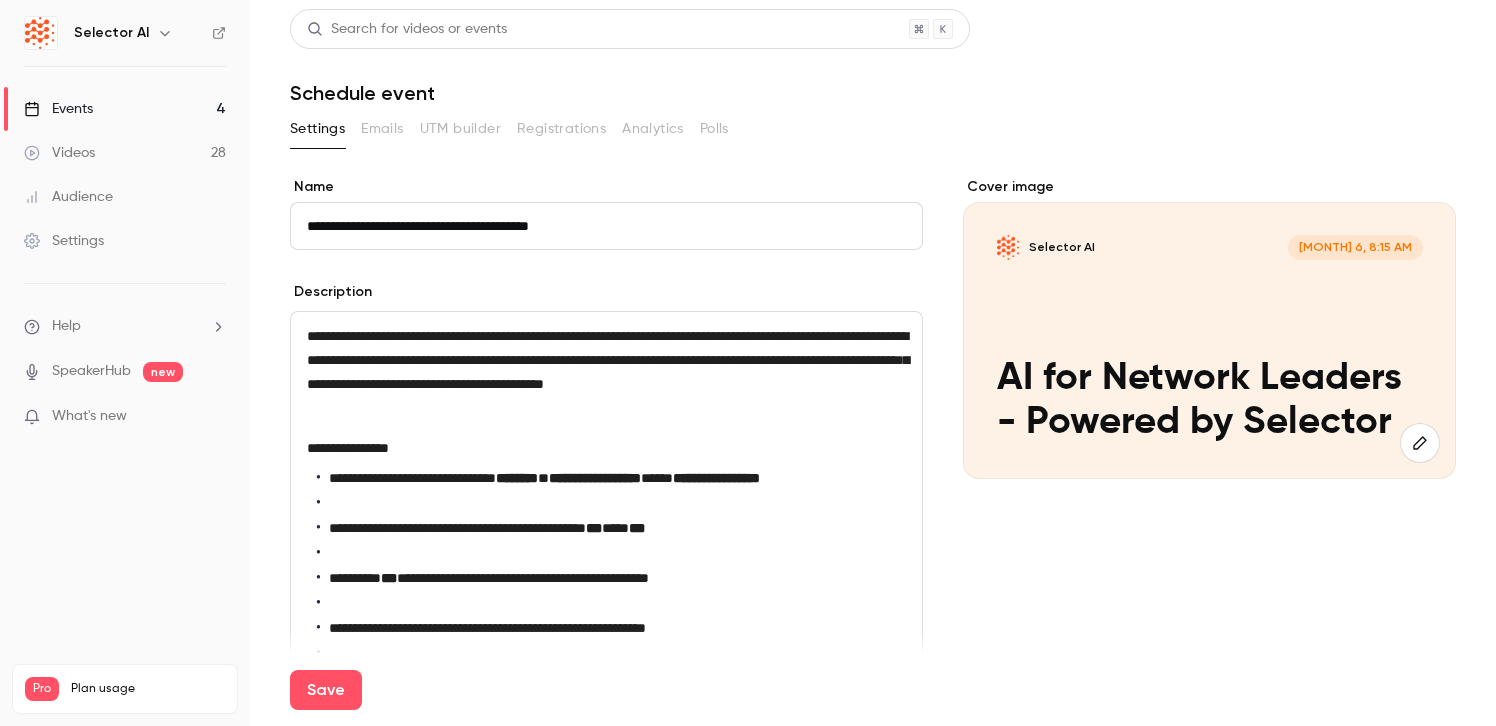 click at bounding box center [611, 503] 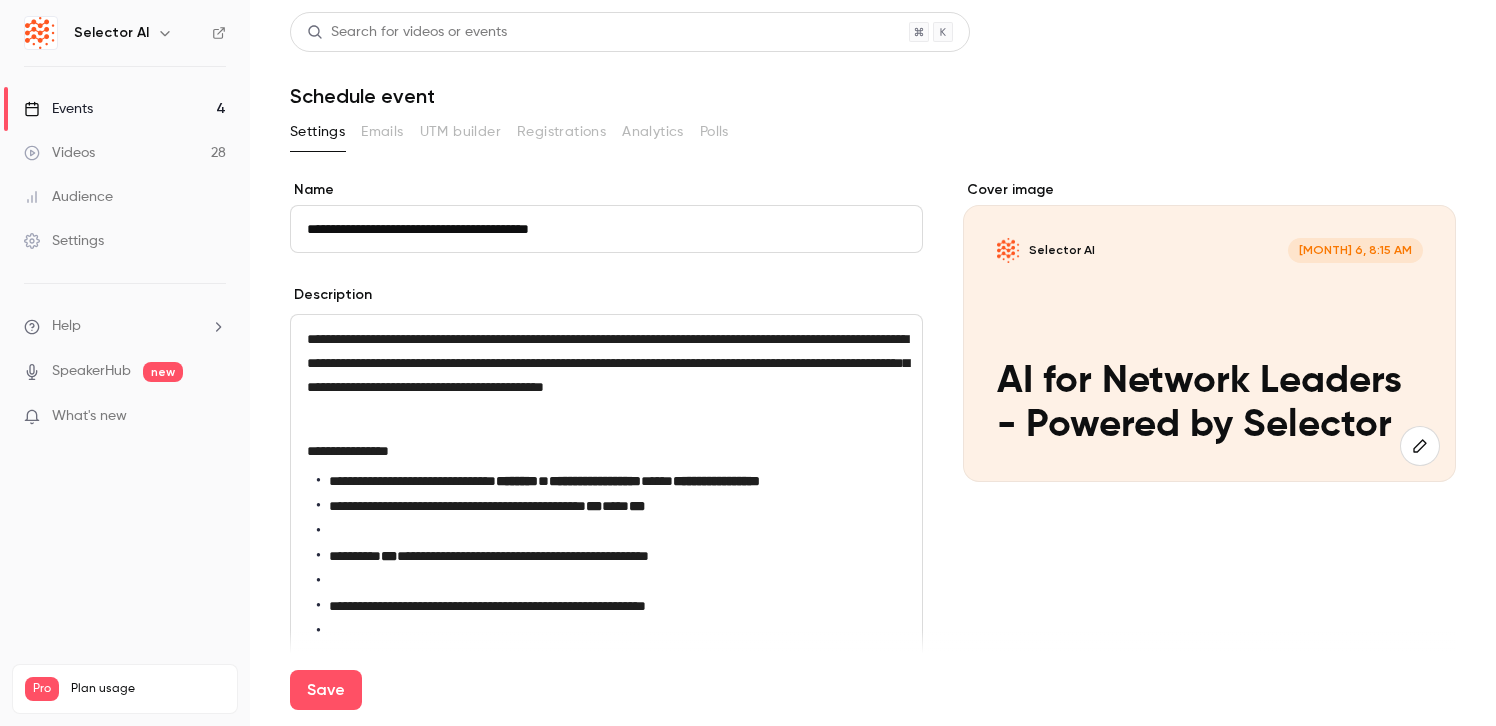 click at bounding box center [611, 531] 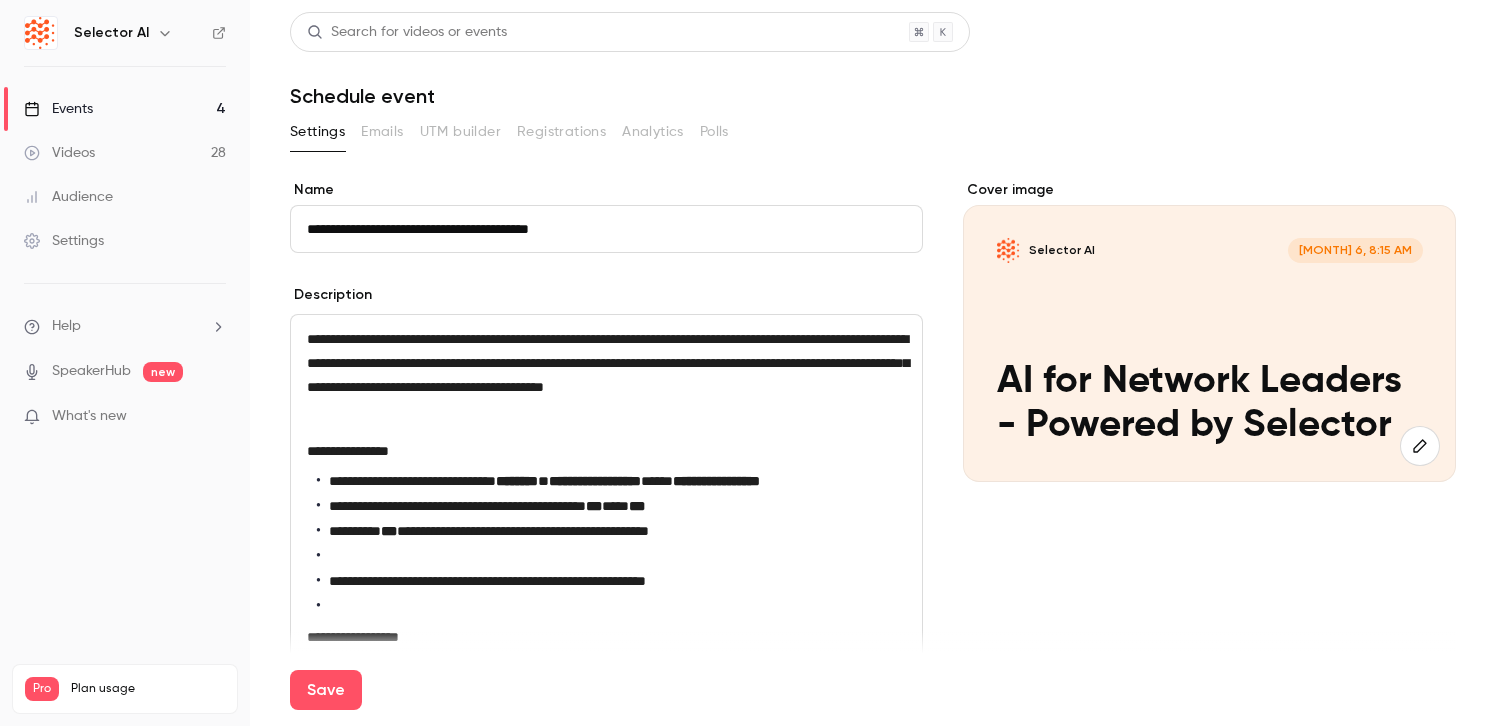 click at bounding box center [611, 556] 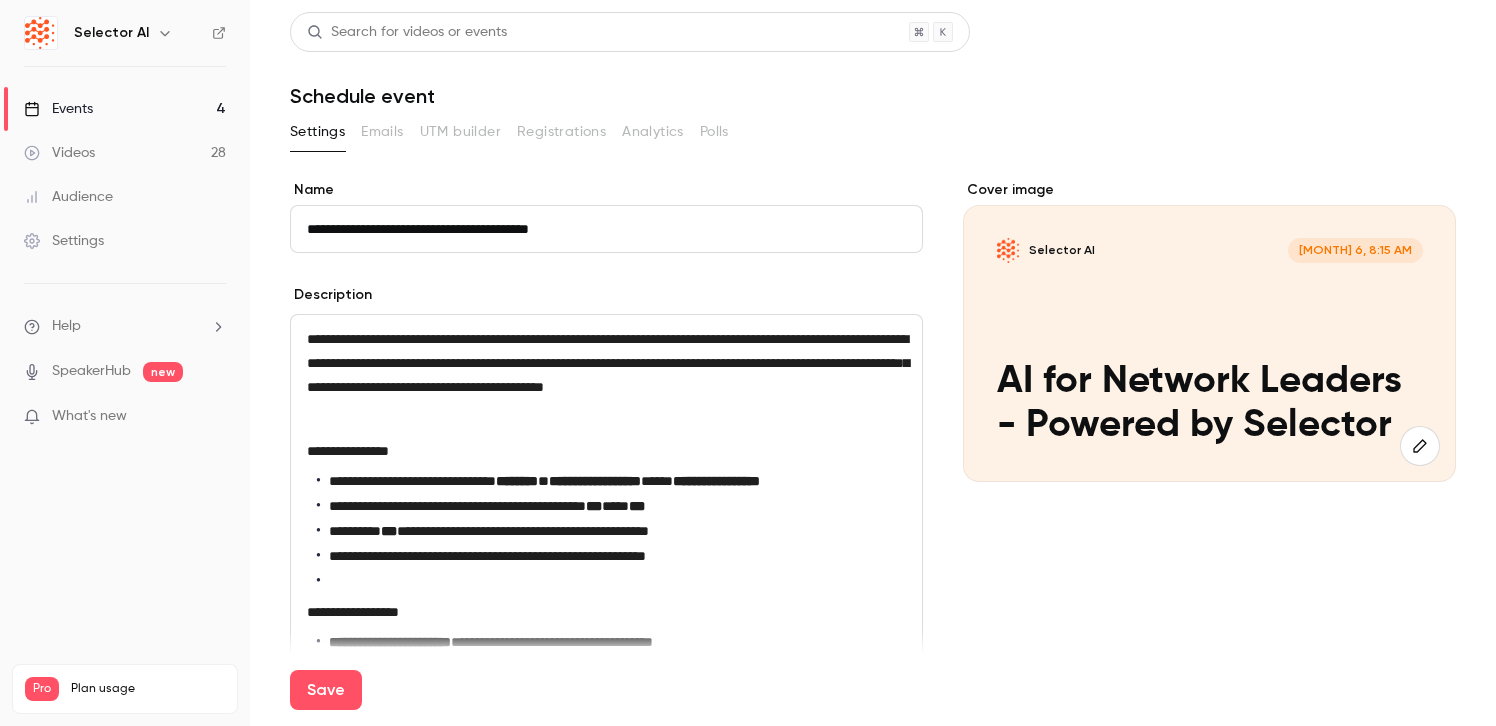 click at bounding box center (611, 581) 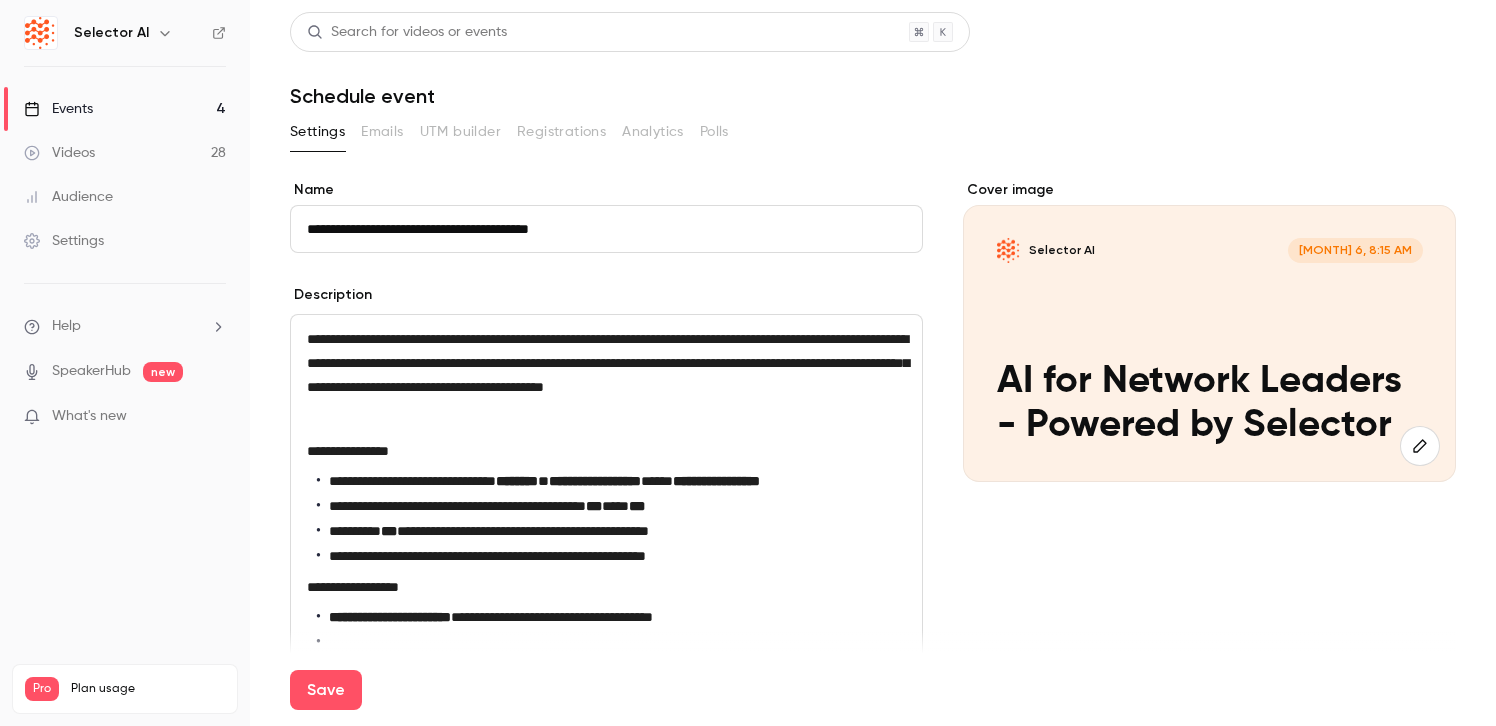 scroll, scrollTop: 130, scrollLeft: 0, axis: vertical 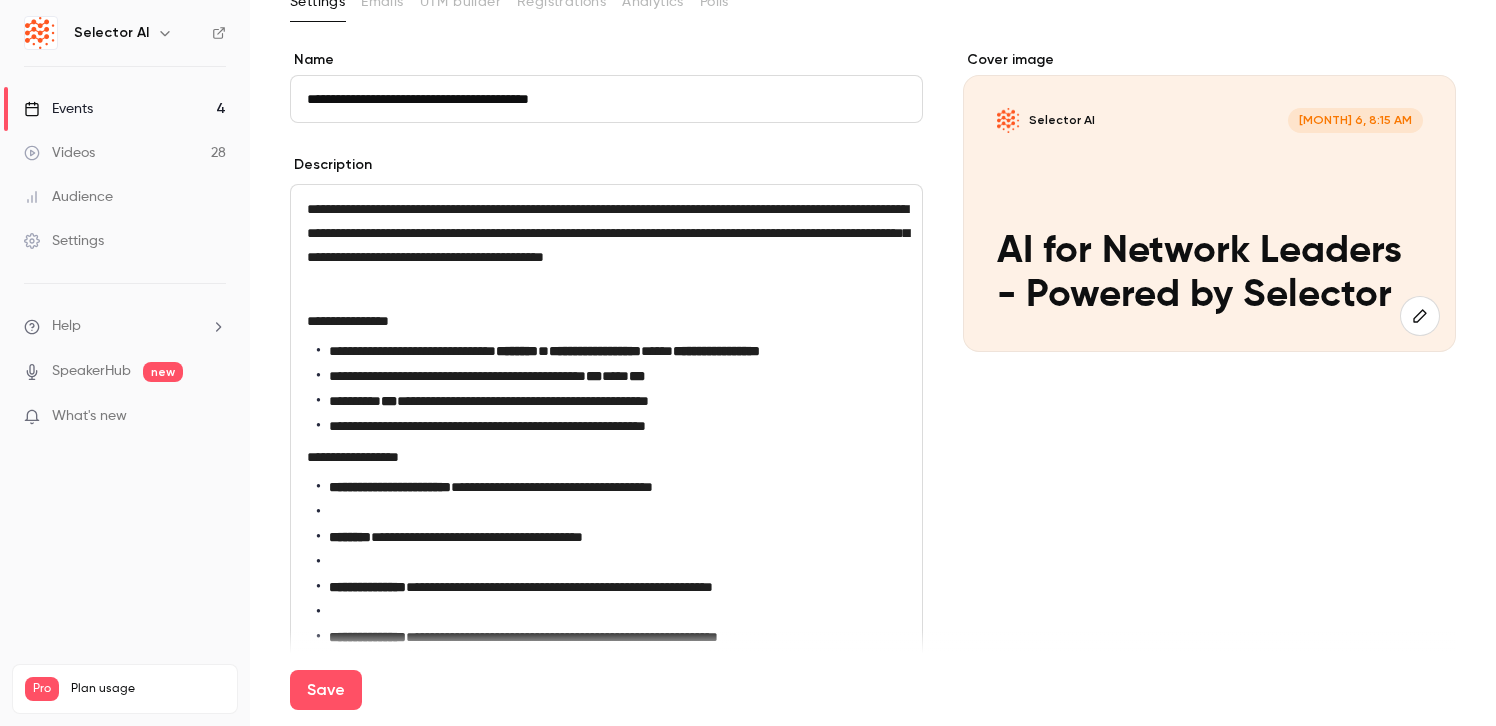 click on "**********" at bounding box center (606, 487) 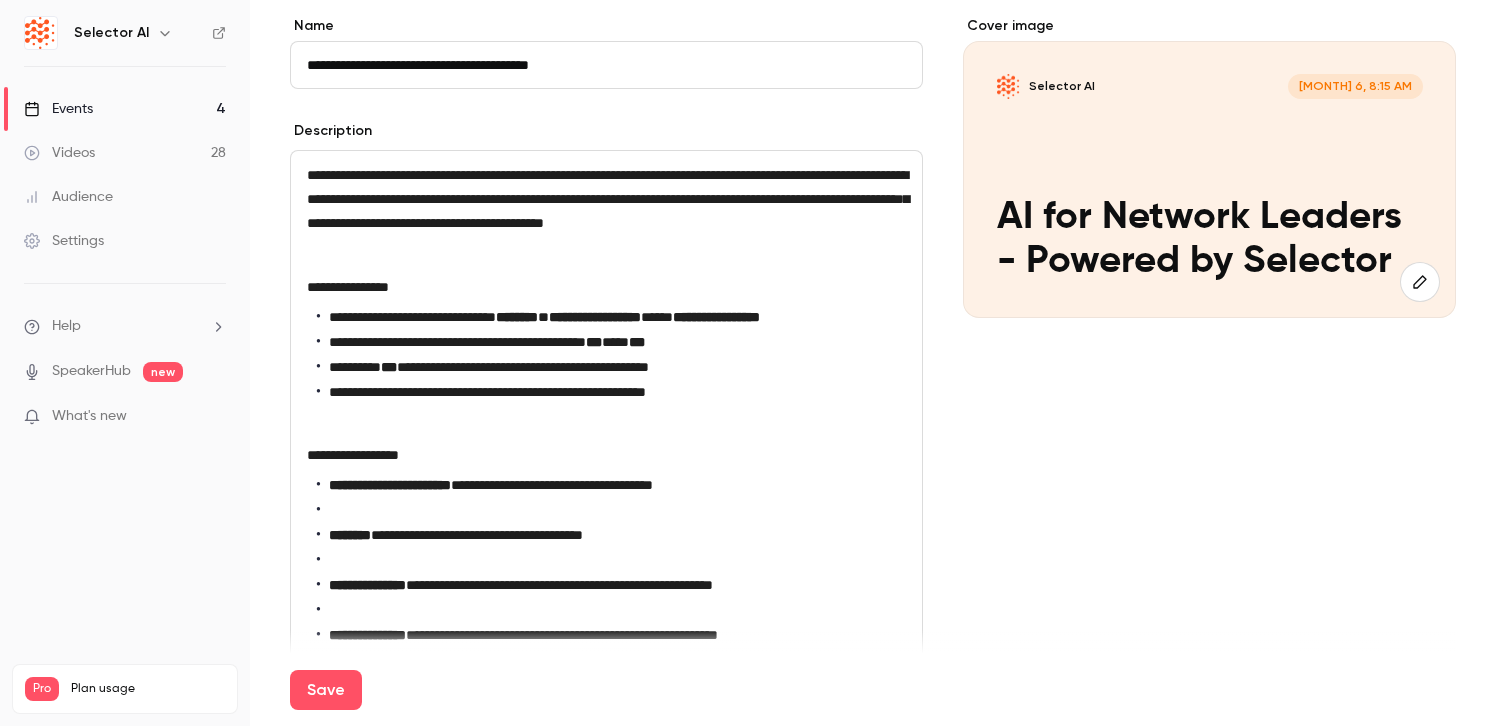 scroll, scrollTop: 174, scrollLeft: 0, axis: vertical 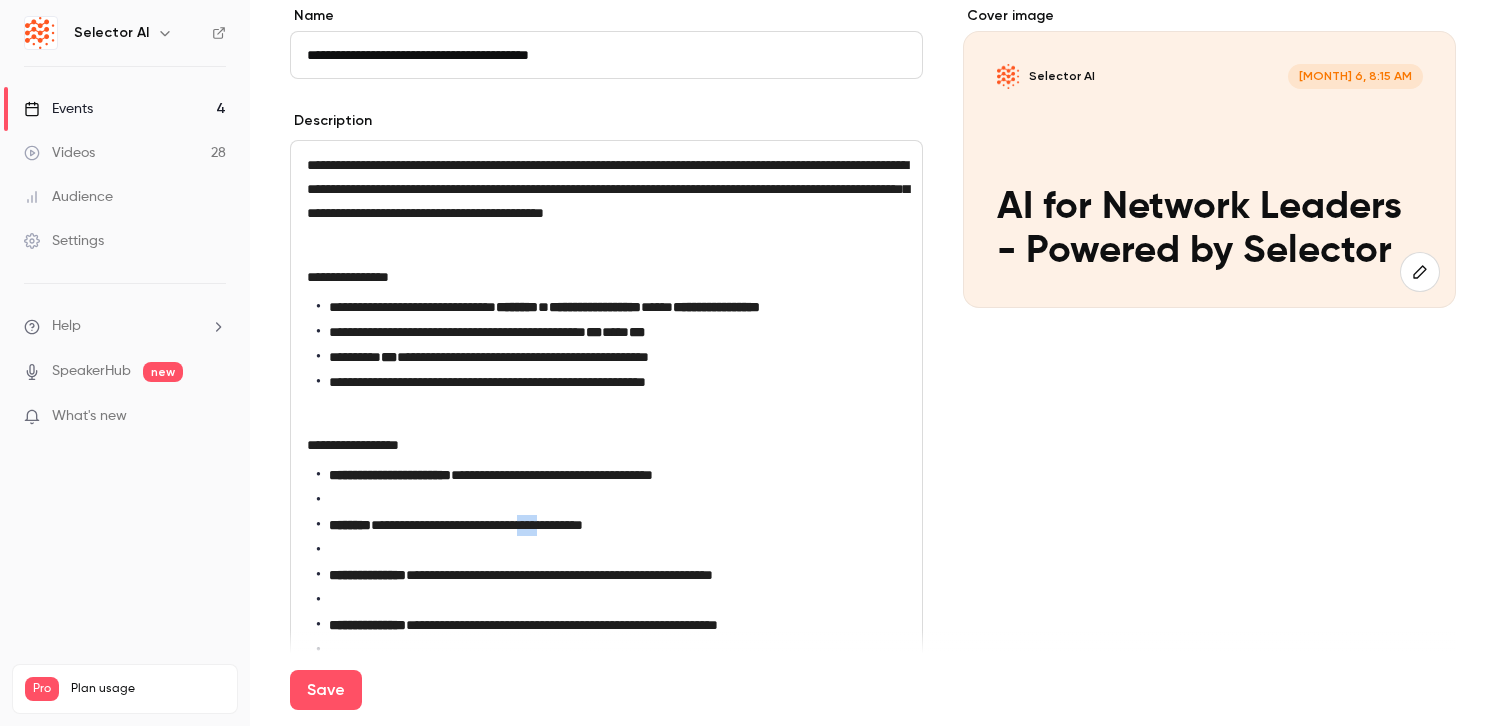 drag, startPoint x: 608, startPoint y: 548, endPoint x: 577, endPoint y: 548, distance: 31 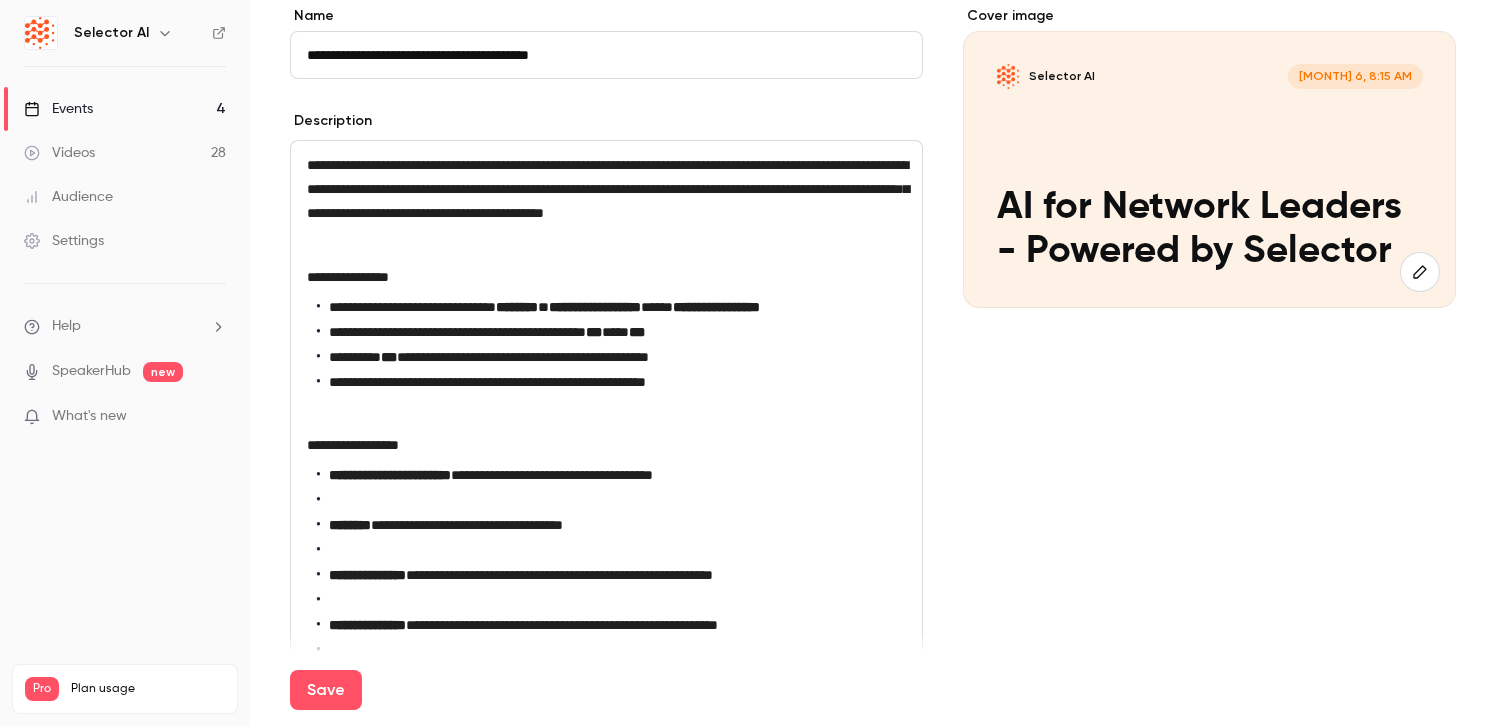 type 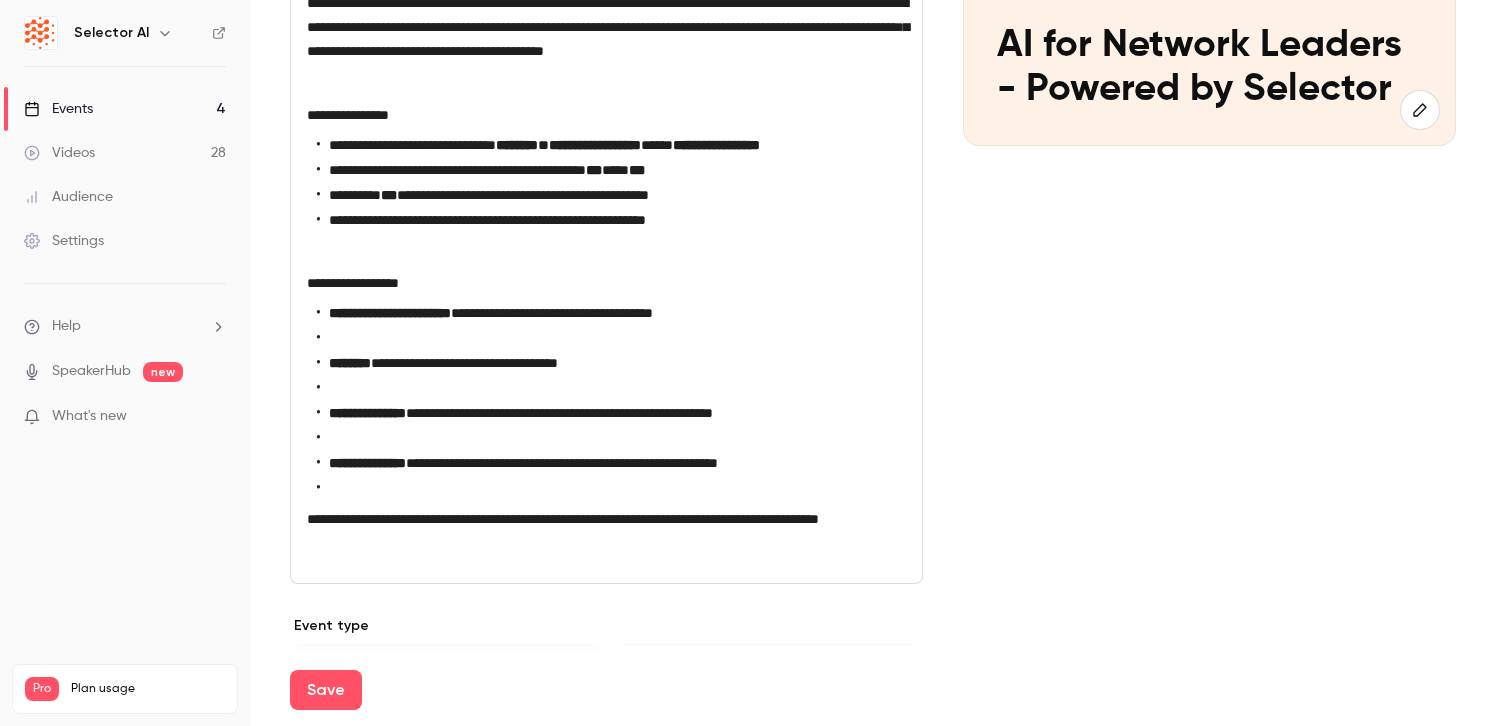 scroll, scrollTop: 338, scrollLeft: 0, axis: vertical 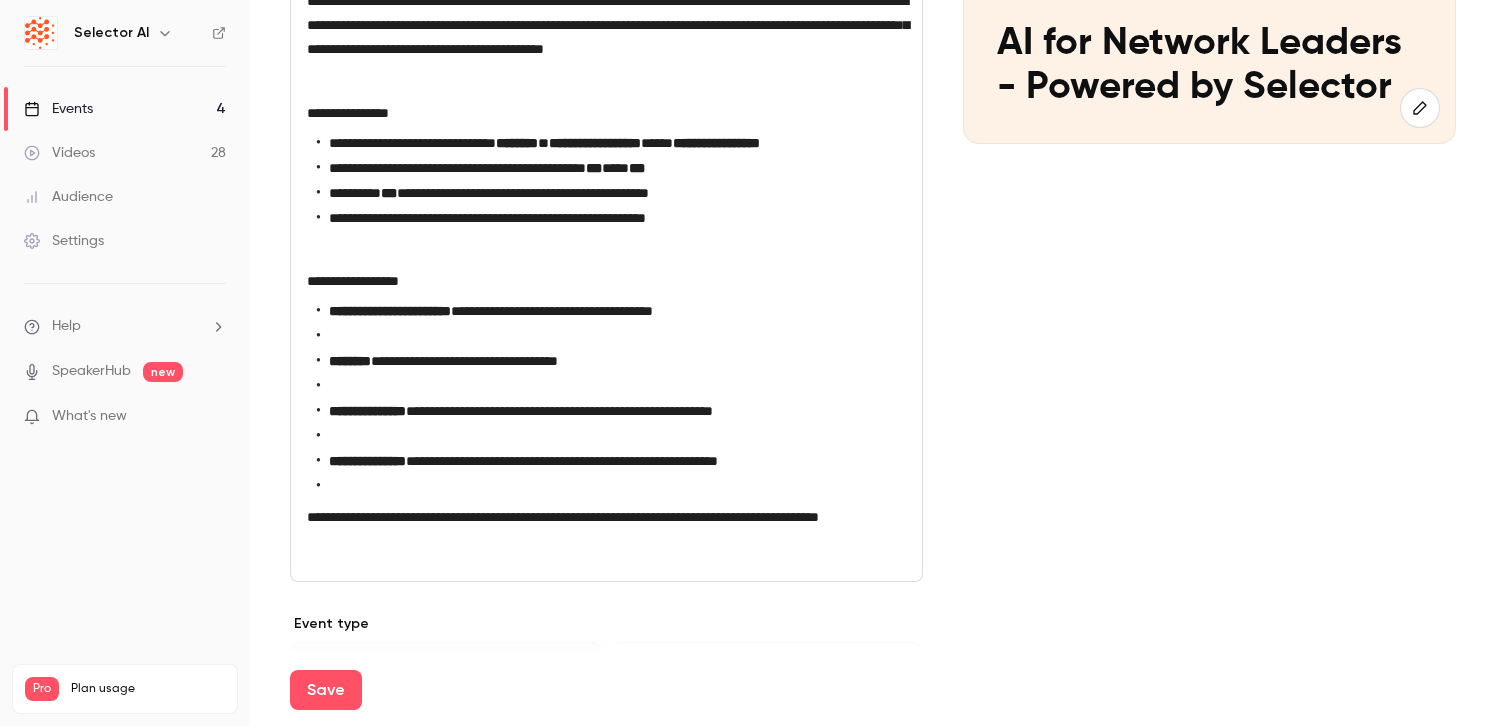 click at bounding box center (611, 336) 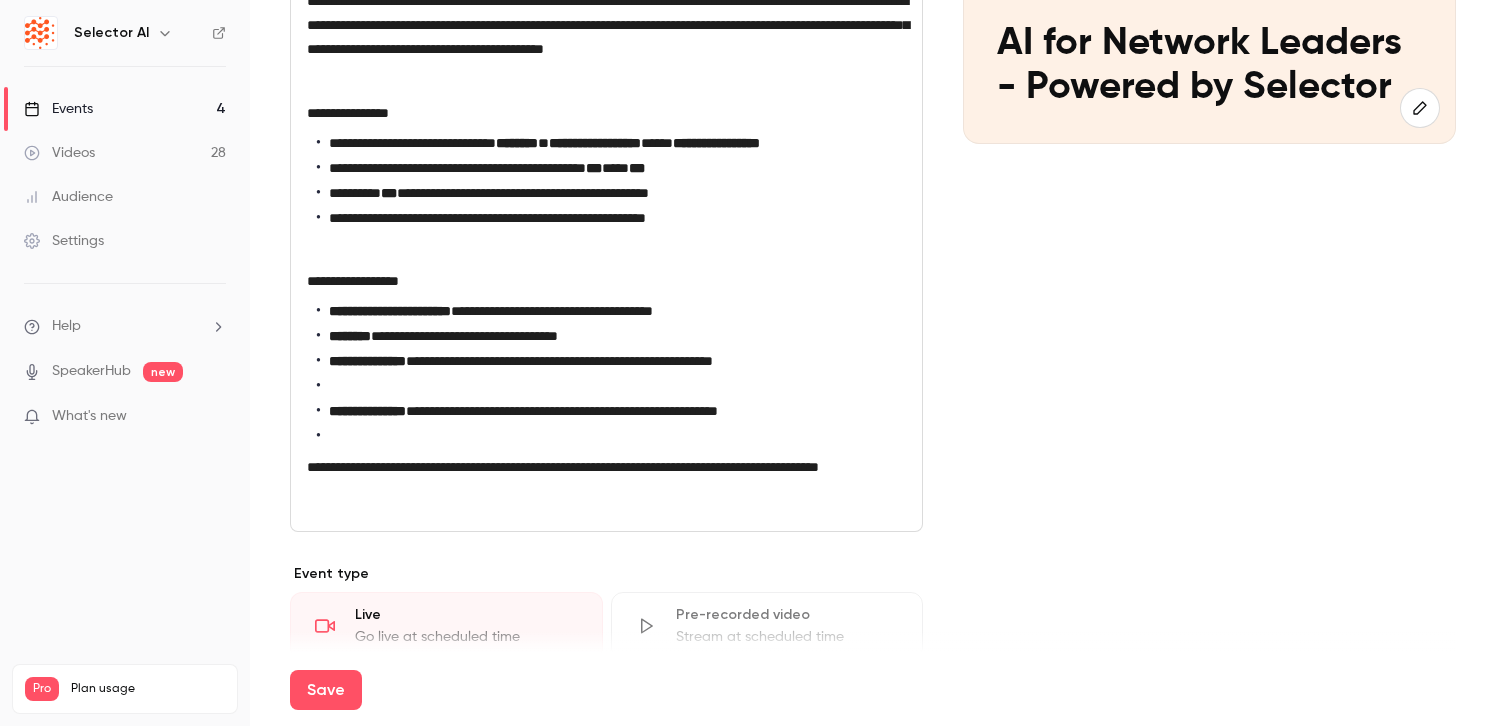 click at bounding box center [611, 386] 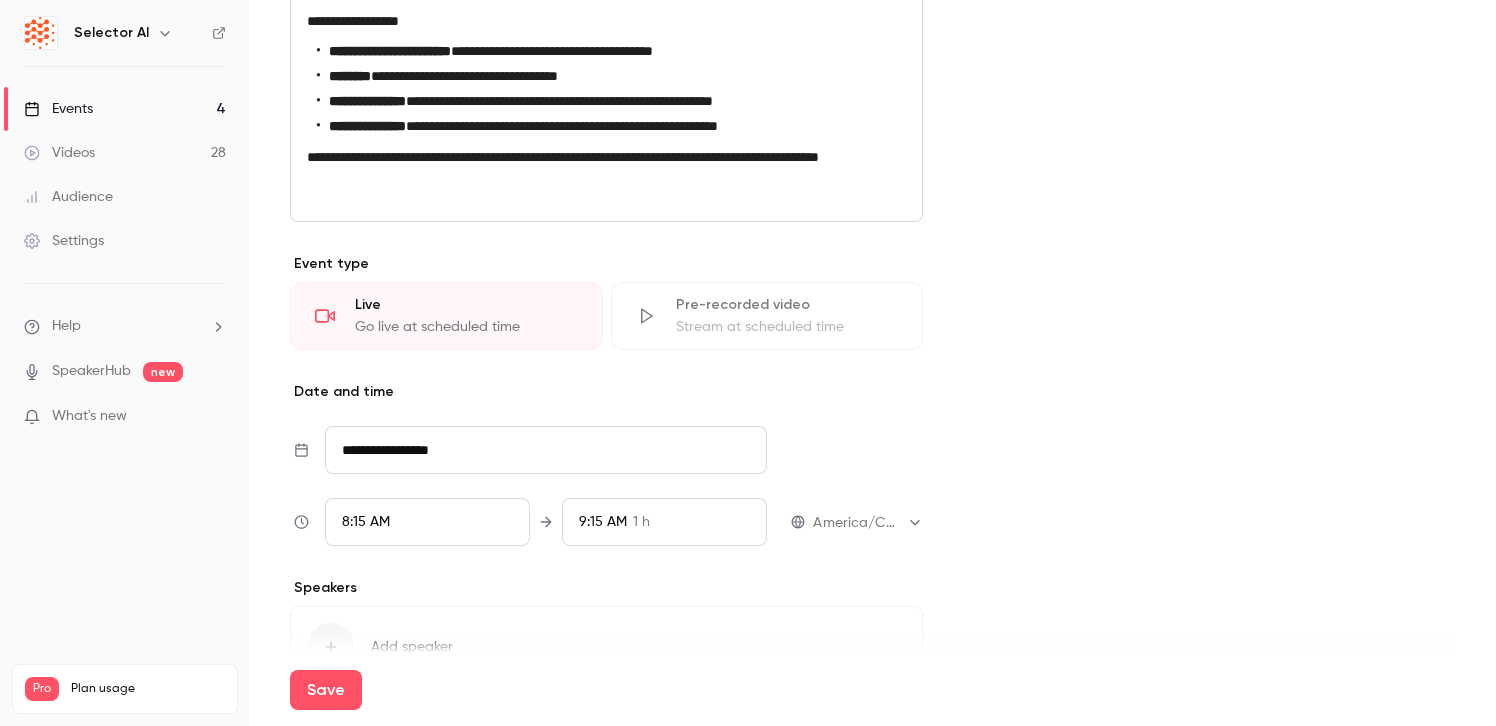 scroll, scrollTop: 593, scrollLeft: 0, axis: vertical 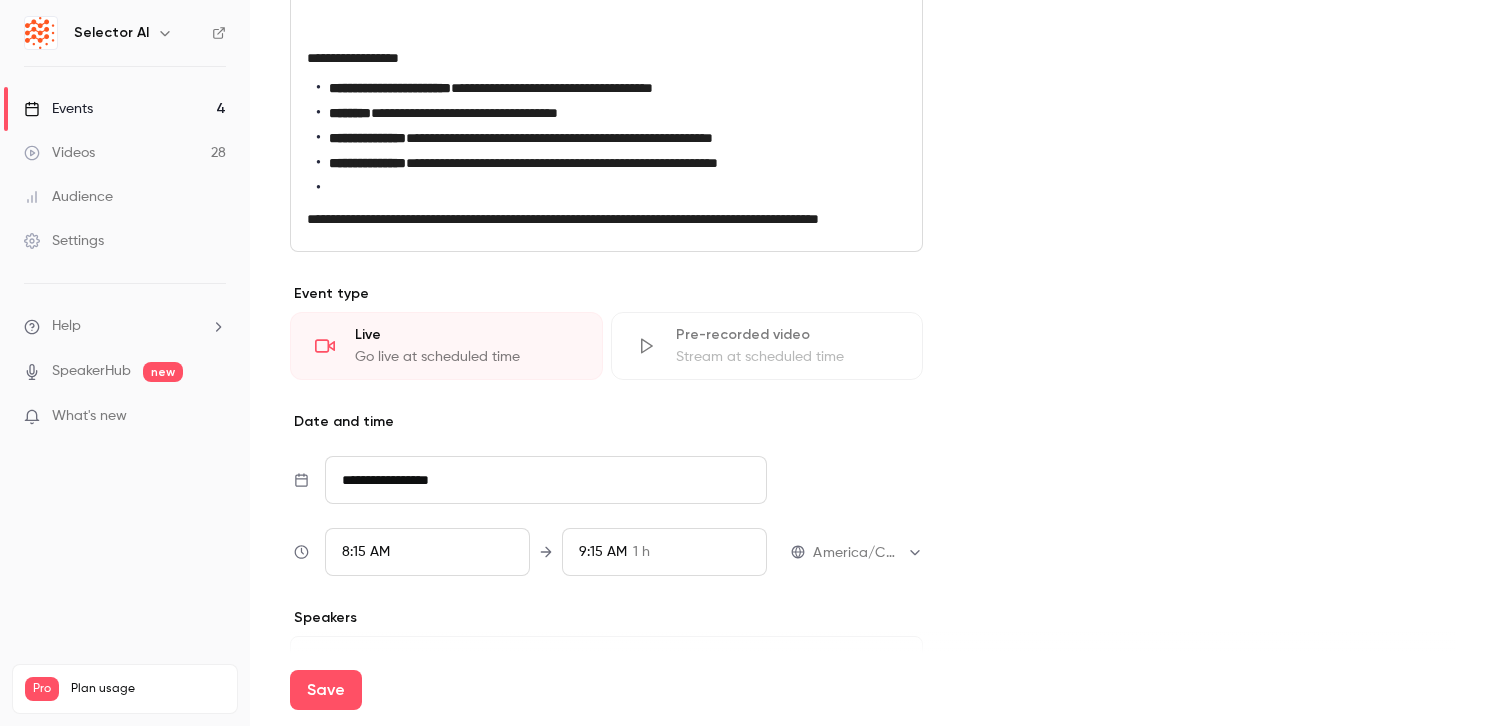 click at bounding box center [611, 188] 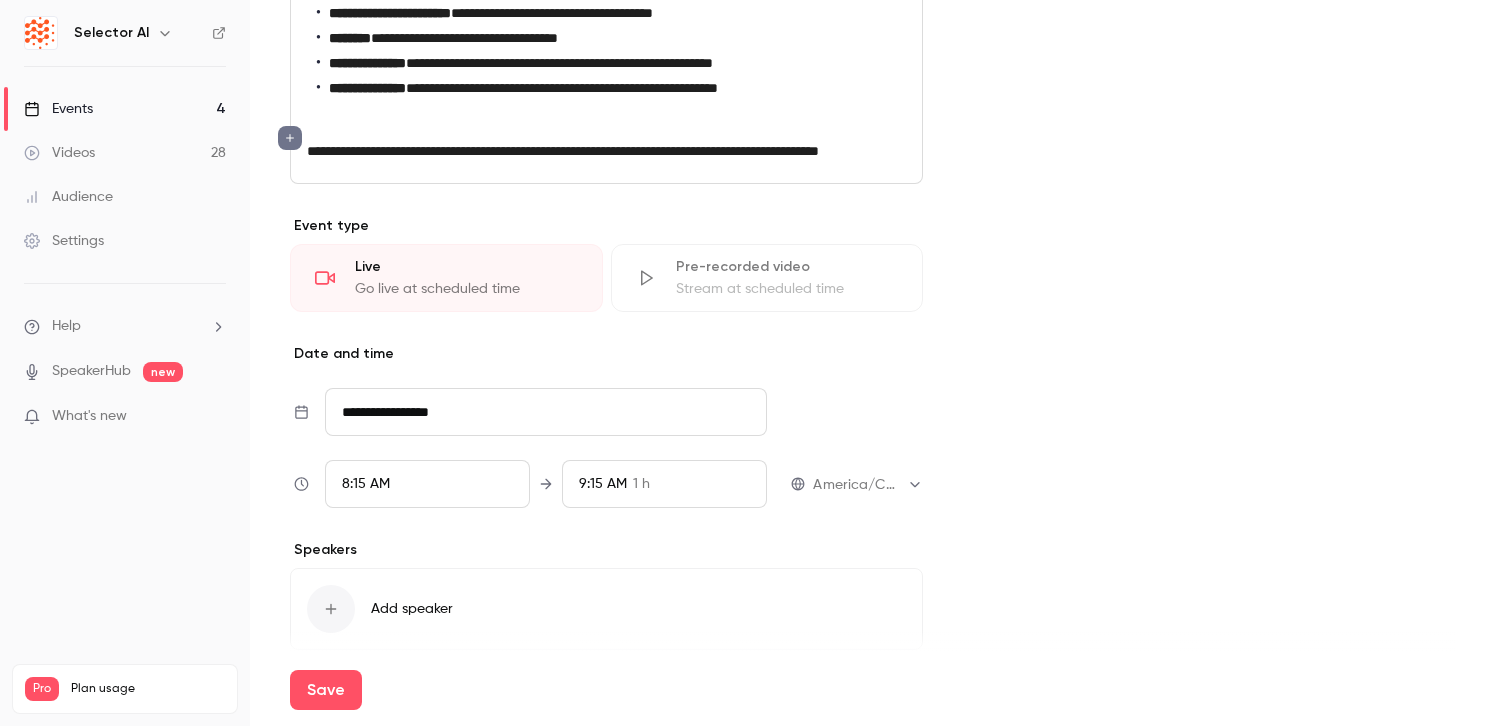 scroll, scrollTop: 670, scrollLeft: 0, axis: vertical 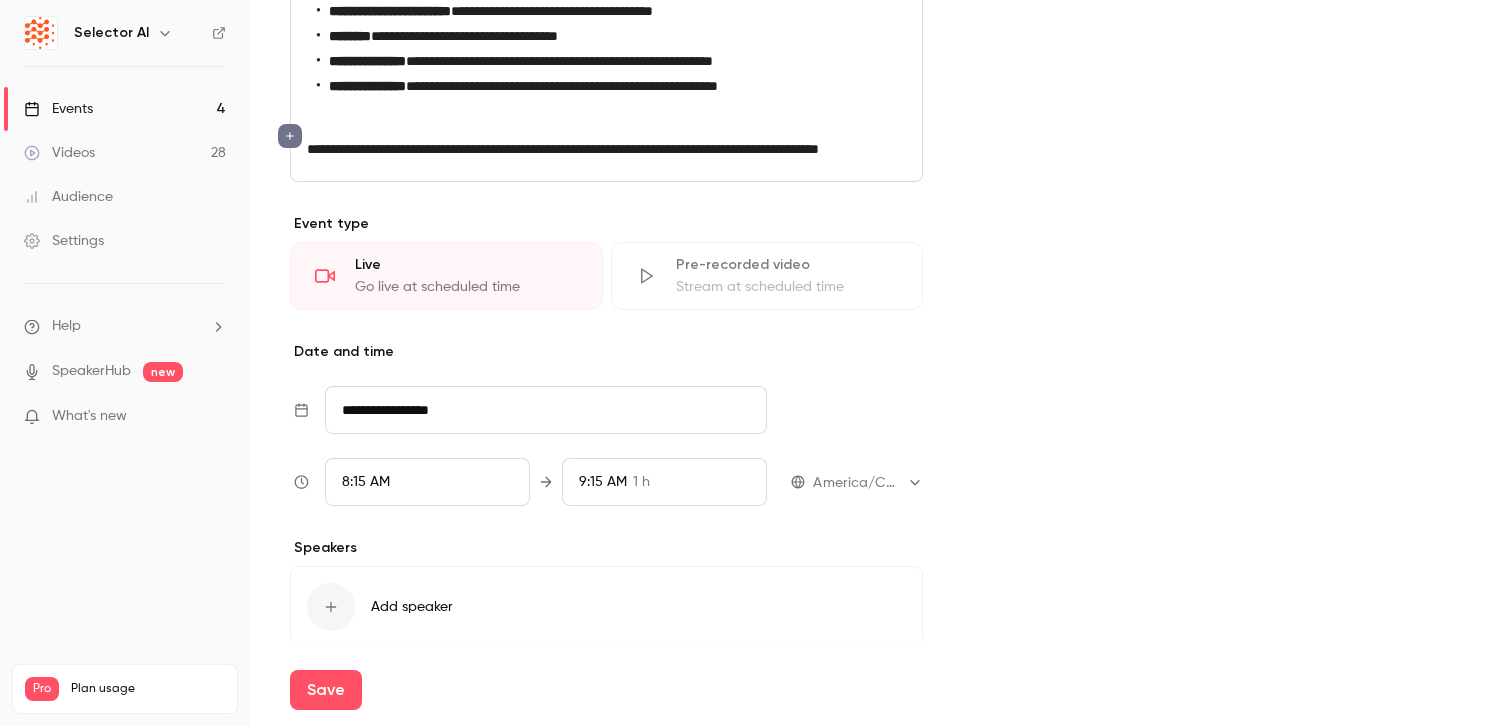 click on "**********" at bounding box center (546, 410) 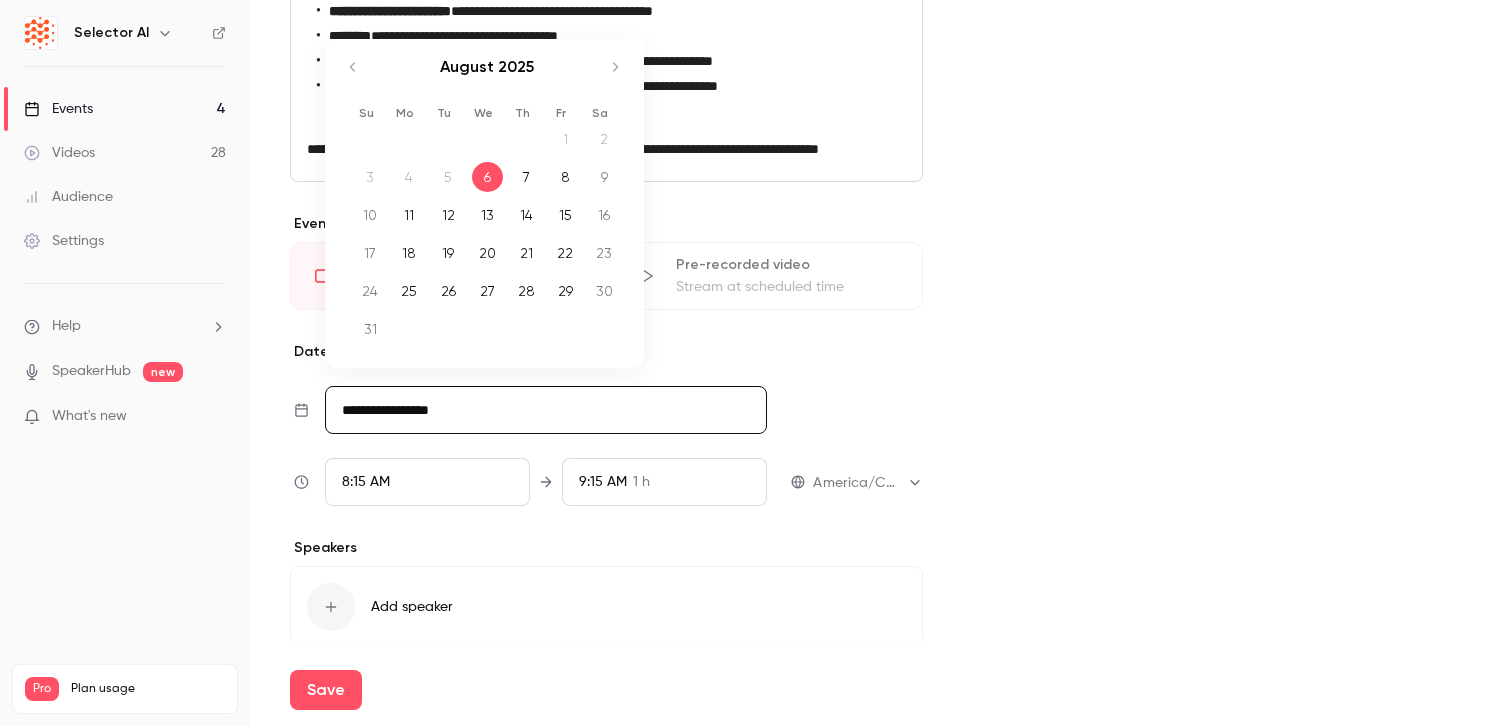 click 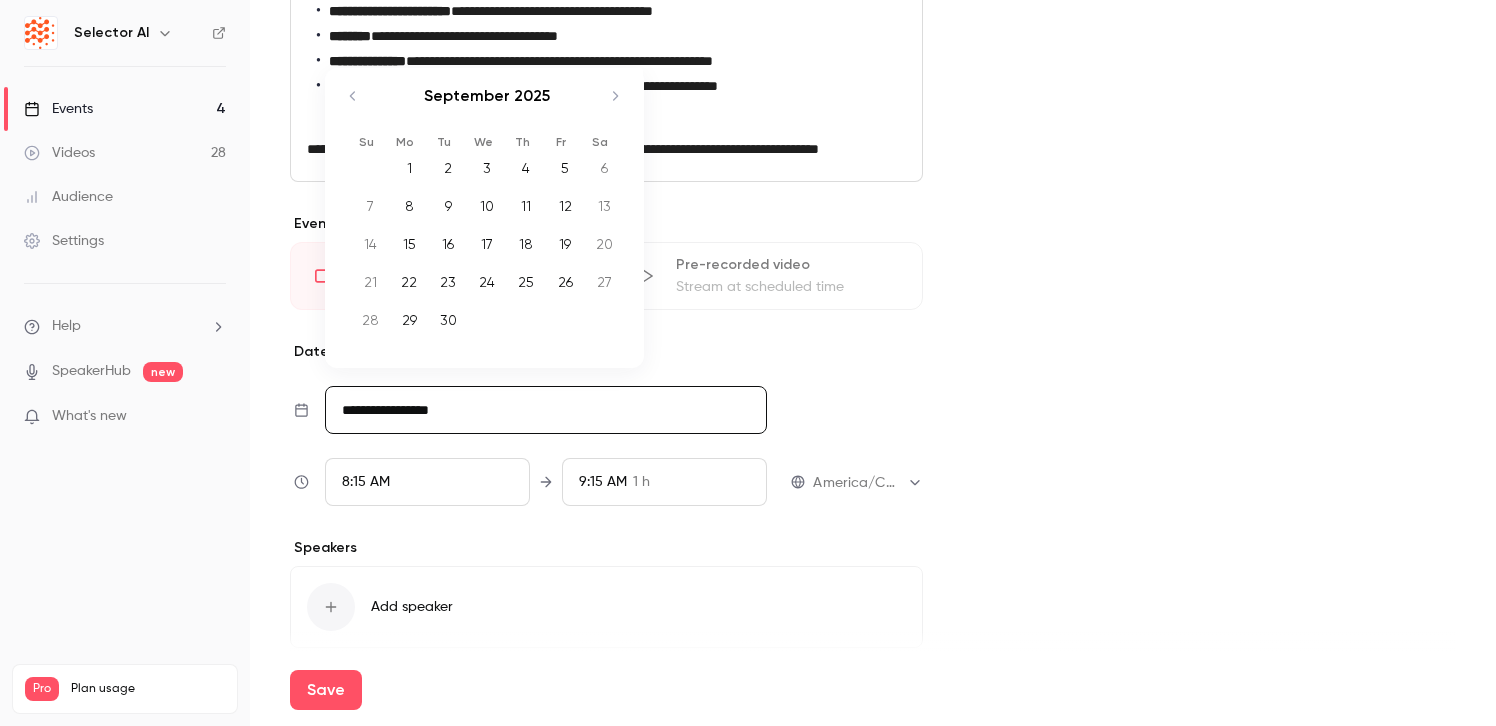 click on "30" at bounding box center [448, 320] 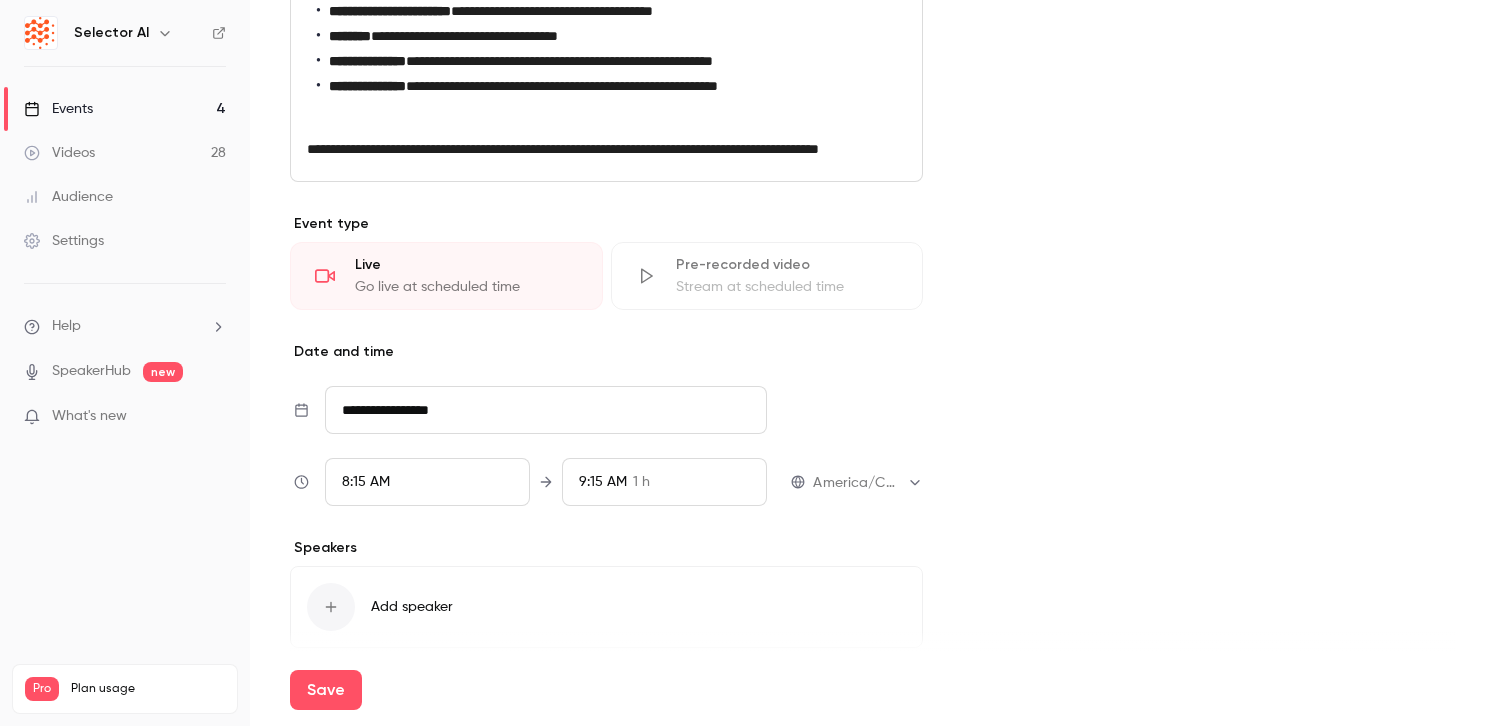 click on "8:15 AM" at bounding box center (366, 482) 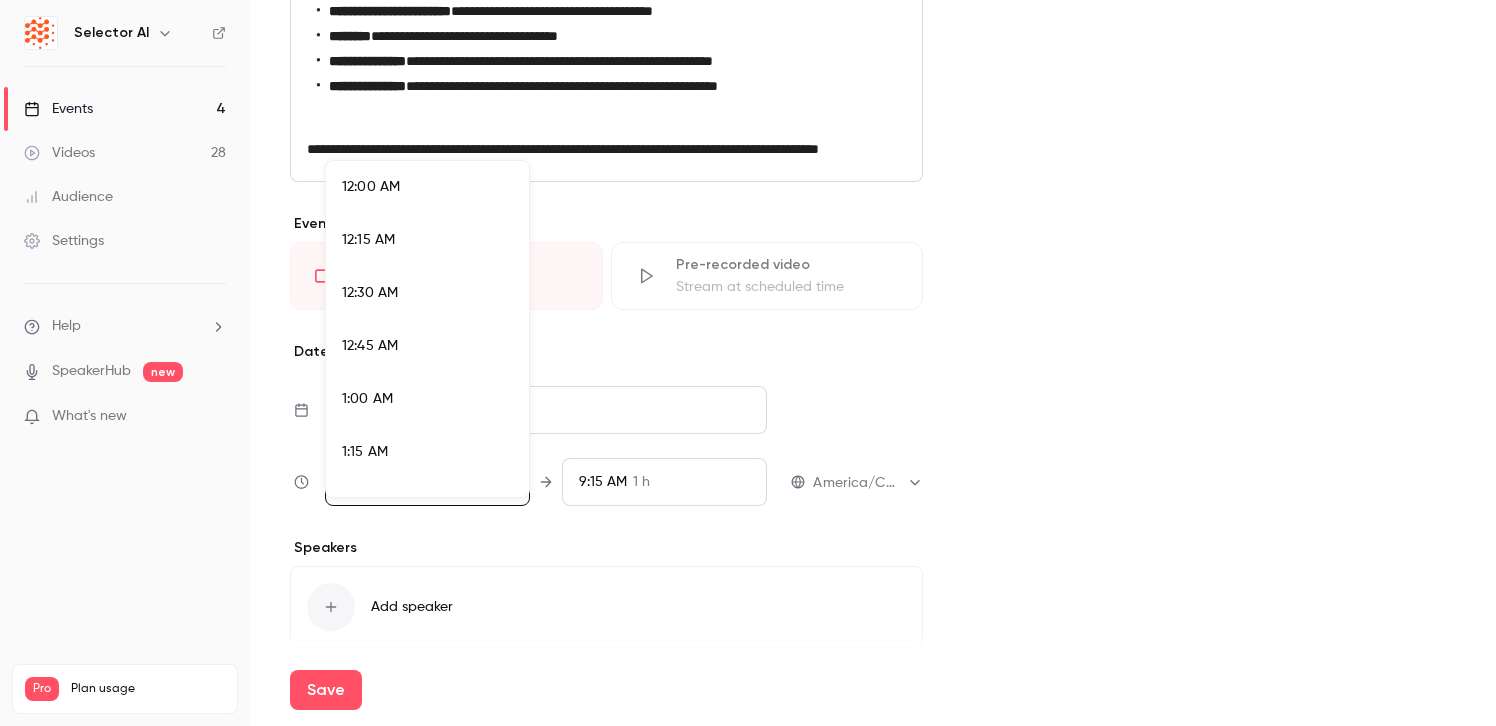 scroll, scrollTop: 1607, scrollLeft: 0, axis: vertical 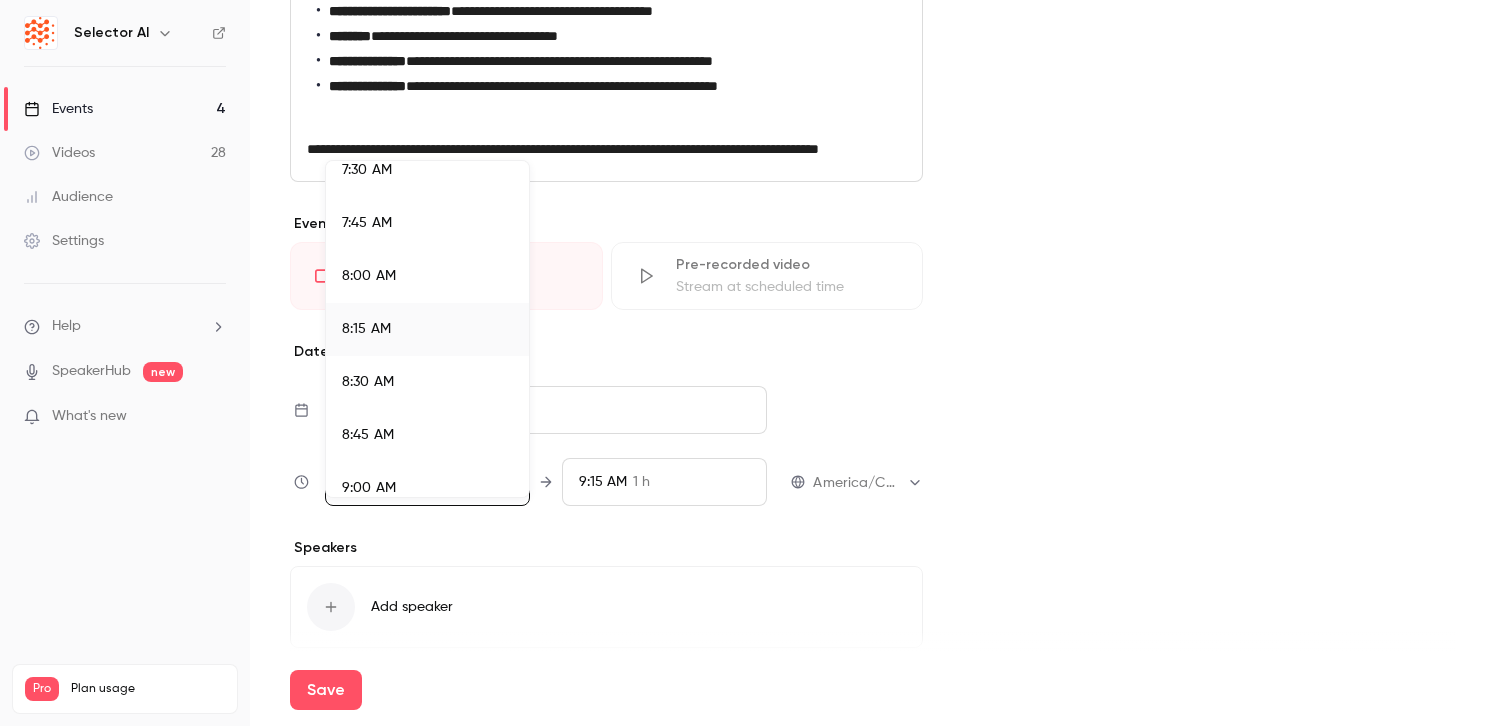 click on "8:30 AM" at bounding box center [427, 382] 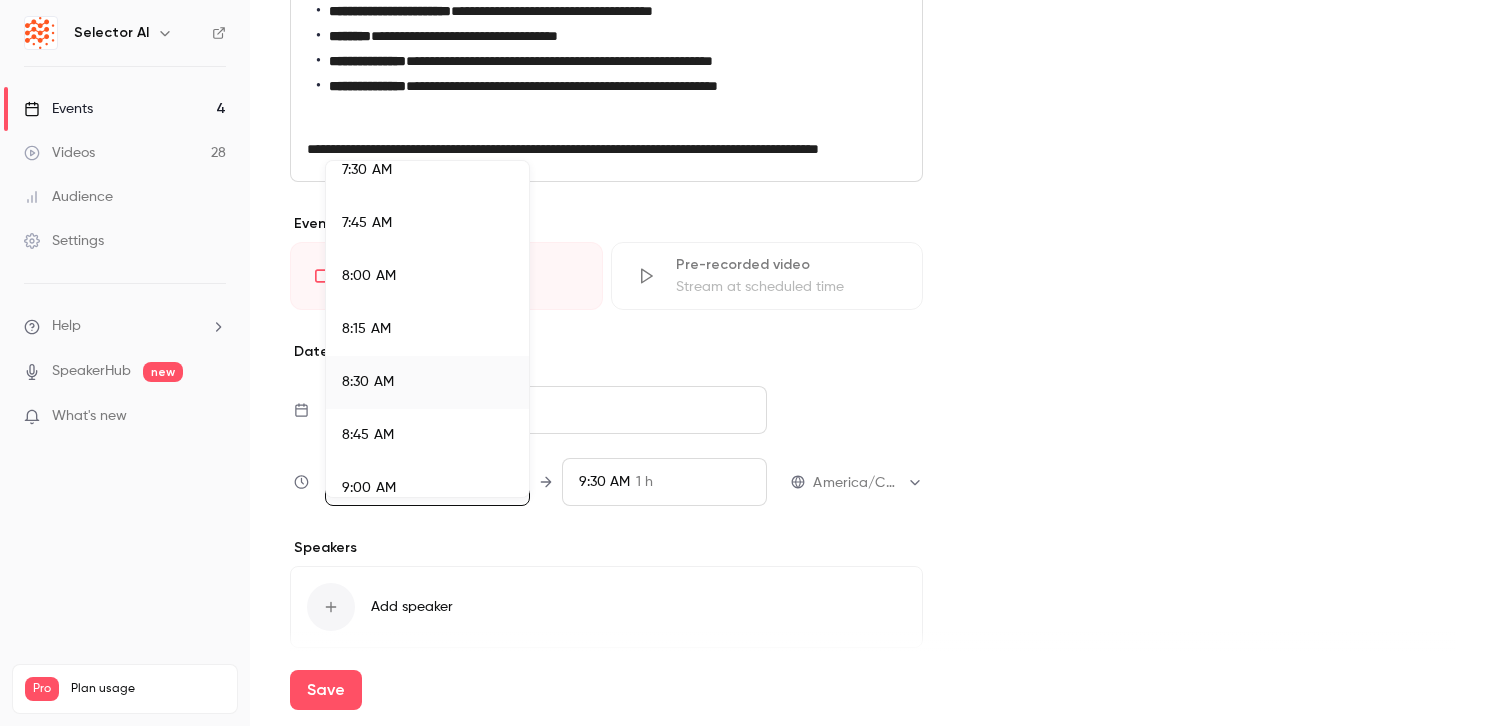click at bounding box center [748, 363] 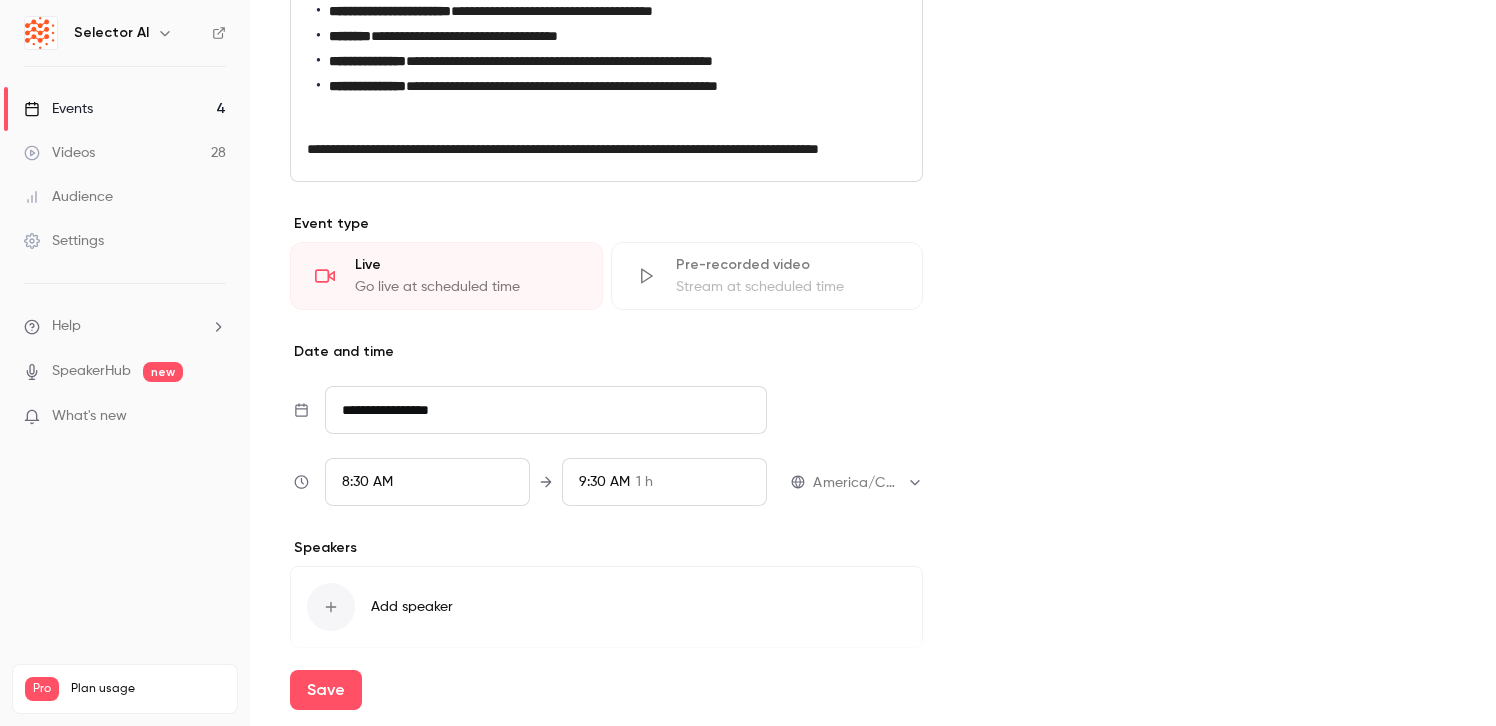 click on "9:30 AM" at bounding box center [604, 482] 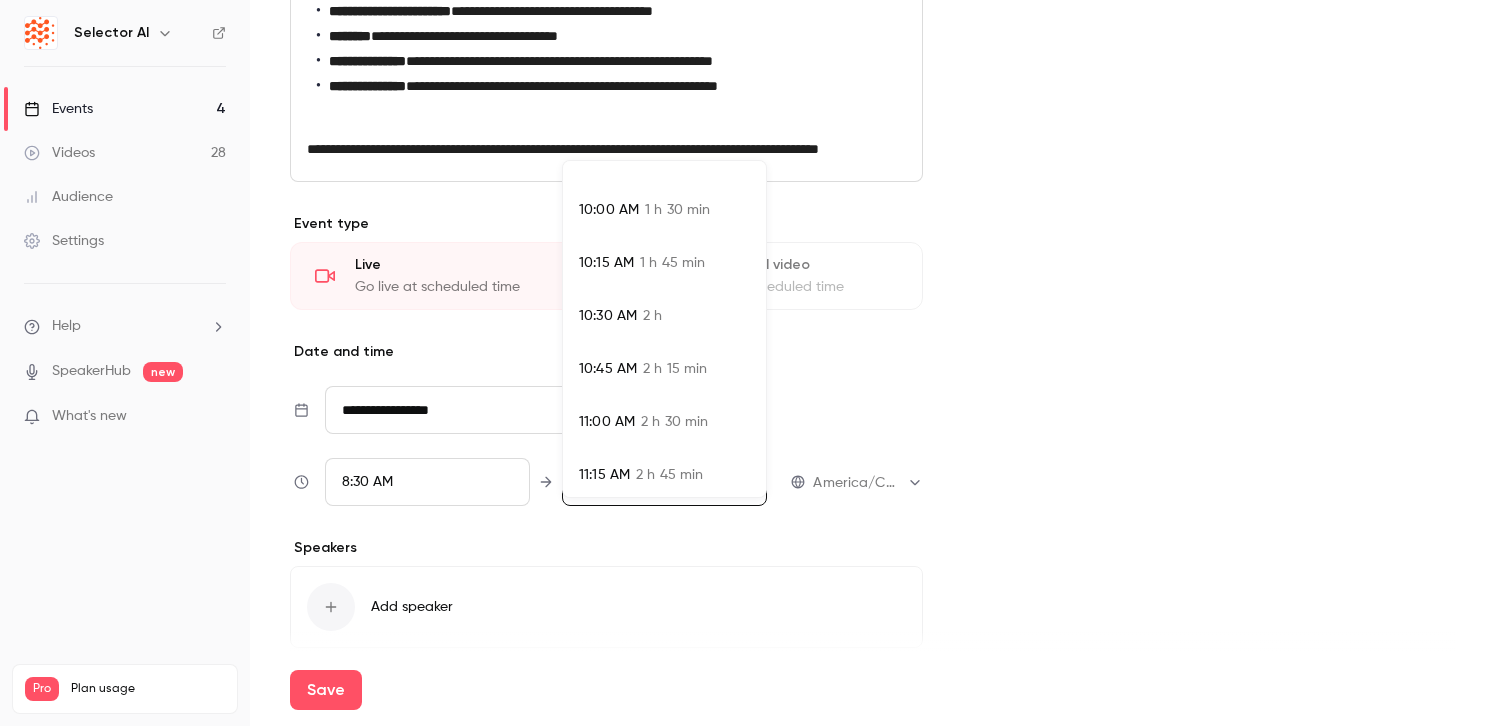 scroll, scrollTop: 565, scrollLeft: 0, axis: vertical 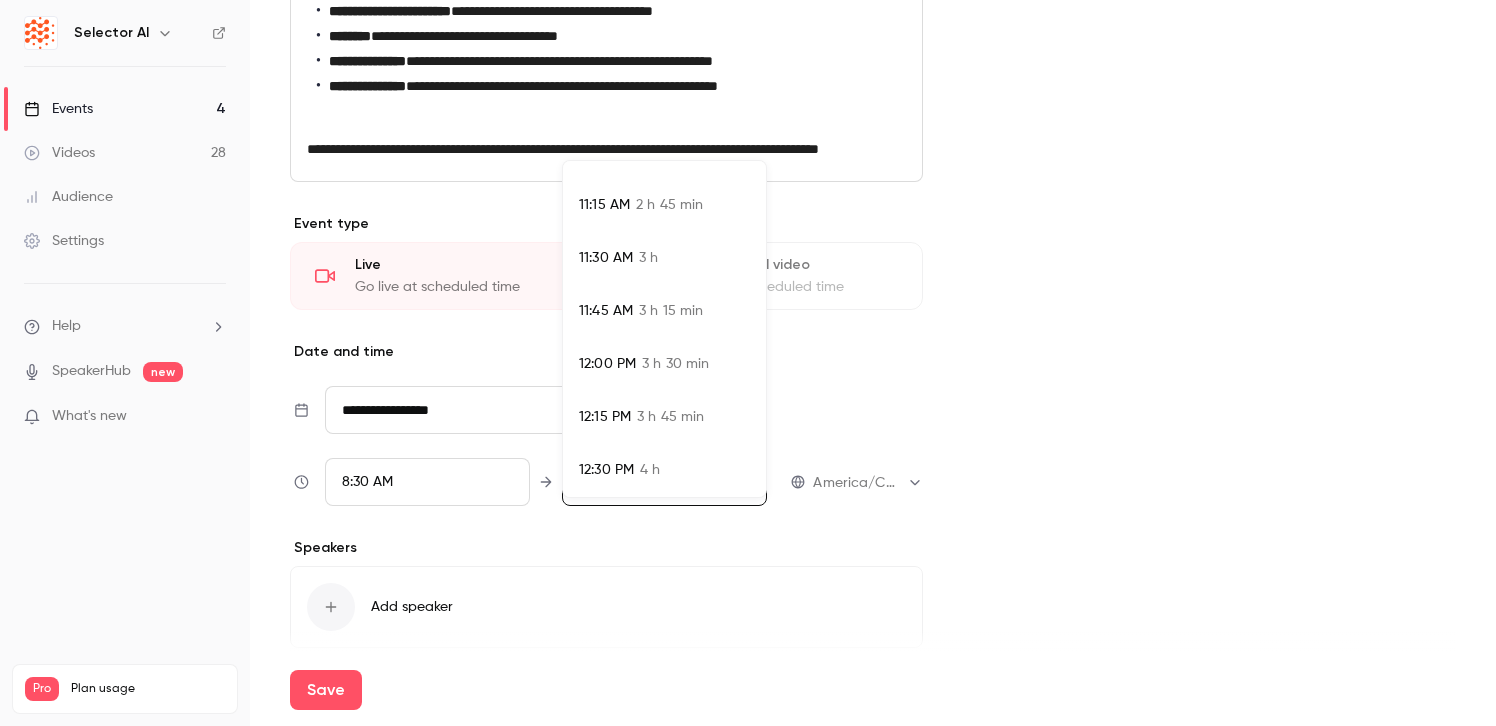 drag, startPoint x: 642, startPoint y: 480, endPoint x: 662, endPoint y: 481, distance: 20.024984 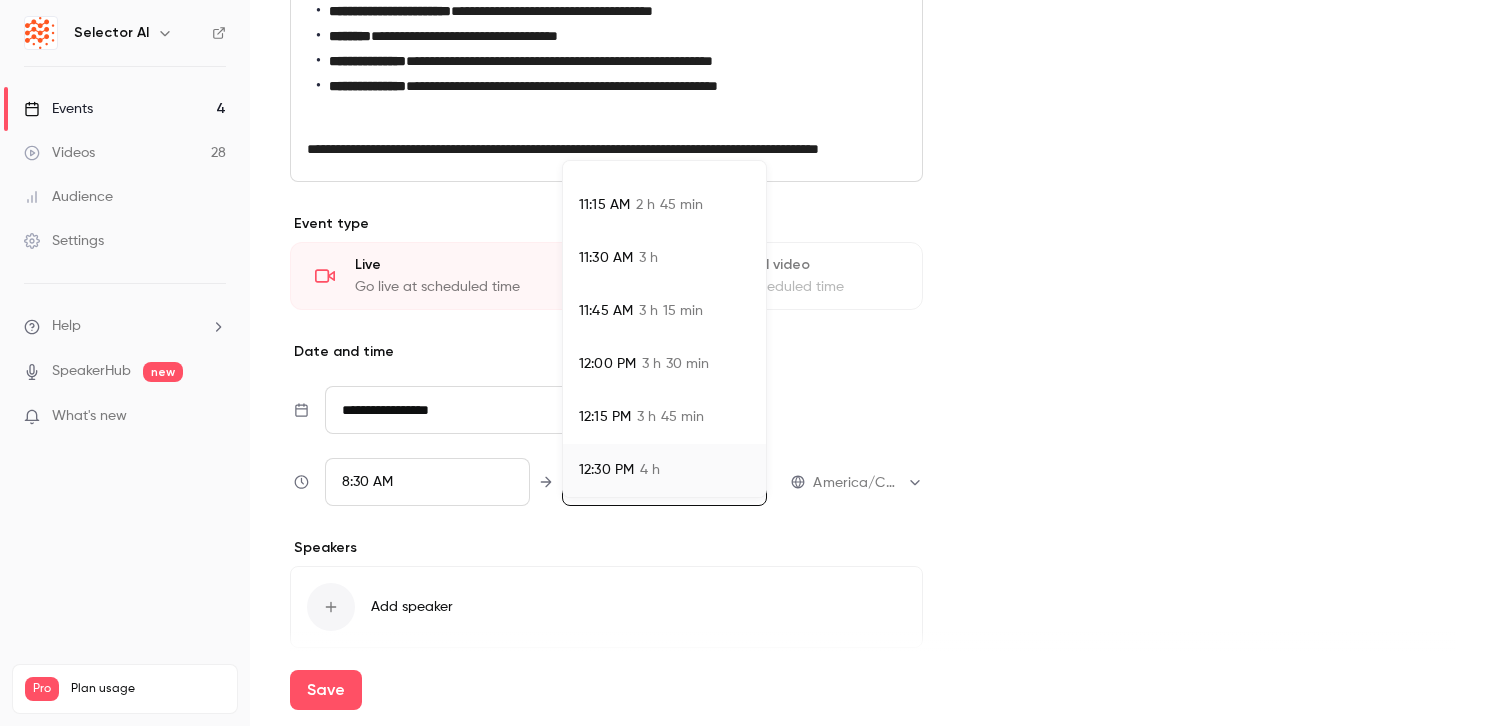 click on "12:30 PM 4 h" at bounding box center [664, 470] 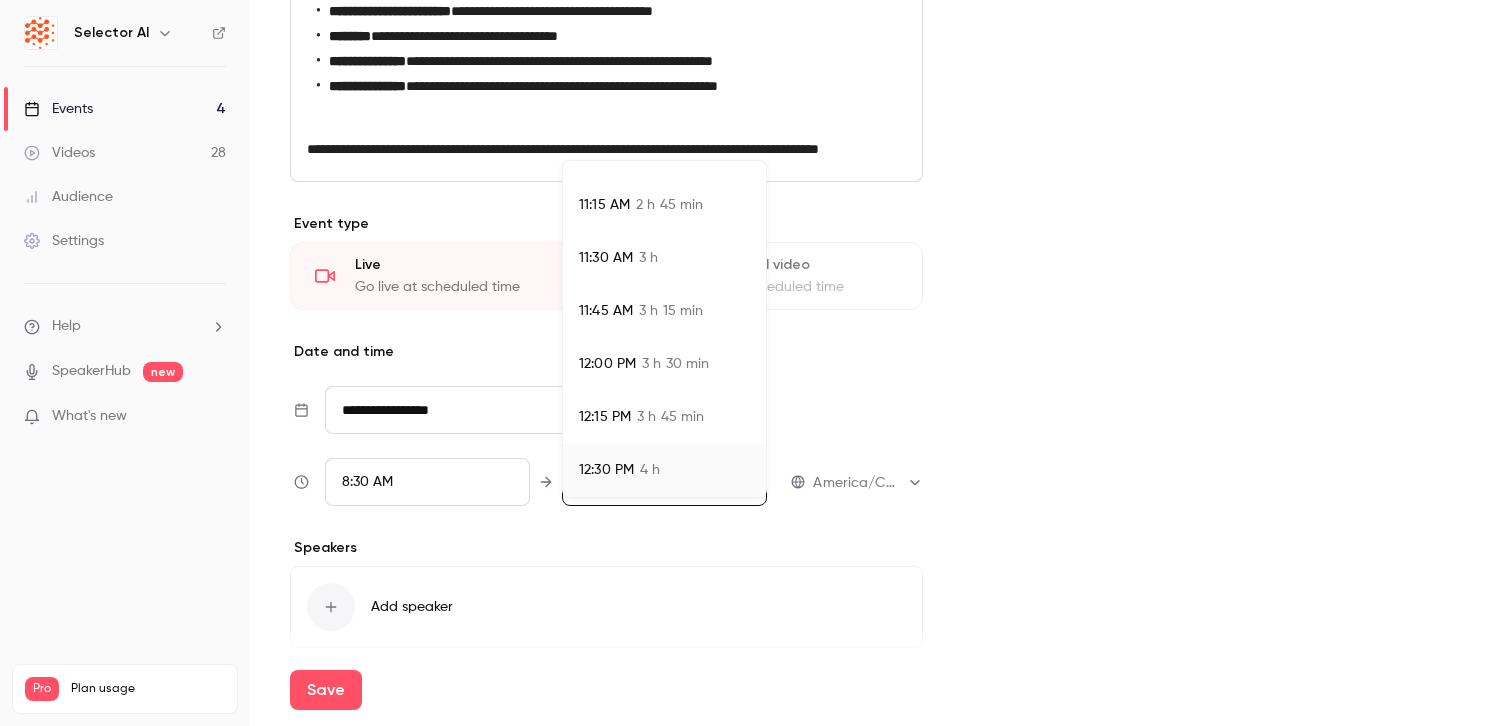 click on "12:30 PM 4 h" at bounding box center [664, 470] 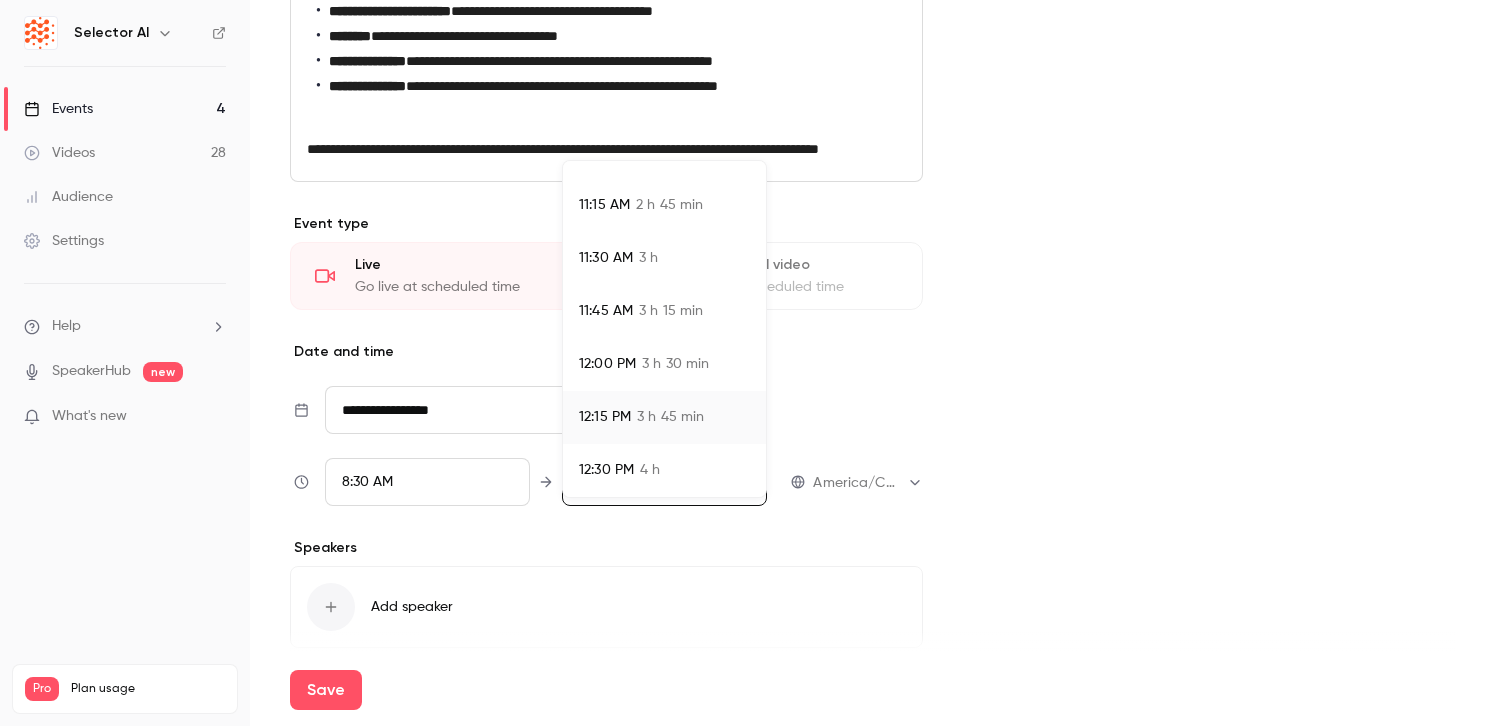 click on "12:30 PM" at bounding box center (606, 470) 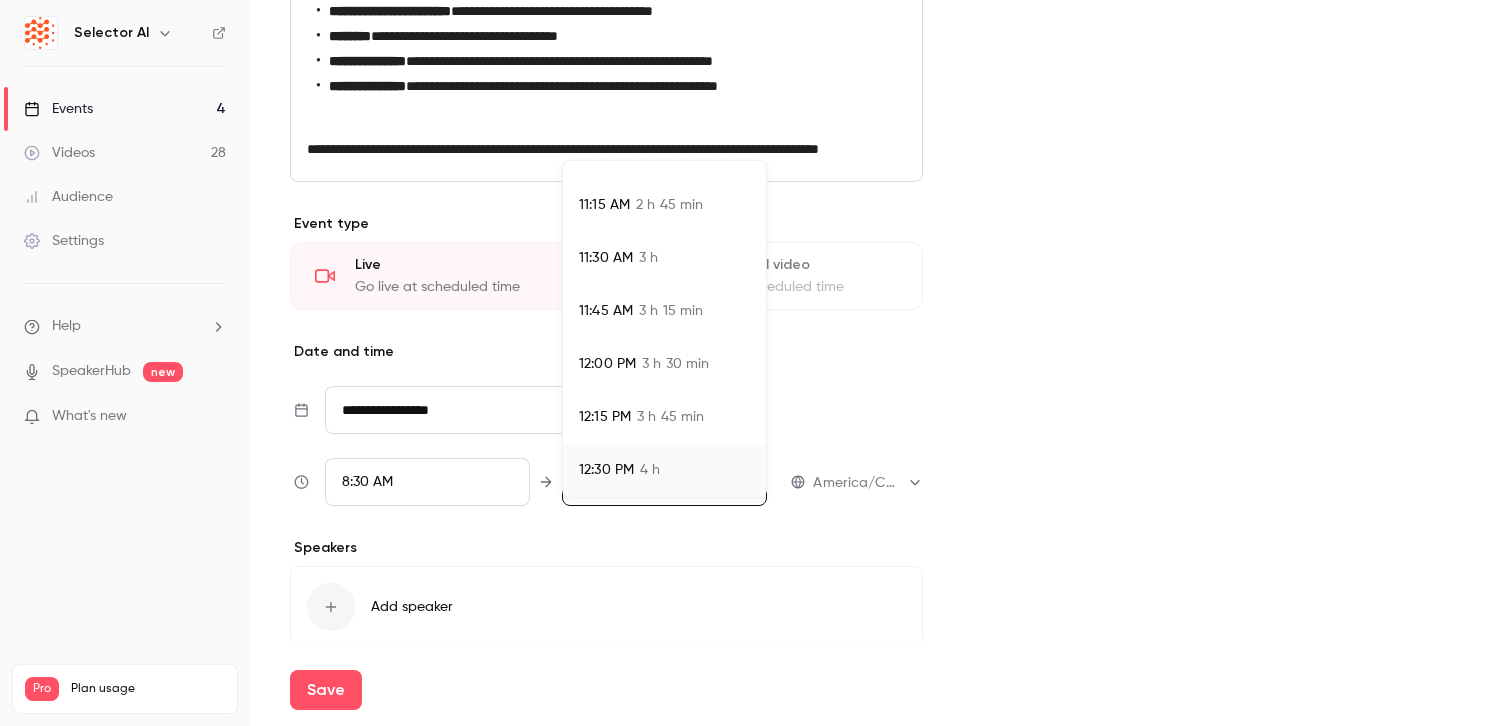 click at bounding box center (748, 363) 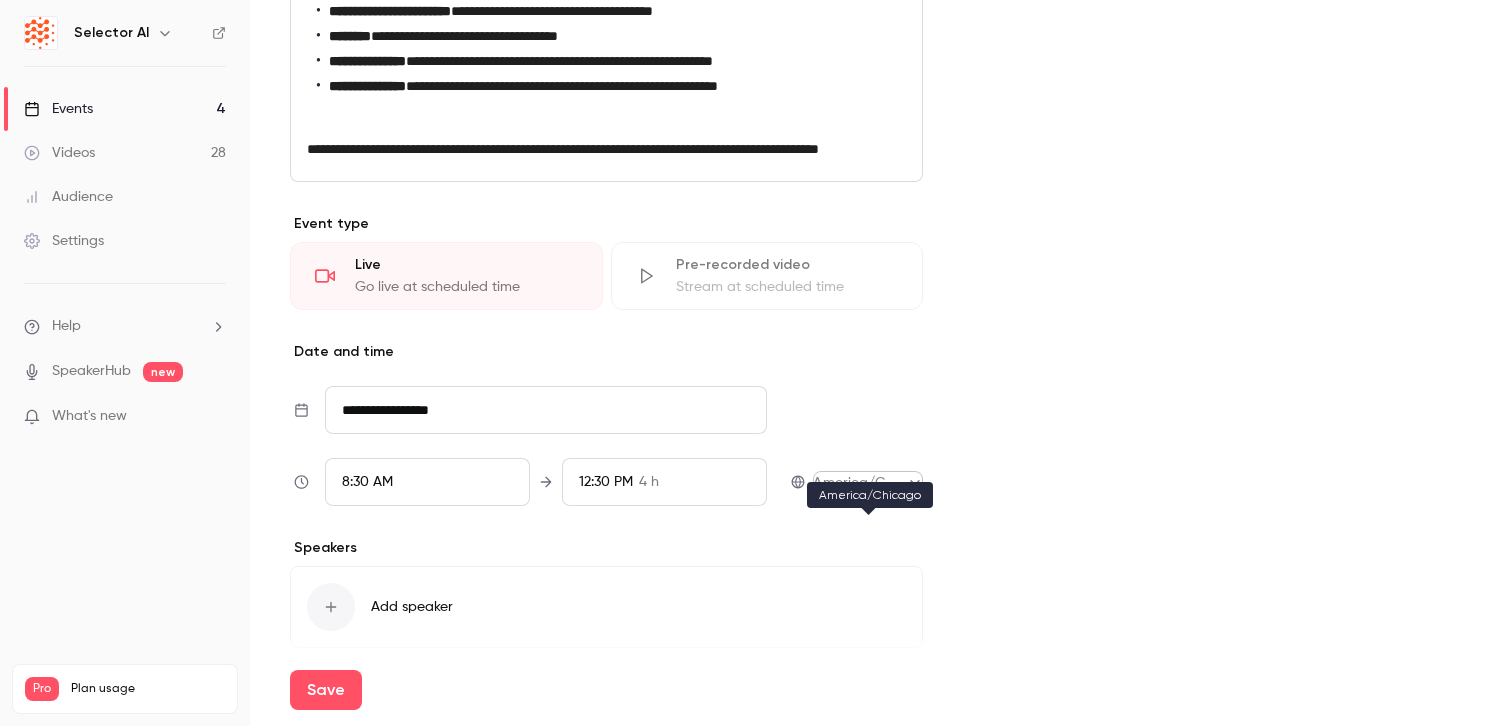 click on "**********" at bounding box center (748, 363) 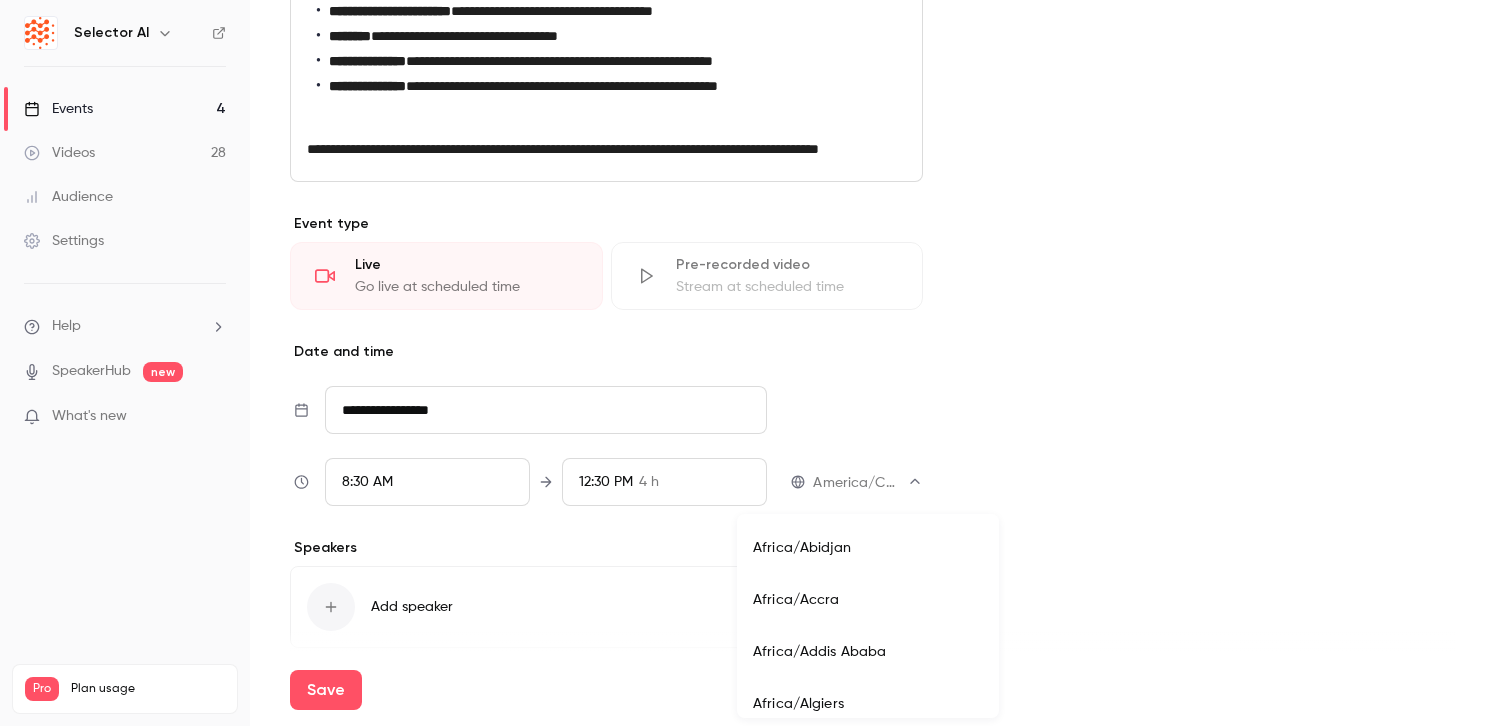 scroll, scrollTop: 4248, scrollLeft: 0, axis: vertical 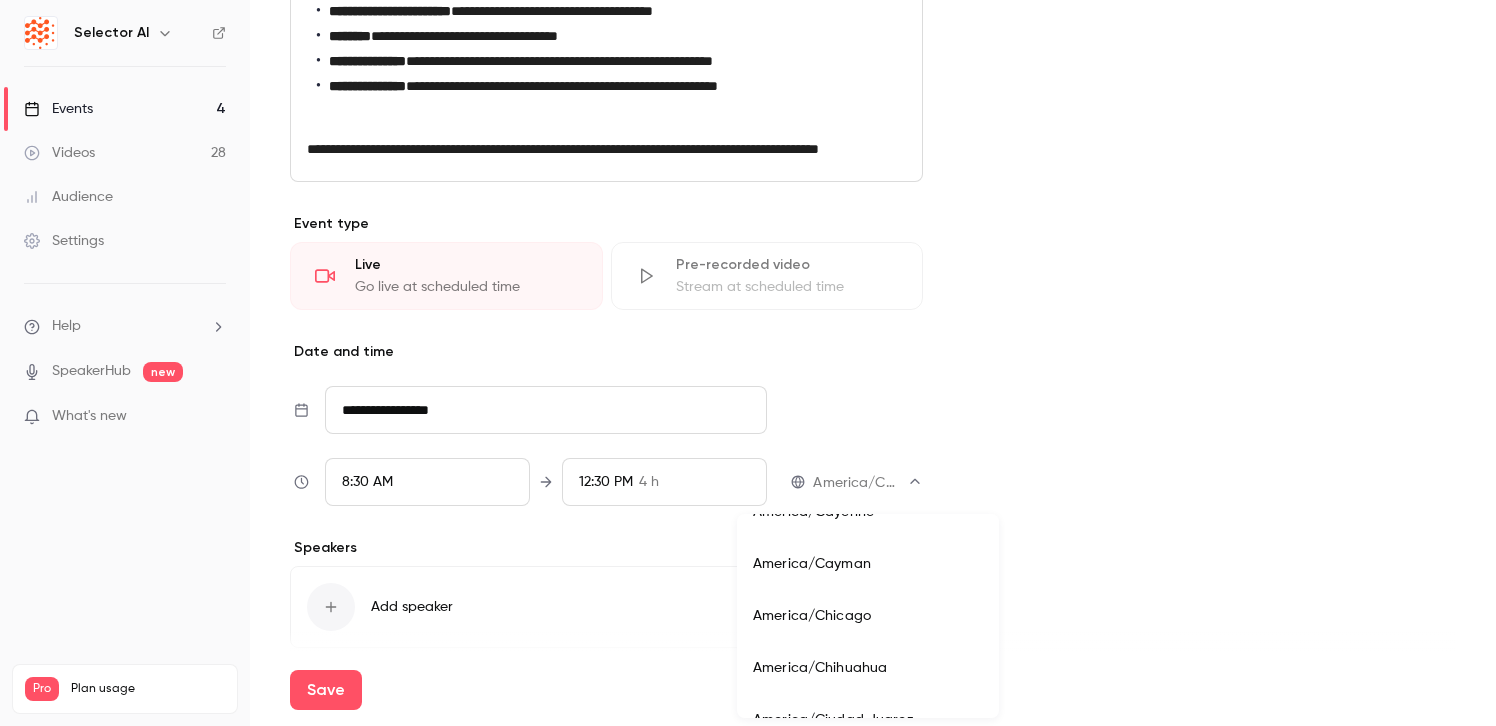 type 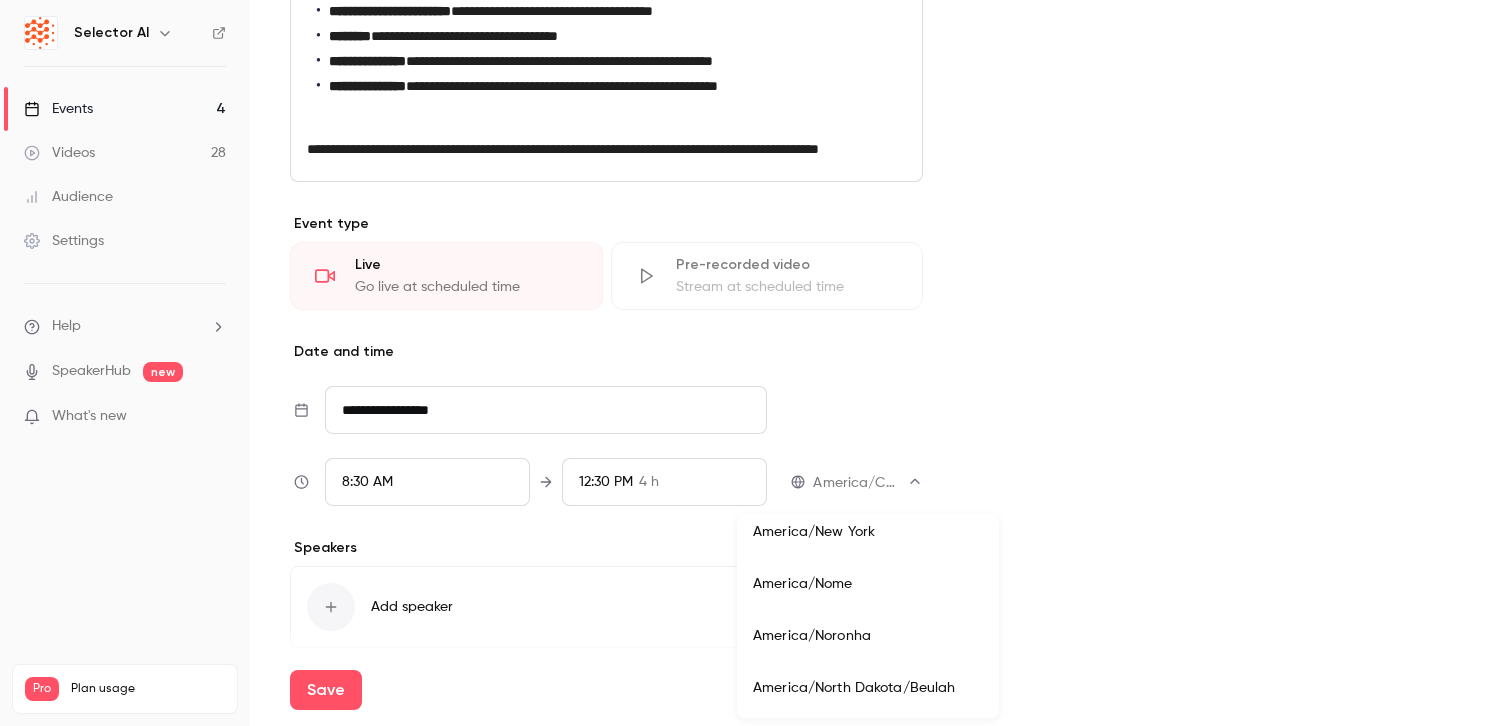 scroll, scrollTop: 7967, scrollLeft: 0, axis: vertical 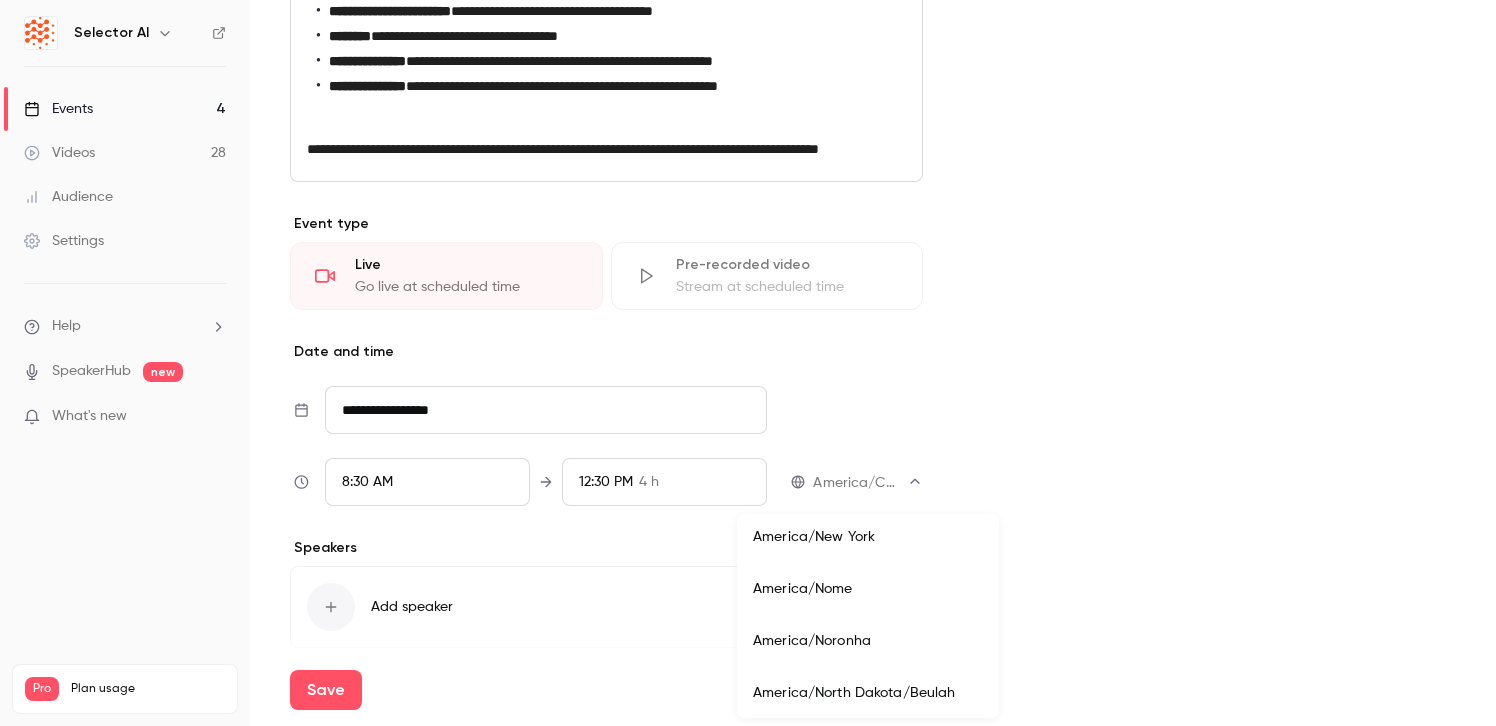 click on "America/New York" at bounding box center [868, 537] 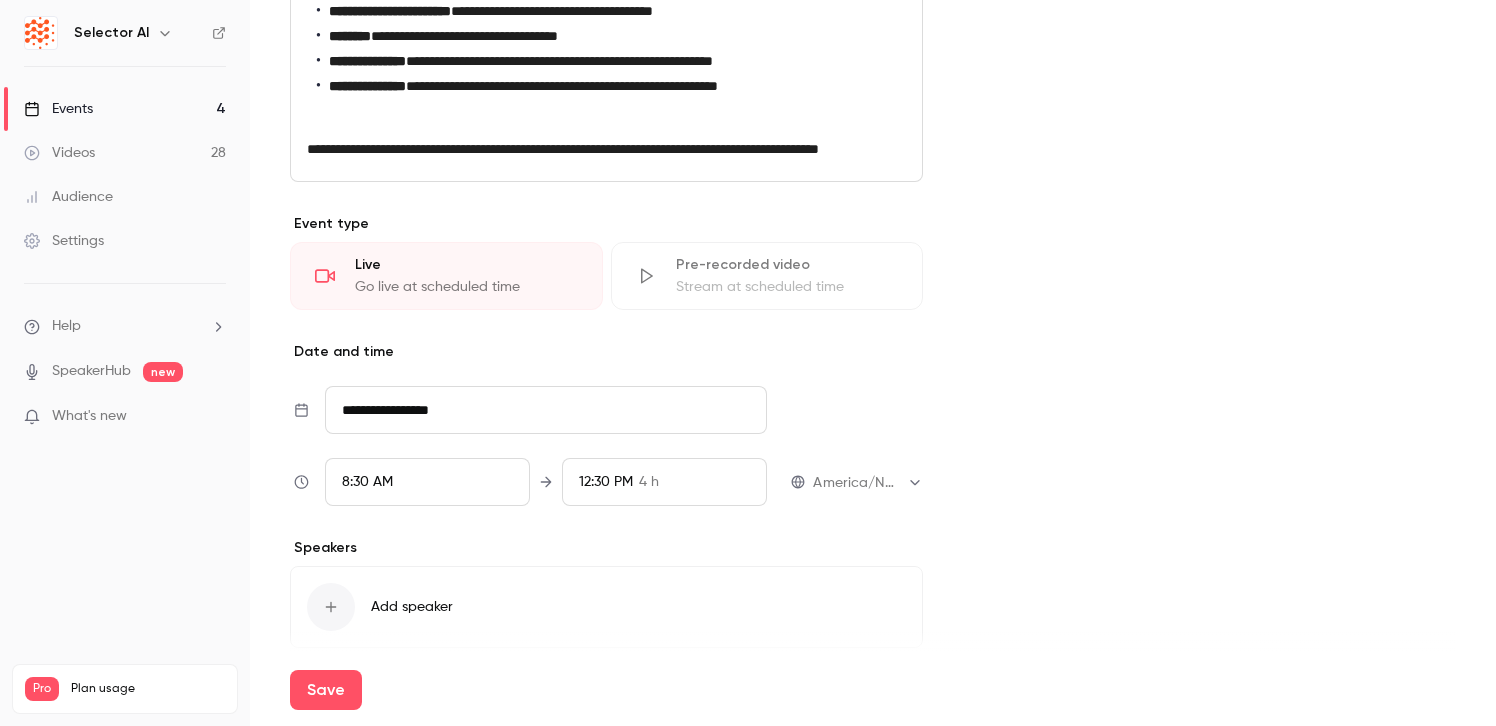 scroll, scrollTop: 7968, scrollLeft: 0, axis: vertical 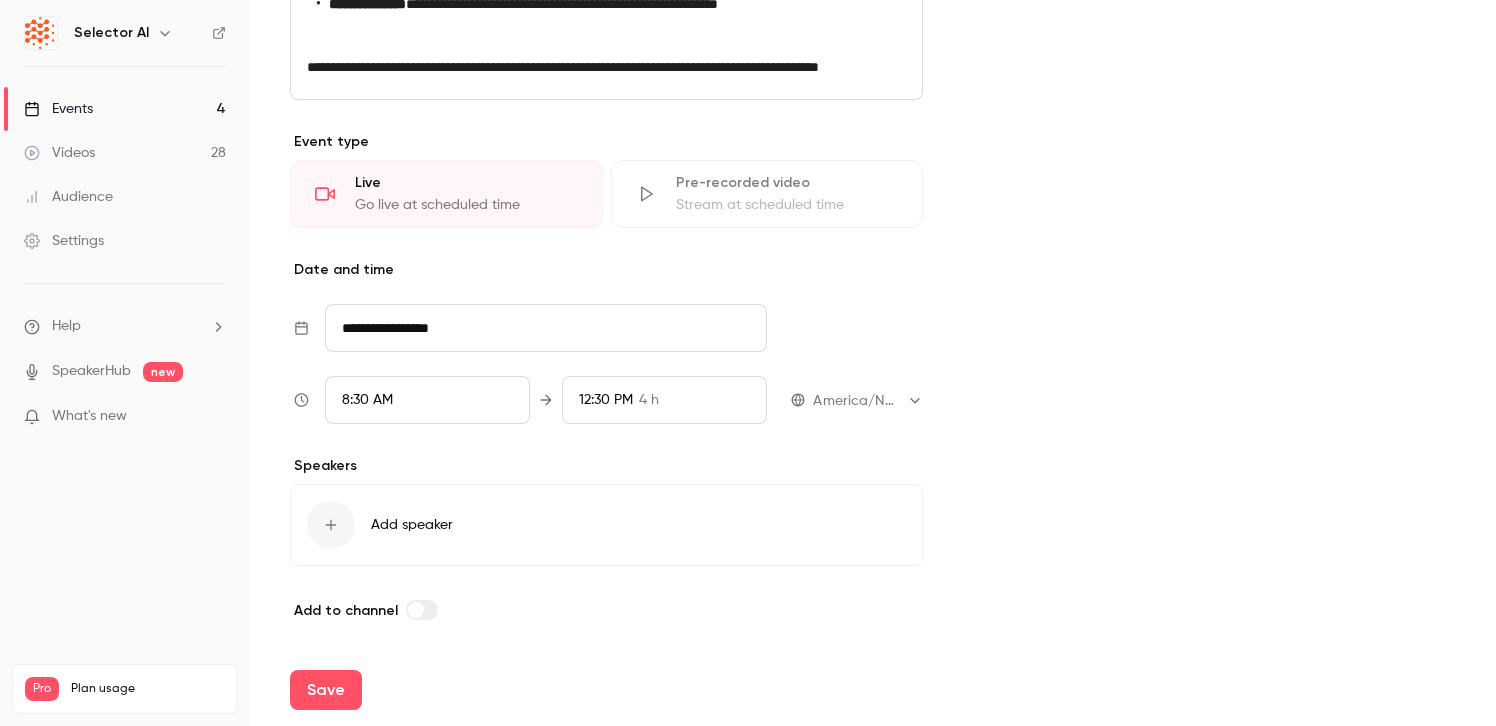 click 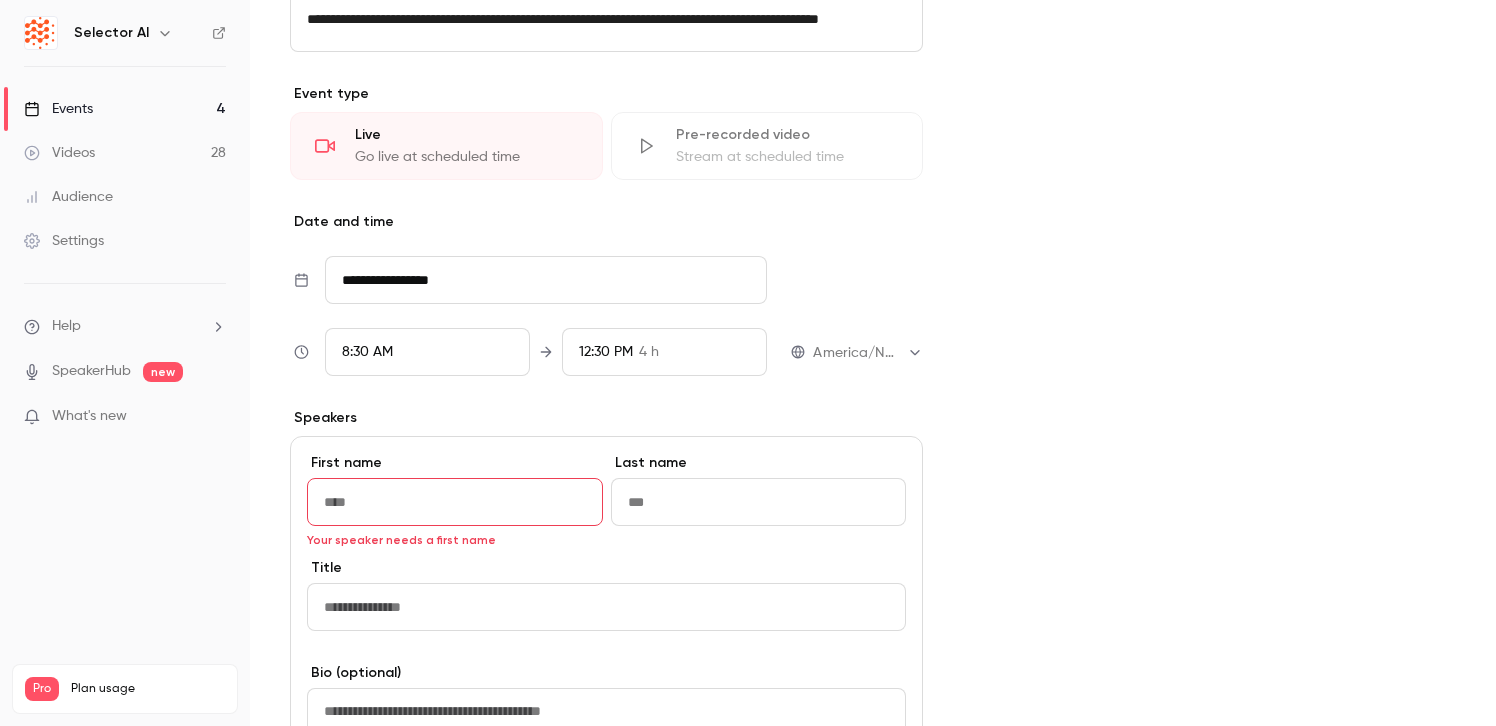 click on "Cover image Selector AI [MONTH] 30, 8:30 AM AI for Network Leaders - Powered by Selector" at bounding box center (1209, 266) 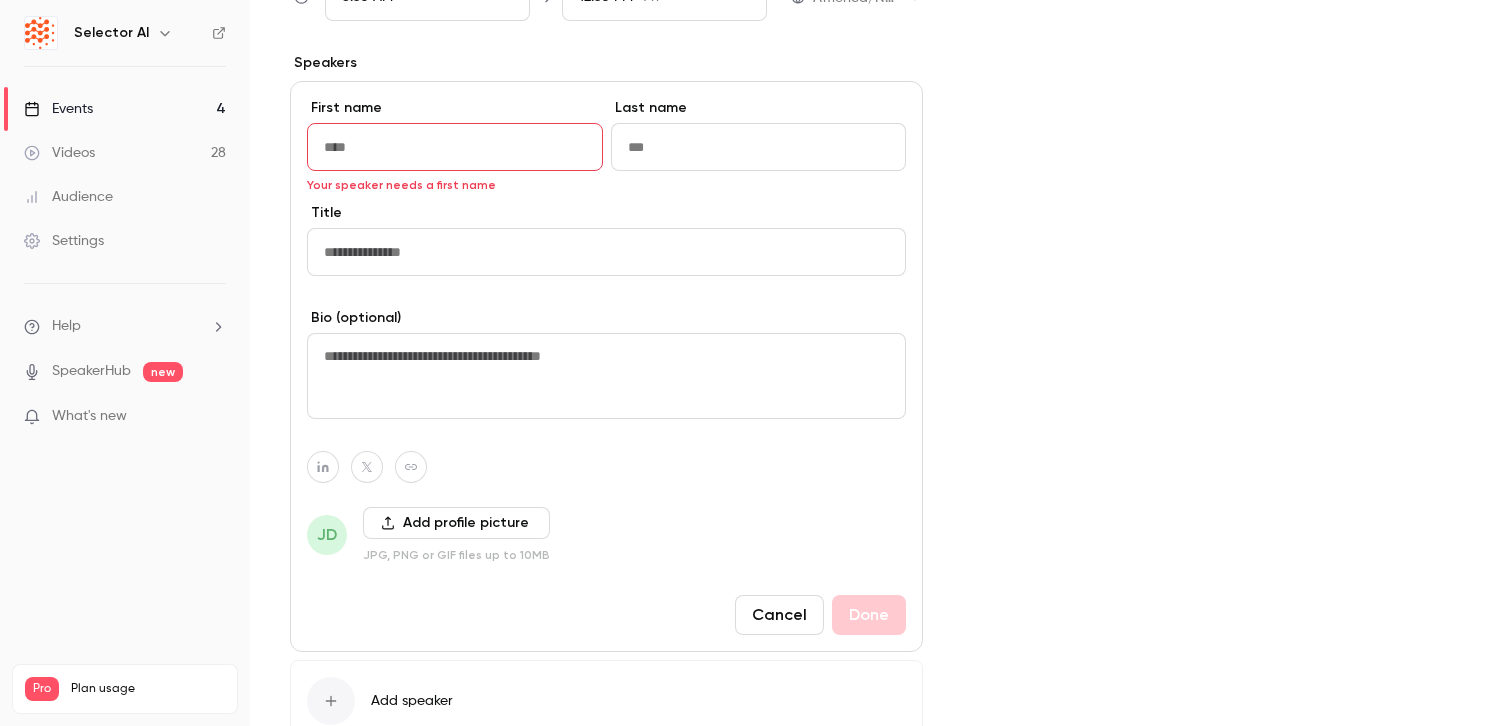 scroll, scrollTop: 1223, scrollLeft: 0, axis: vertical 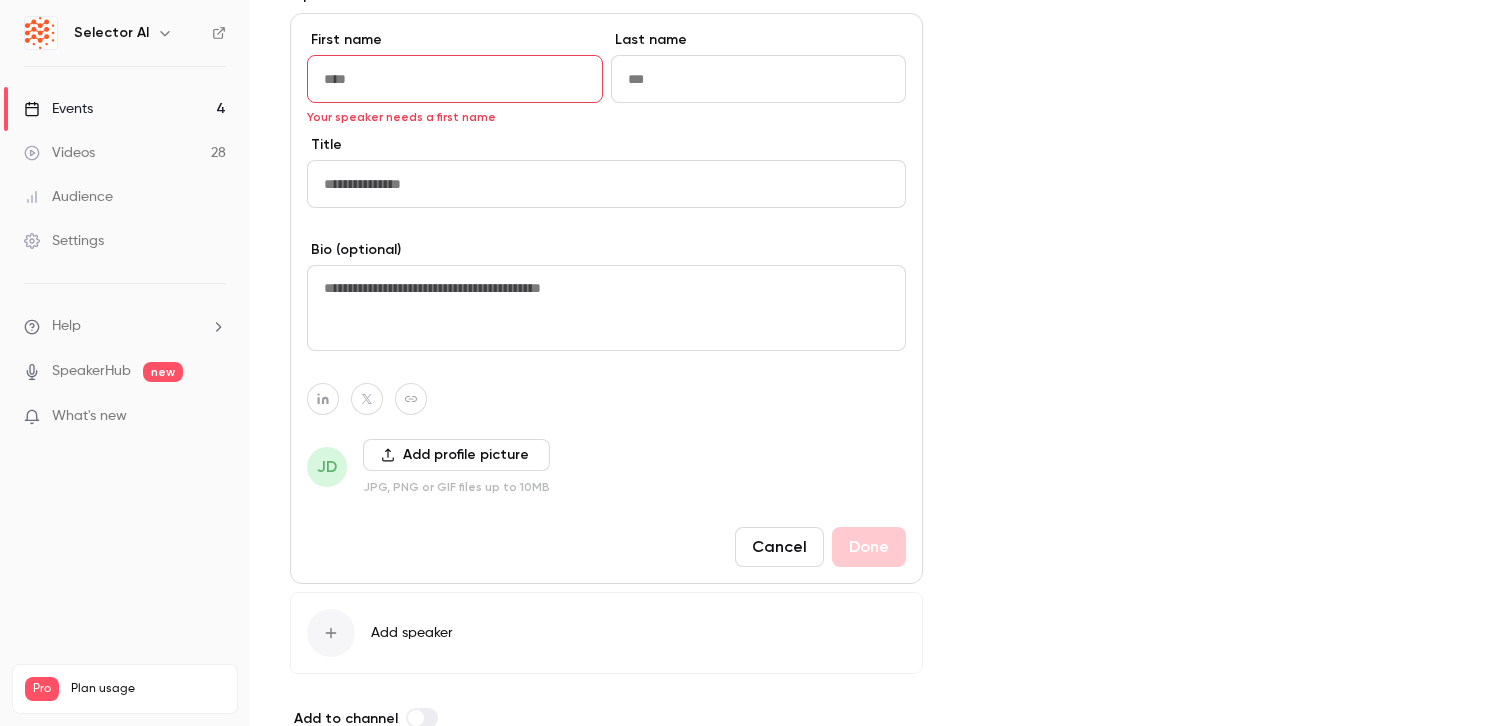 click on "Cancel" at bounding box center (779, 547) 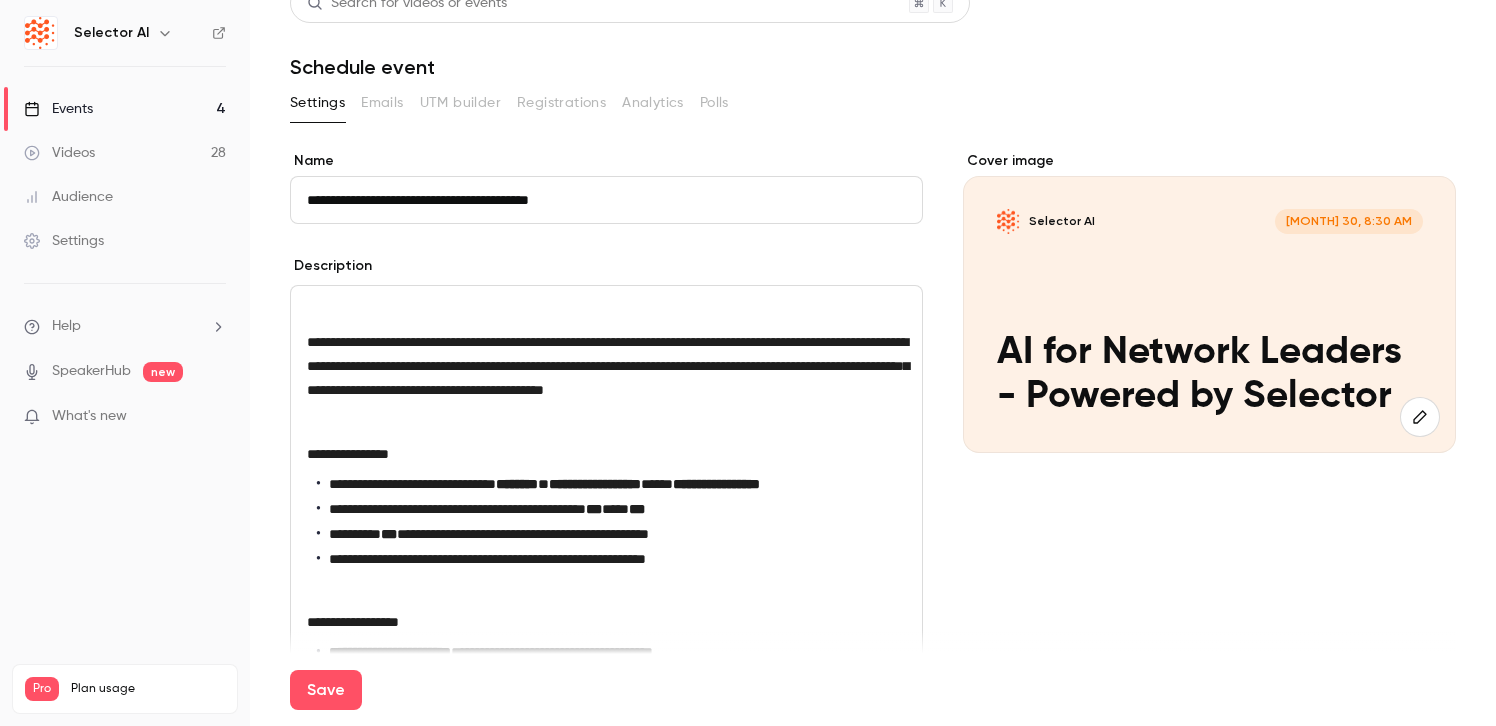 scroll, scrollTop: 4, scrollLeft: 0, axis: vertical 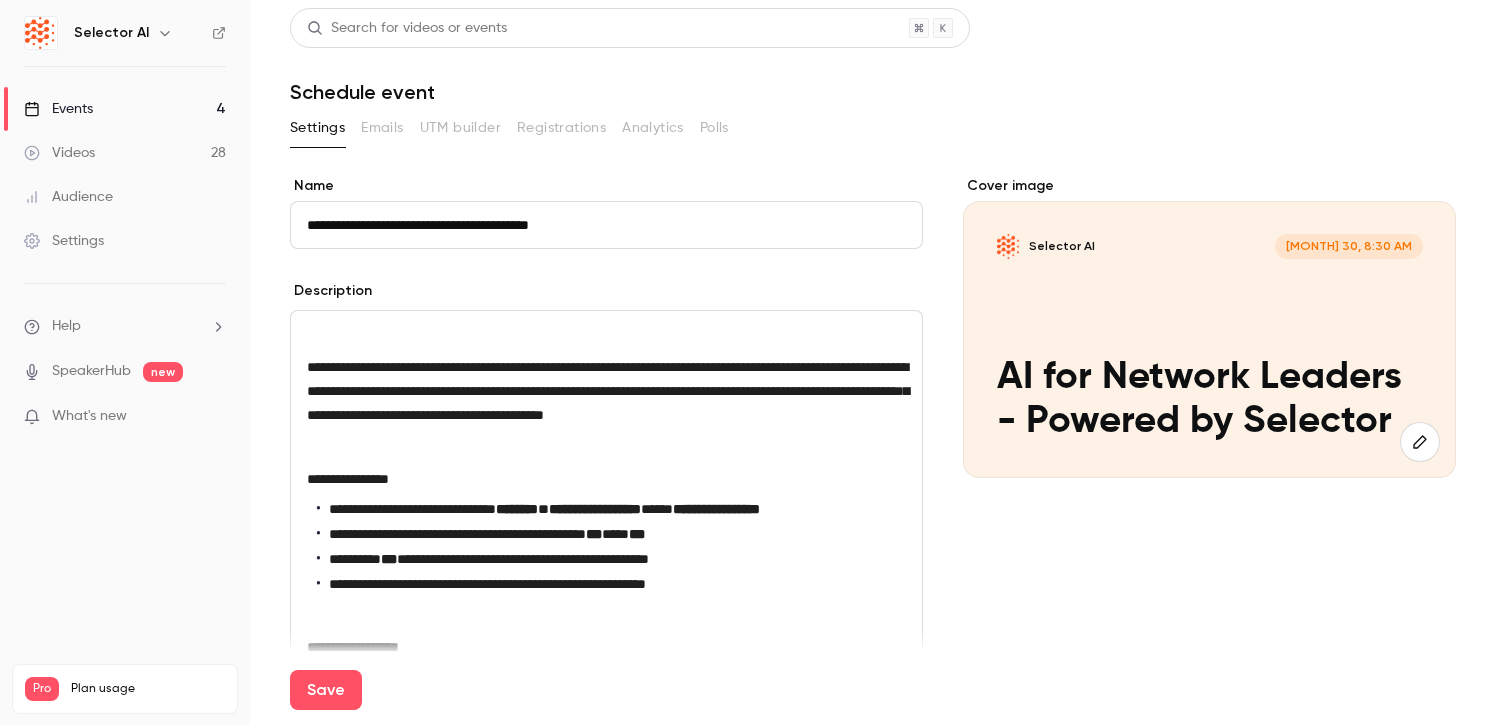 click 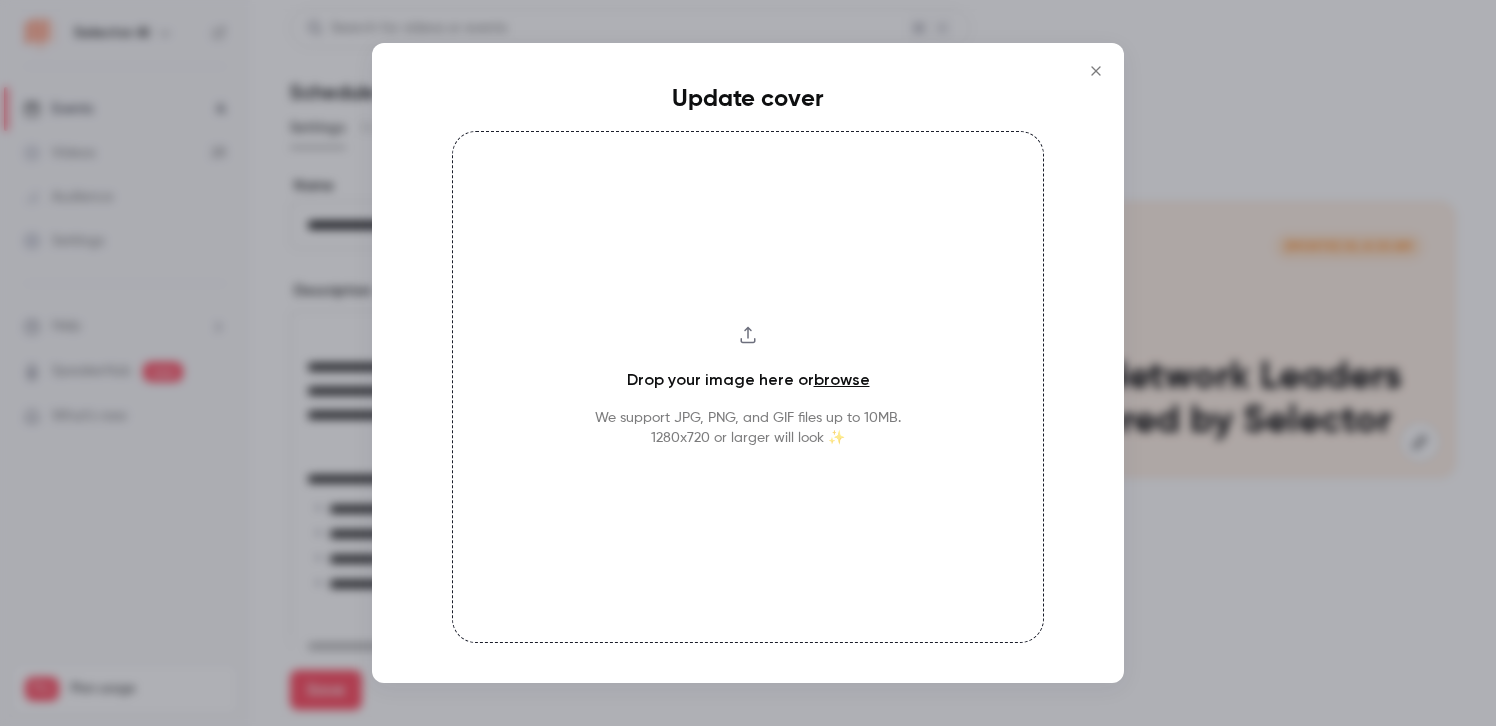 click on "browse" at bounding box center [842, 379] 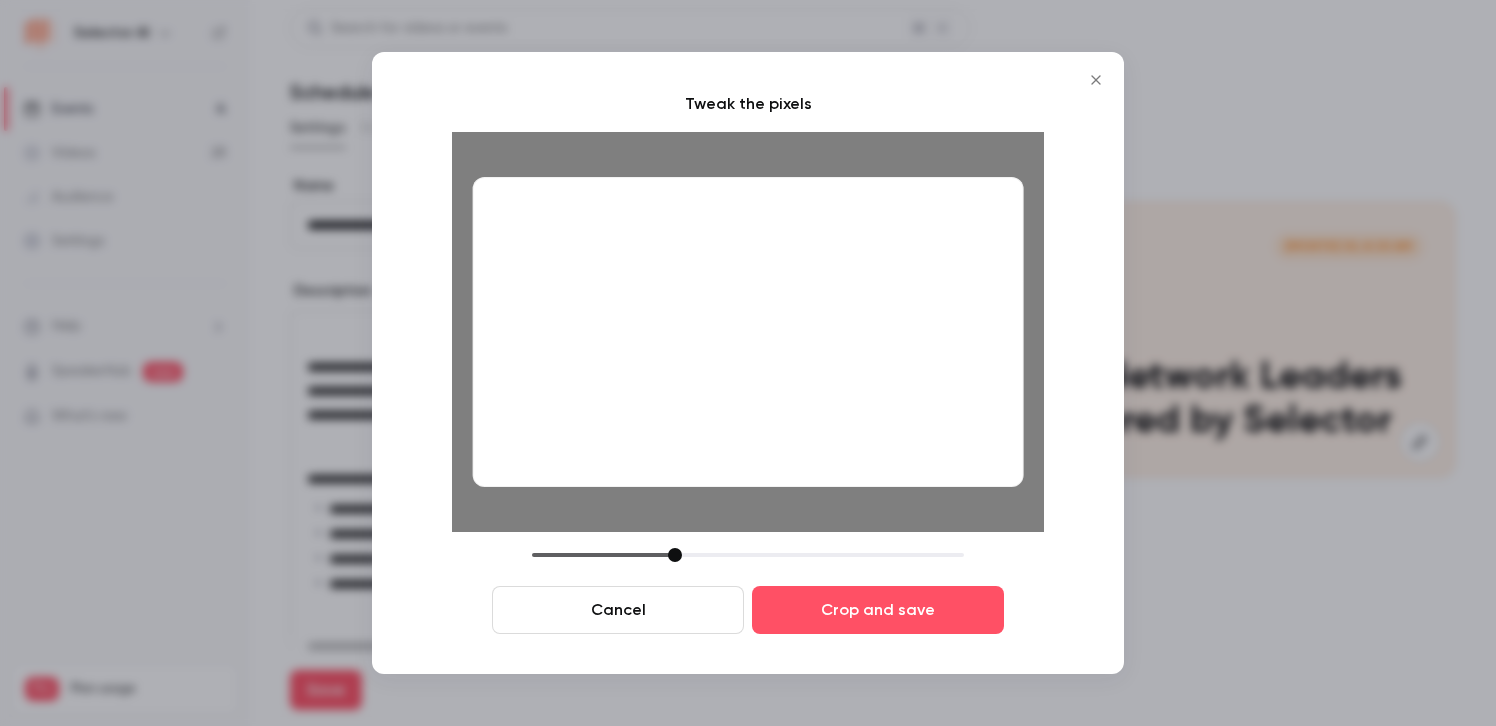 drag, startPoint x: 832, startPoint y: 465, endPoint x: 710, endPoint y: 600, distance: 181.95879 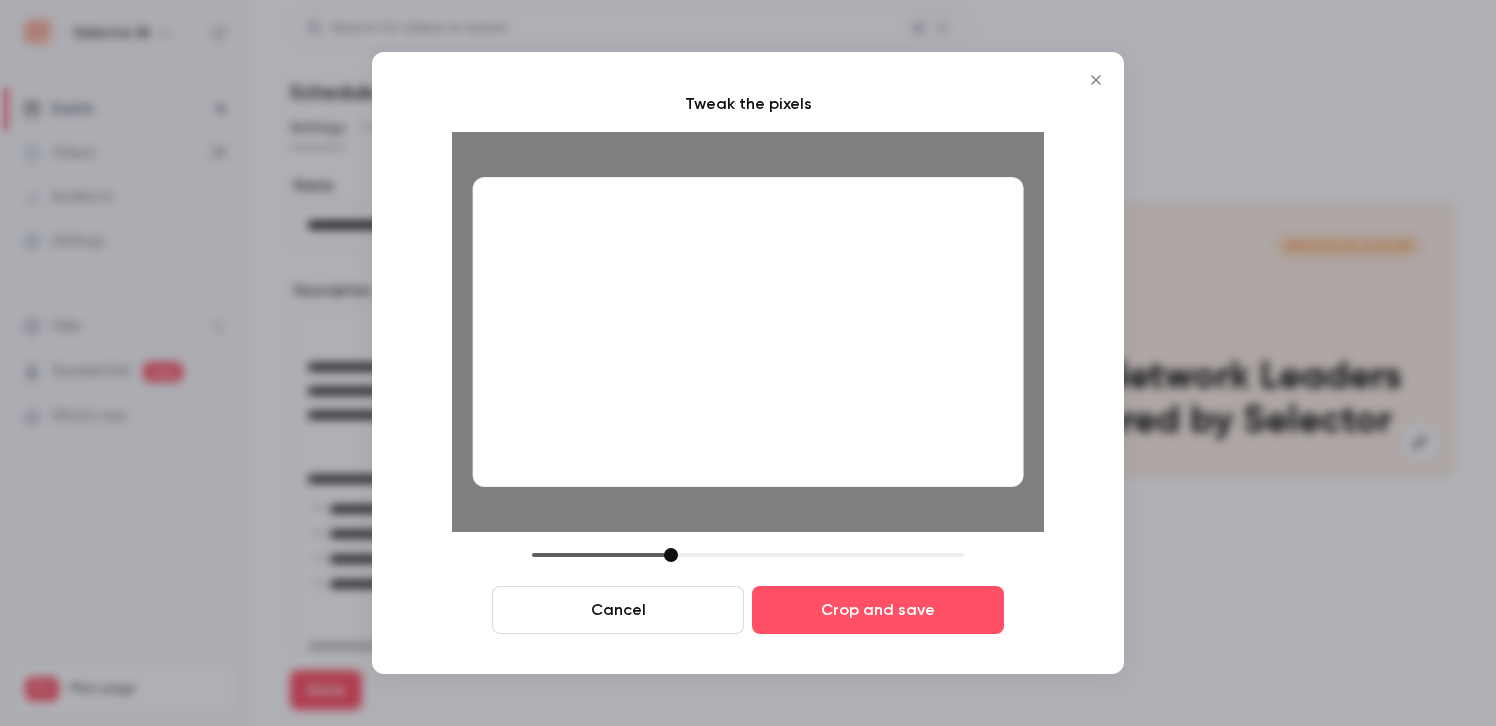 drag, startPoint x: 678, startPoint y: 557, endPoint x: 685, endPoint y: 542, distance: 16.552946 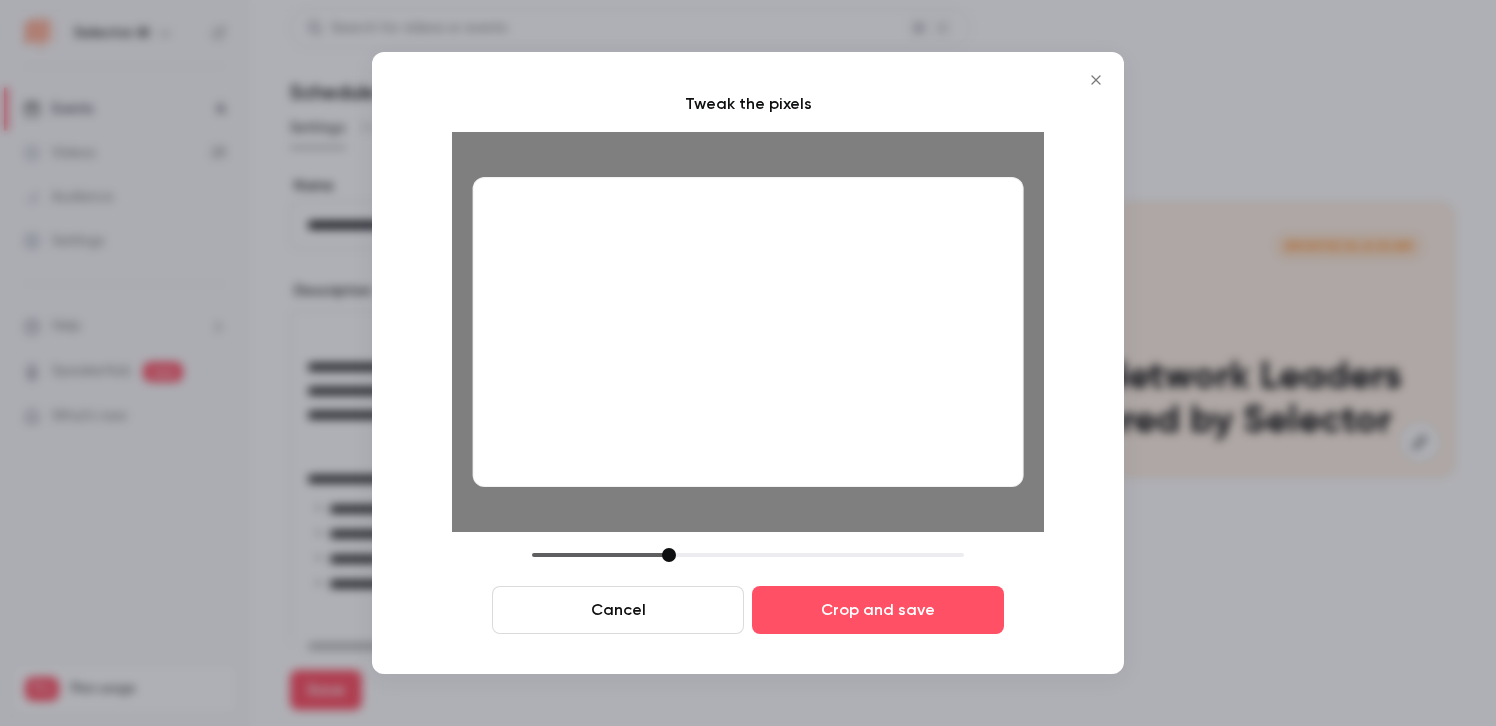 drag, startPoint x: 753, startPoint y: 422, endPoint x: 741, endPoint y: 422, distance: 12 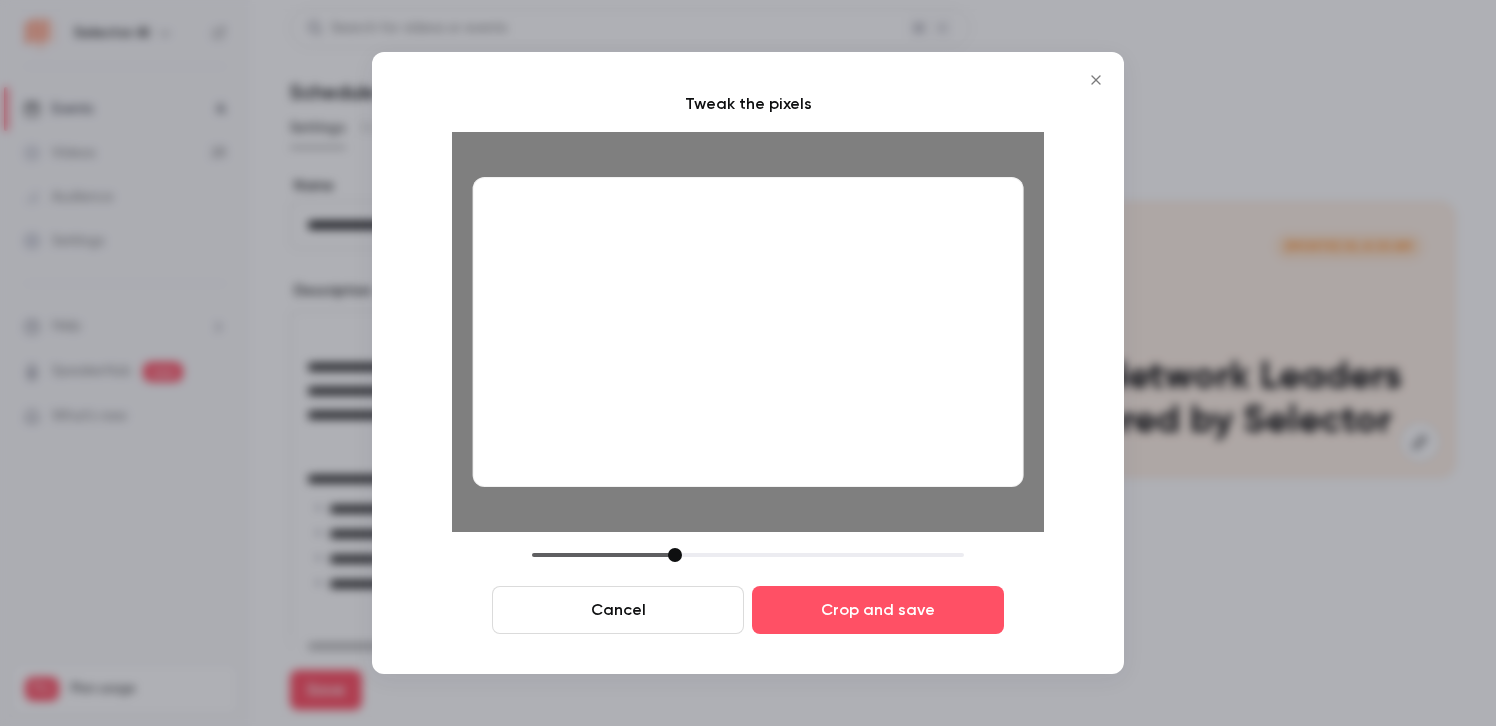 drag, startPoint x: 674, startPoint y: 555, endPoint x: 682, endPoint y: 513, distance: 42.755116 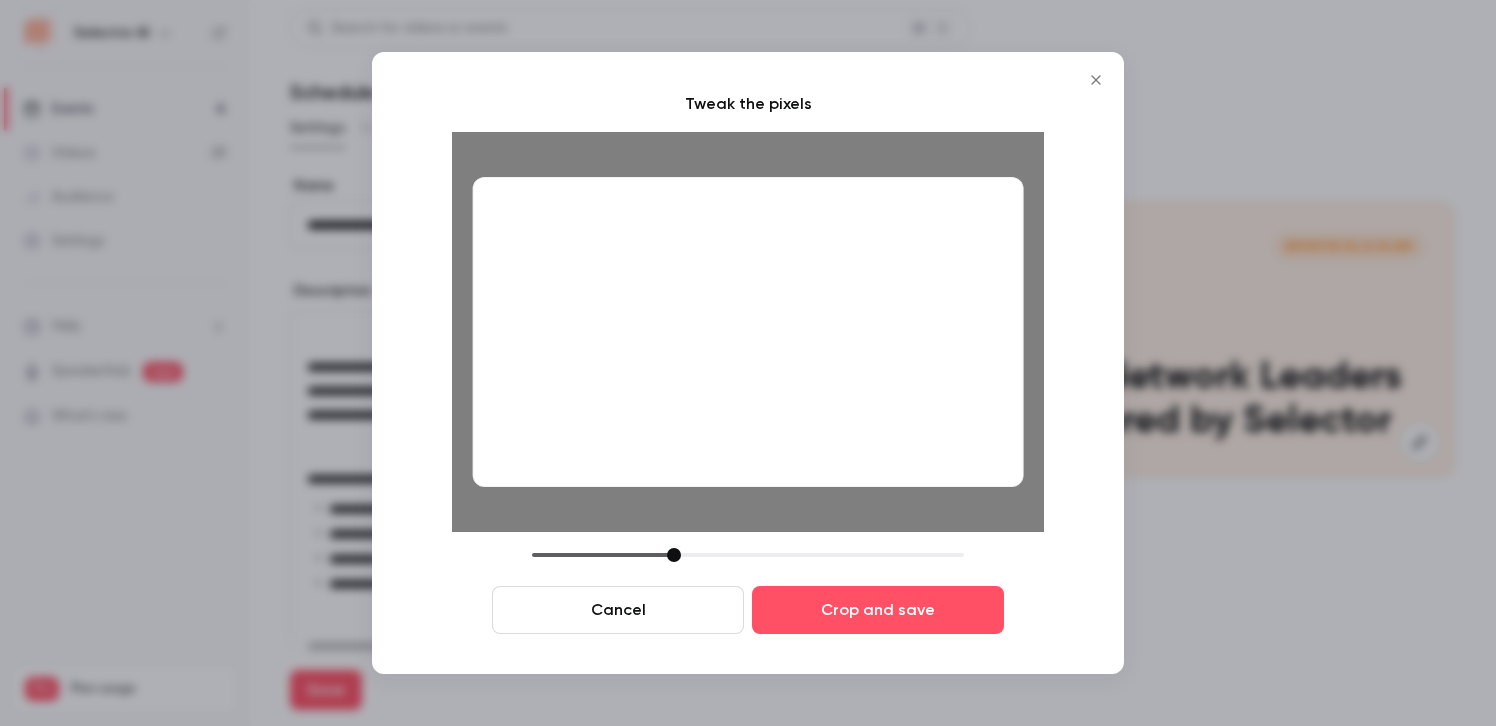 click at bounding box center (748, 332) 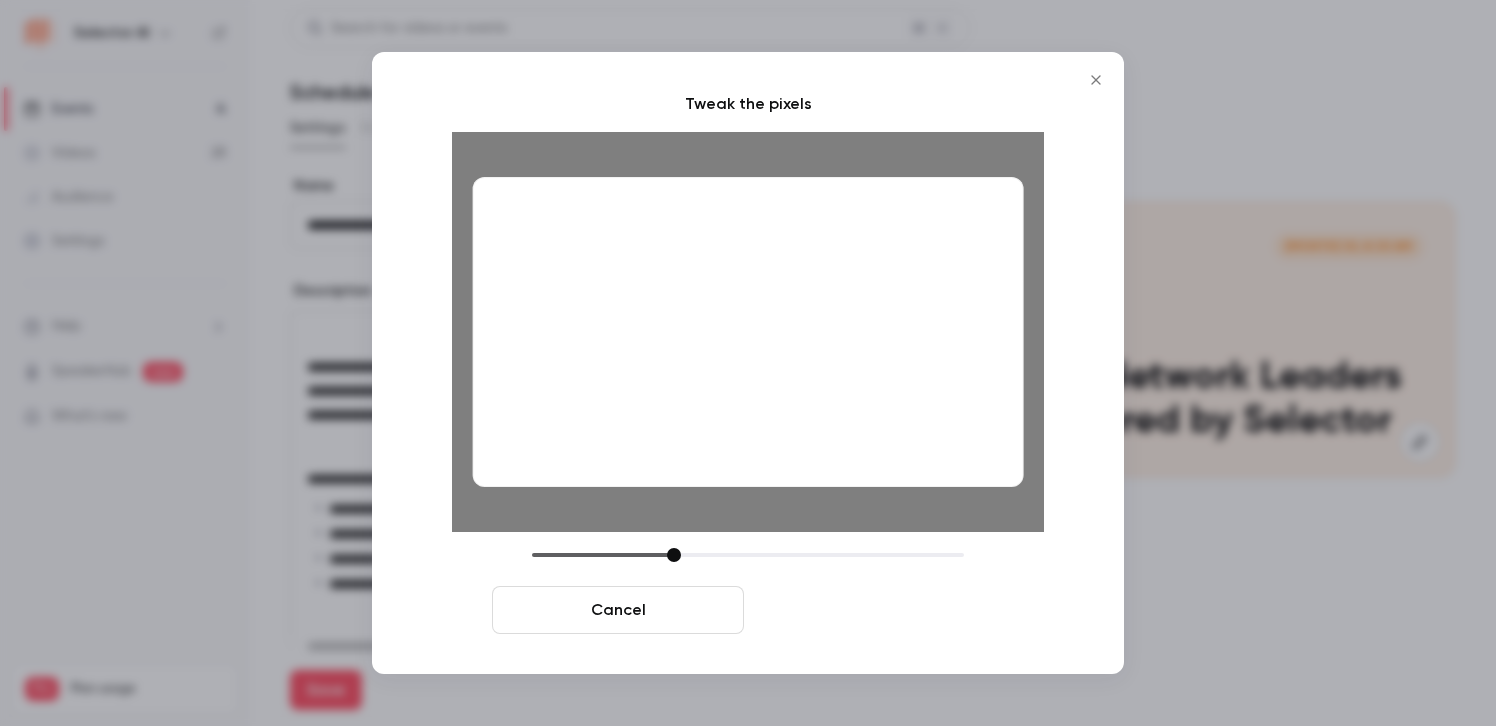 click on "Crop and save" at bounding box center [878, 610] 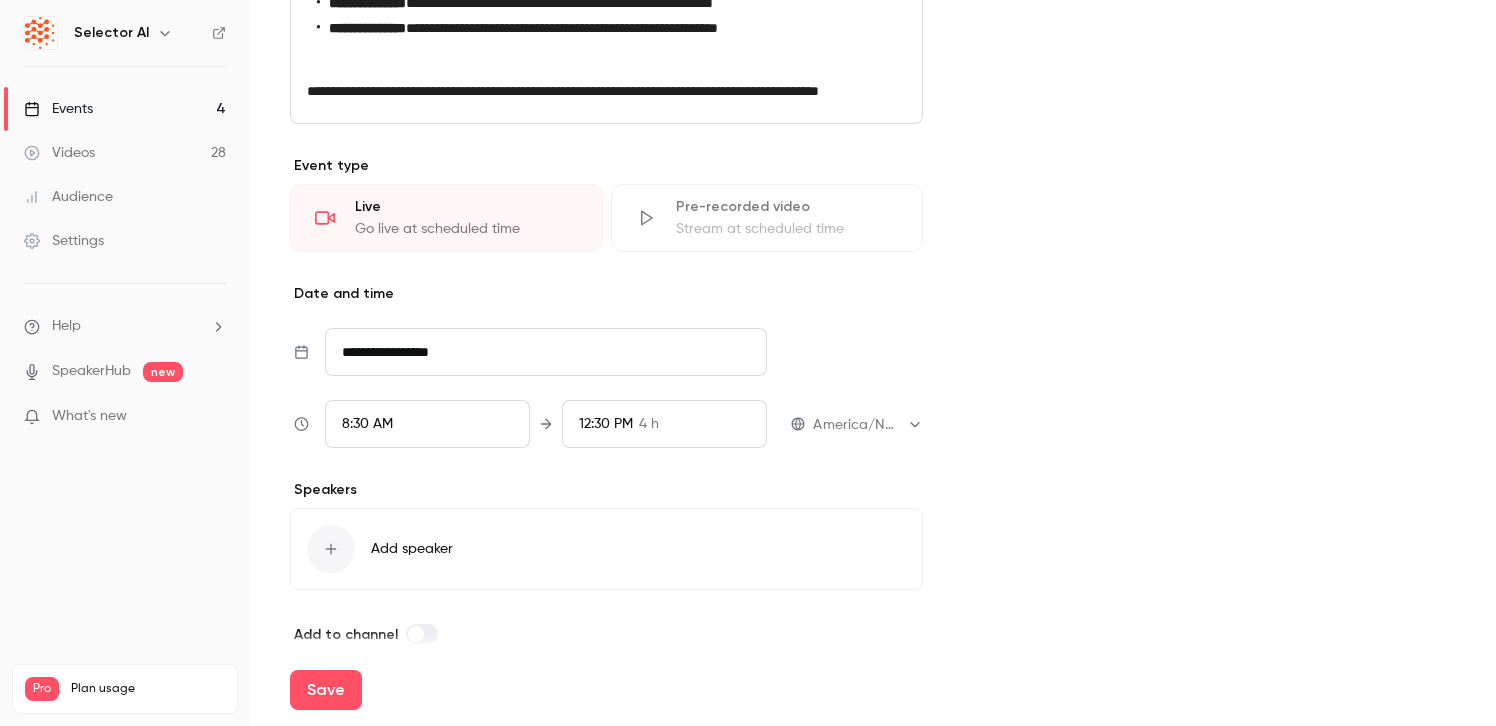 scroll, scrollTop: 800, scrollLeft: 0, axis: vertical 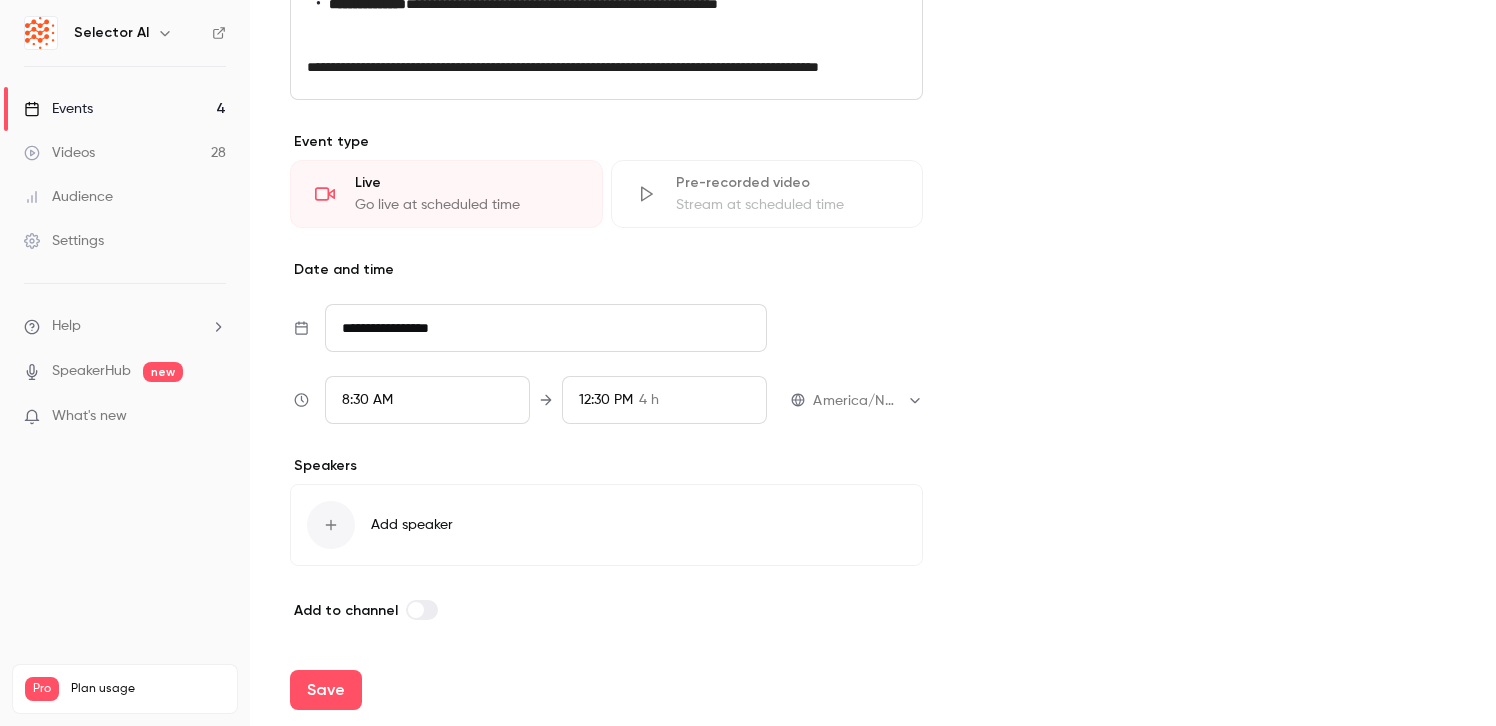 click on "Save" at bounding box center [326, 690] 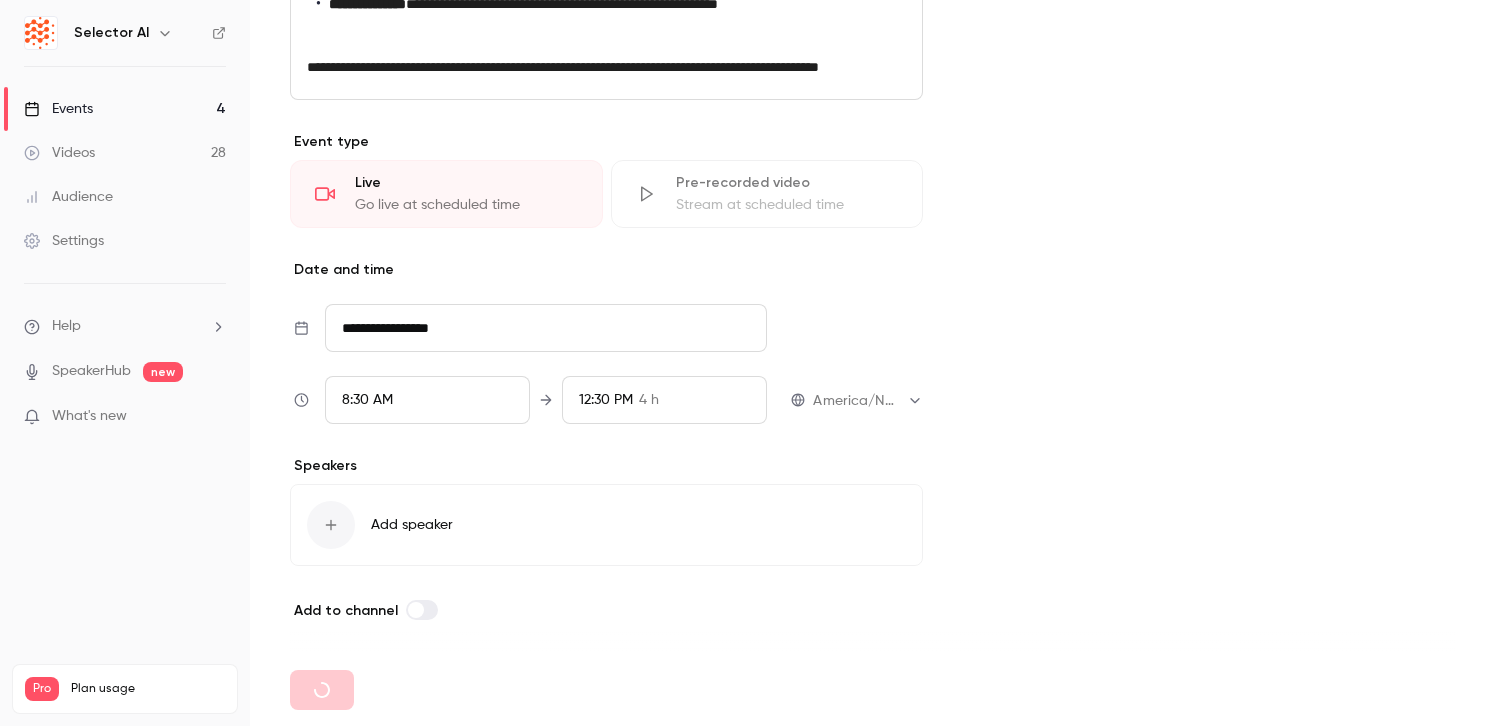 type 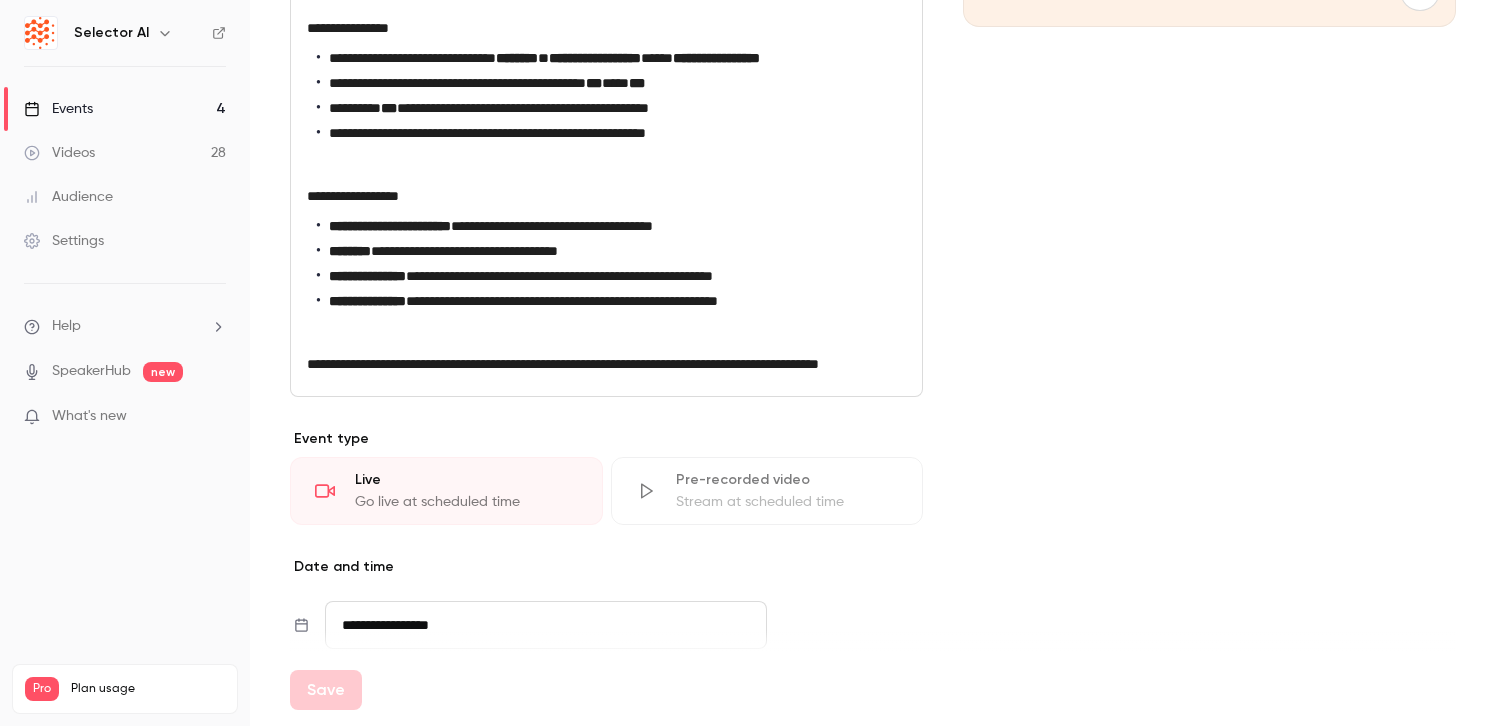 scroll, scrollTop: 0, scrollLeft: 0, axis: both 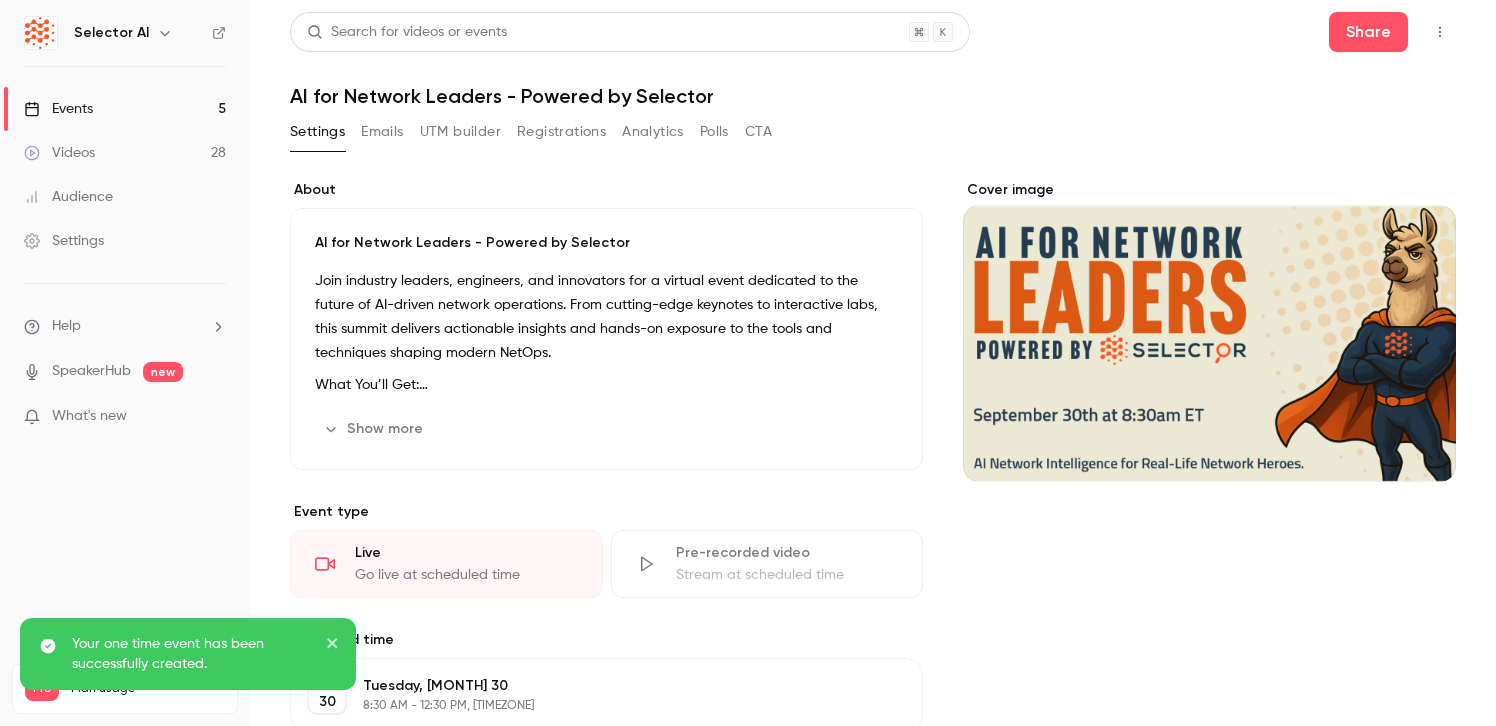 click on "Join industry leaders, engineers, and innovators for a virtual event dedicated to the future of AI-driven network operations. From cutting-edge keynotes to interactive labs, this summit delivers actionable insights and hands-on exposure to the tools and techniques shaping modern NetOps." at bounding box center (606, 317) 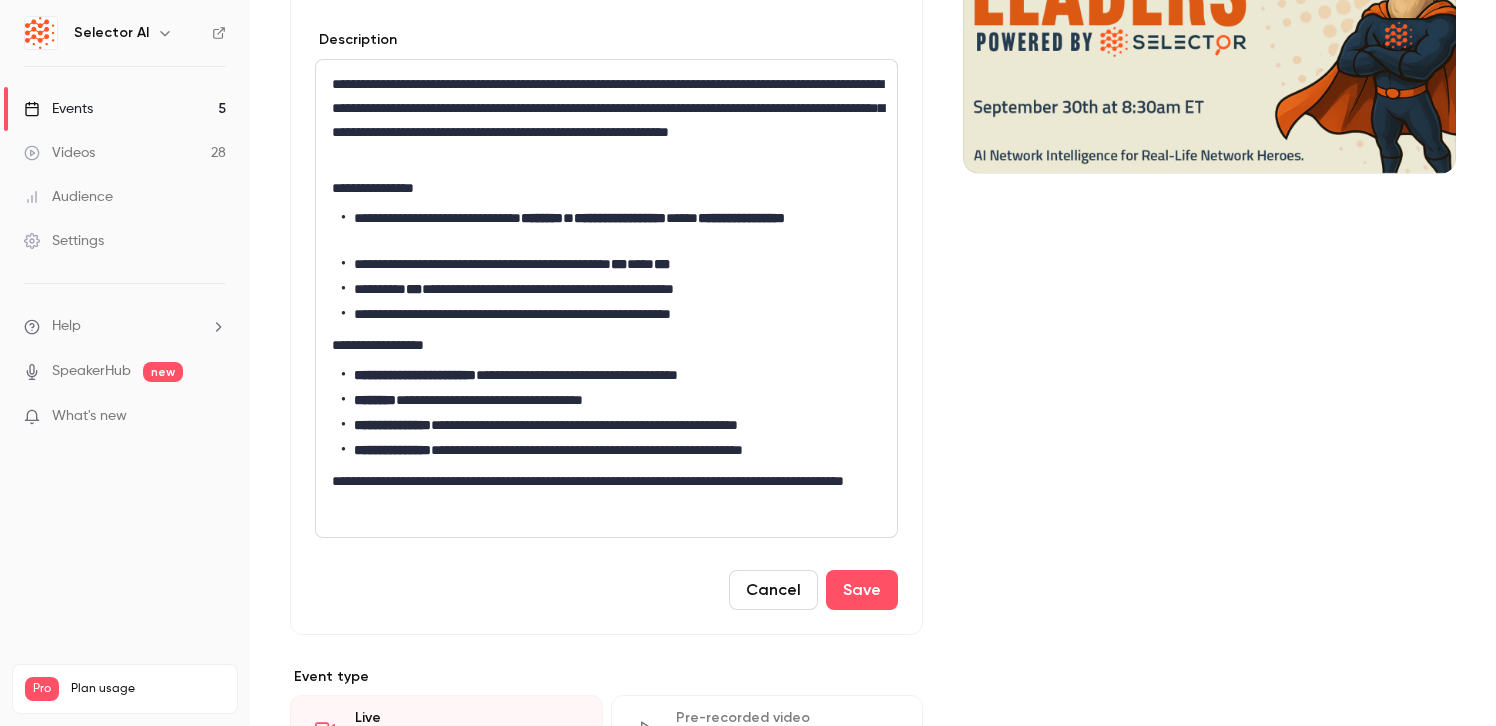 scroll, scrollTop: 310, scrollLeft: 0, axis: vertical 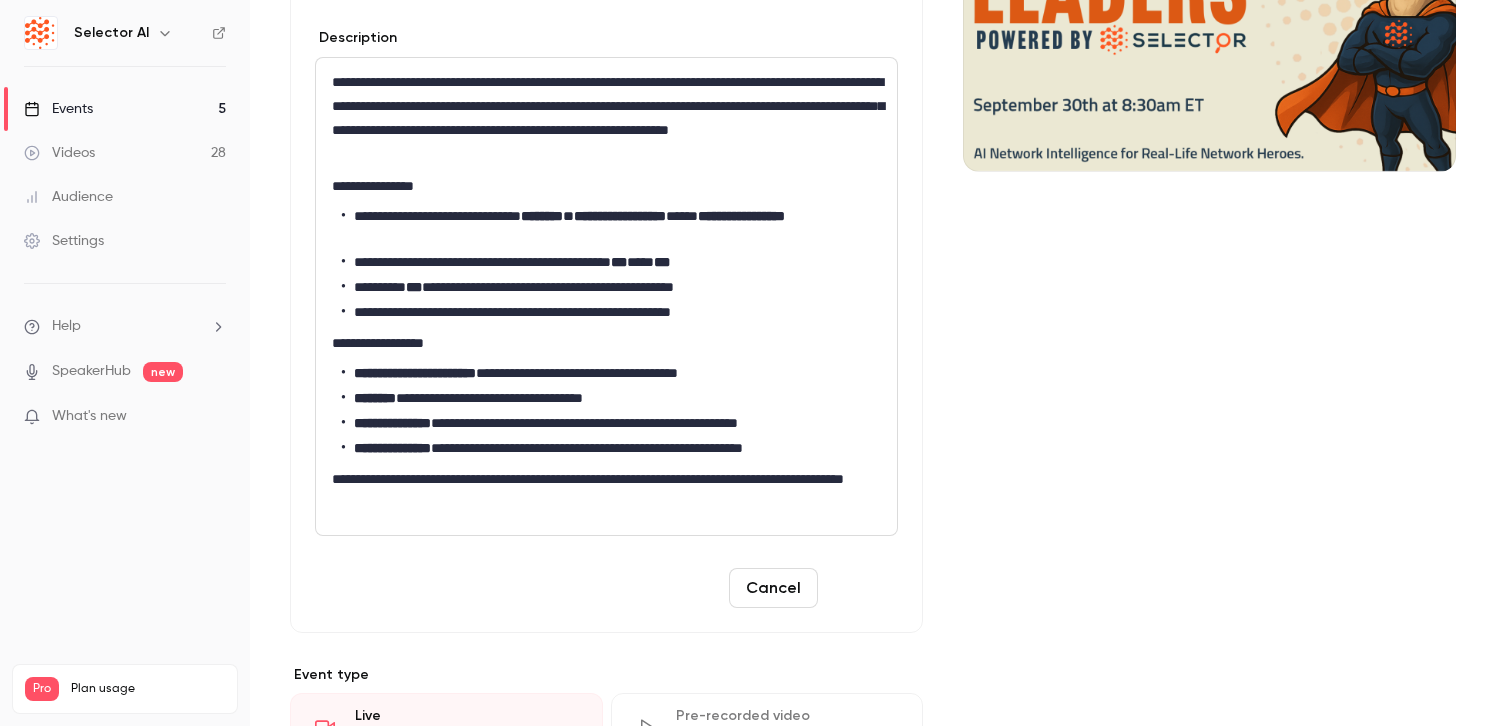 click on "Save" at bounding box center [862, 588] 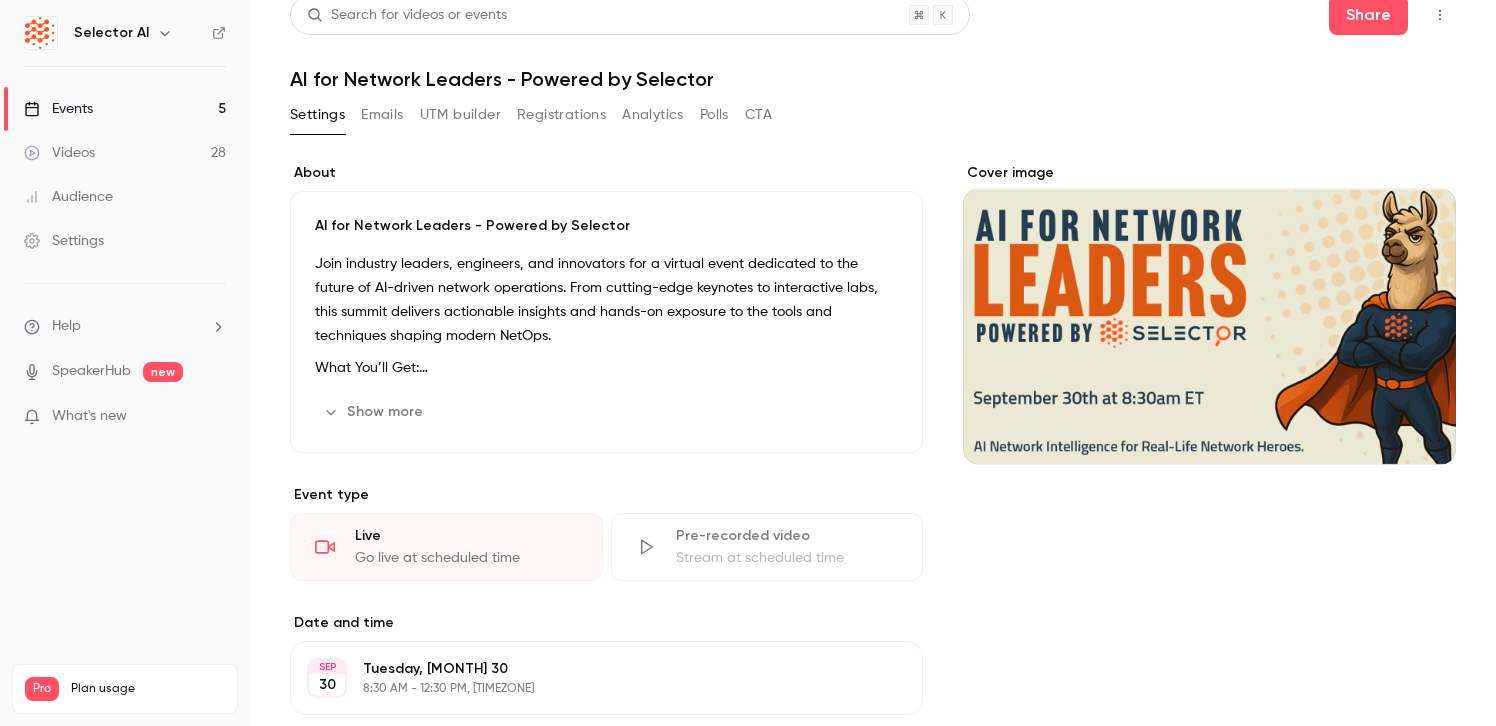 scroll, scrollTop: 0, scrollLeft: 0, axis: both 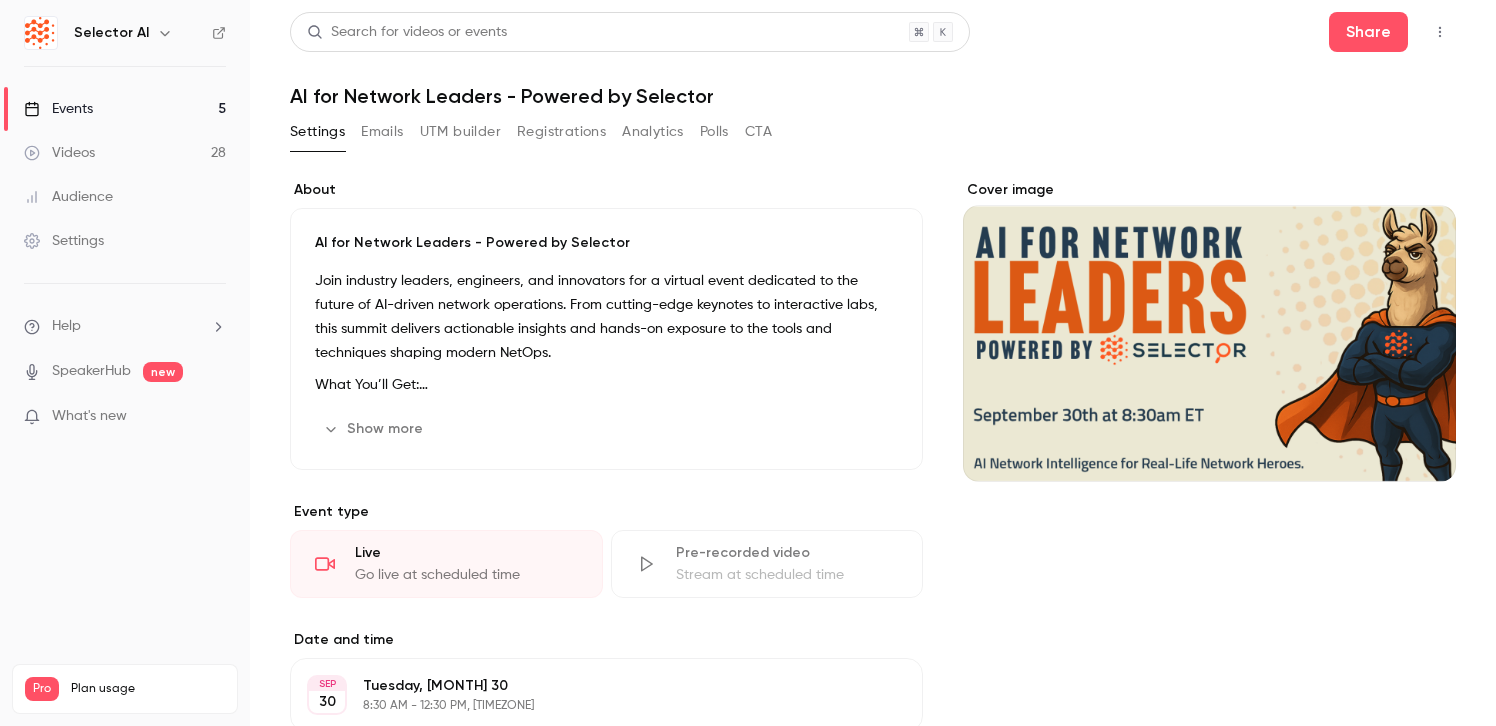 click on "Events 5" at bounding box center [125, 109] 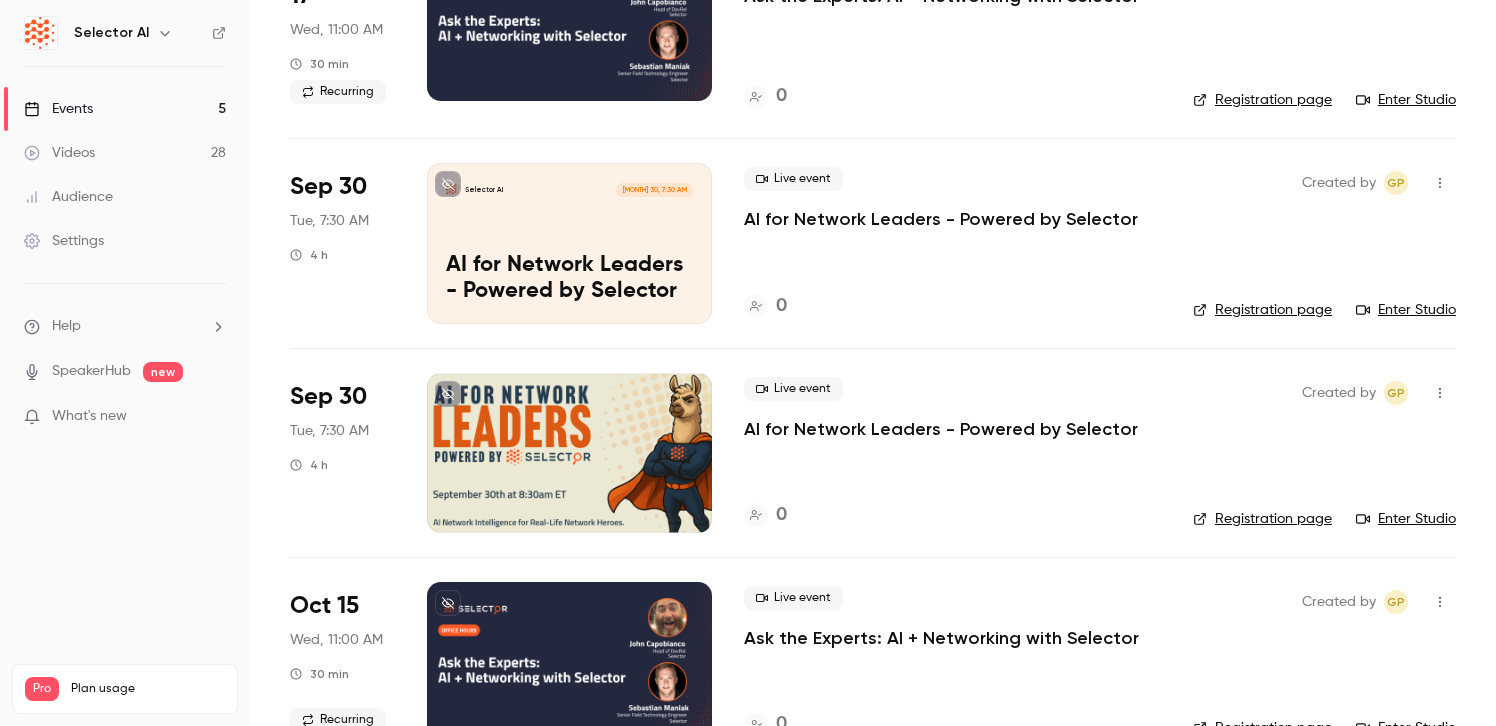 scroll, scrollTop: 447, scrollLeft: 0, axis: vertical 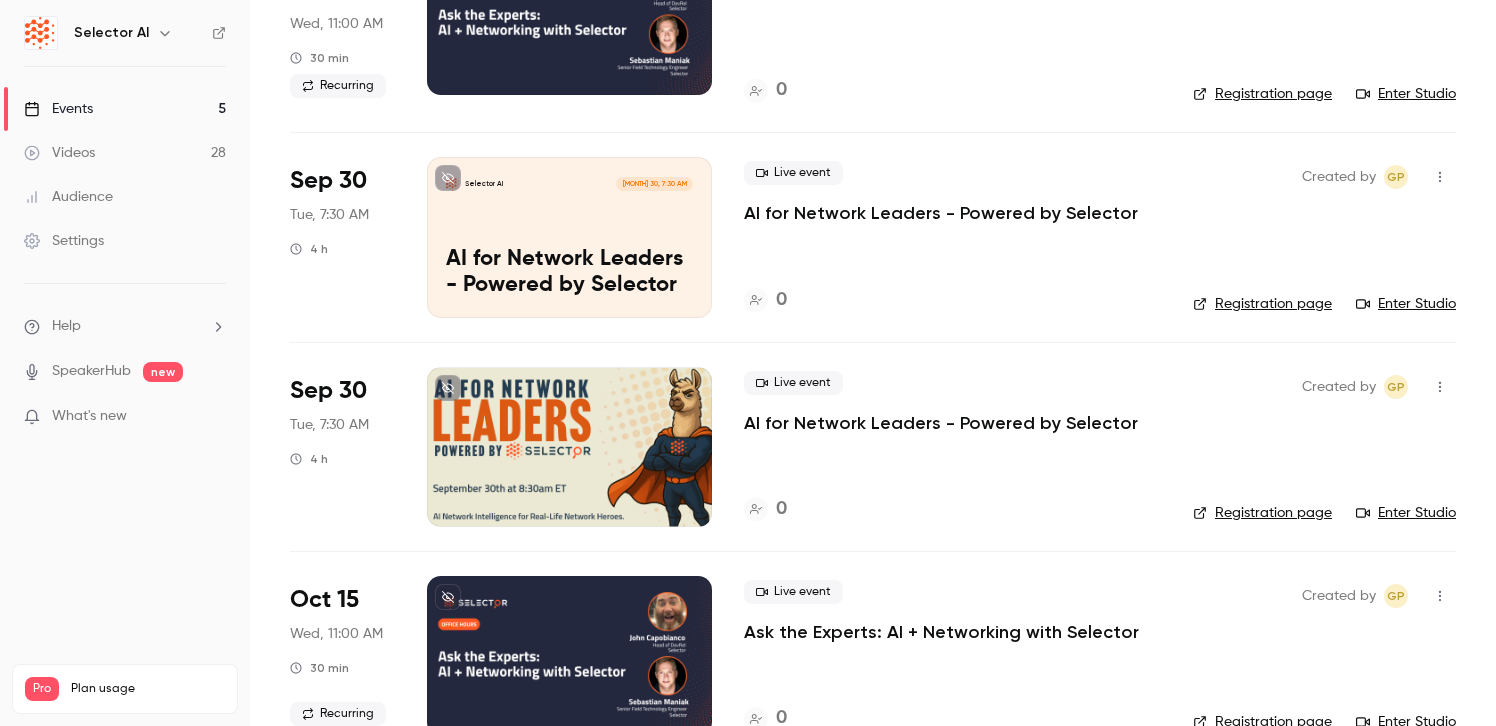 click at bounding box center (1440, 387) 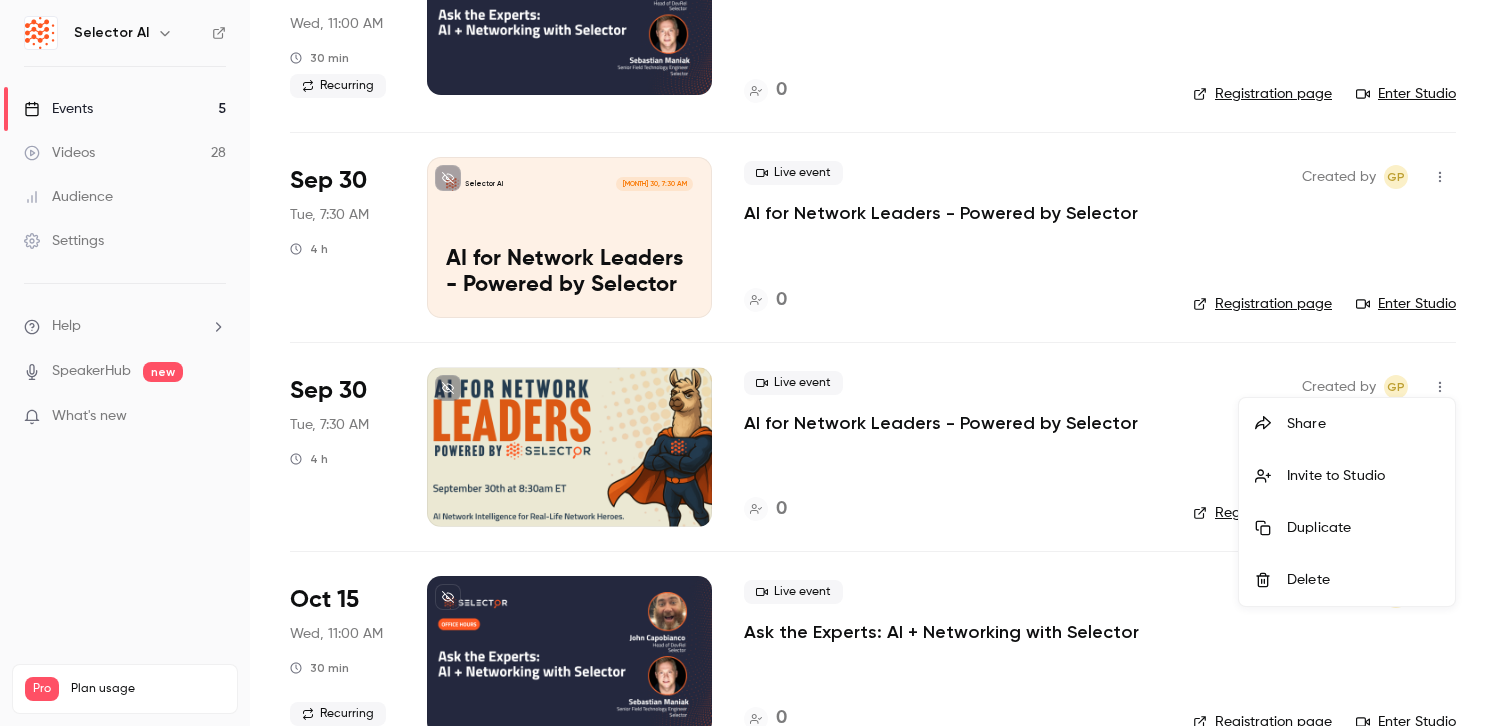 click on "Delete" at bounding box center (1363, 580) 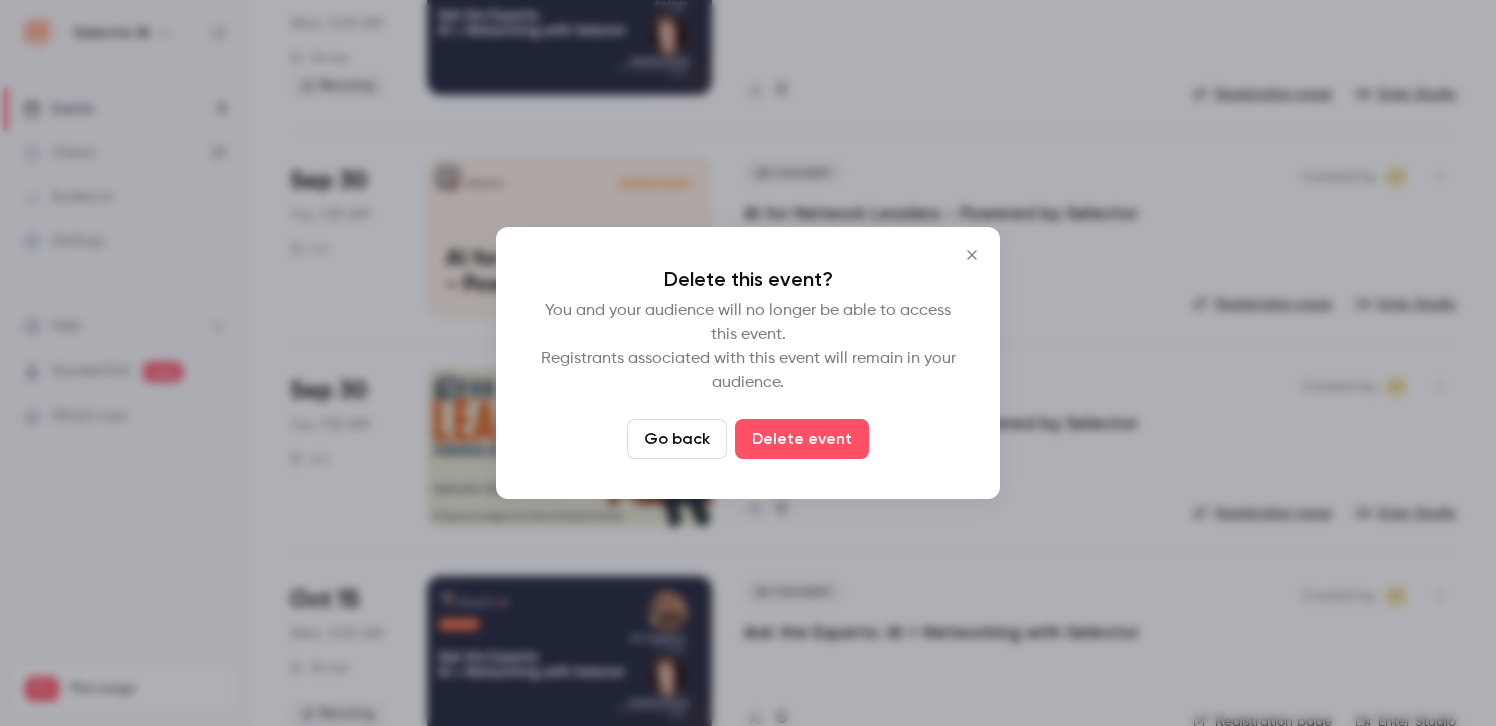click on "Delete event" at bounding box center [802, 439] 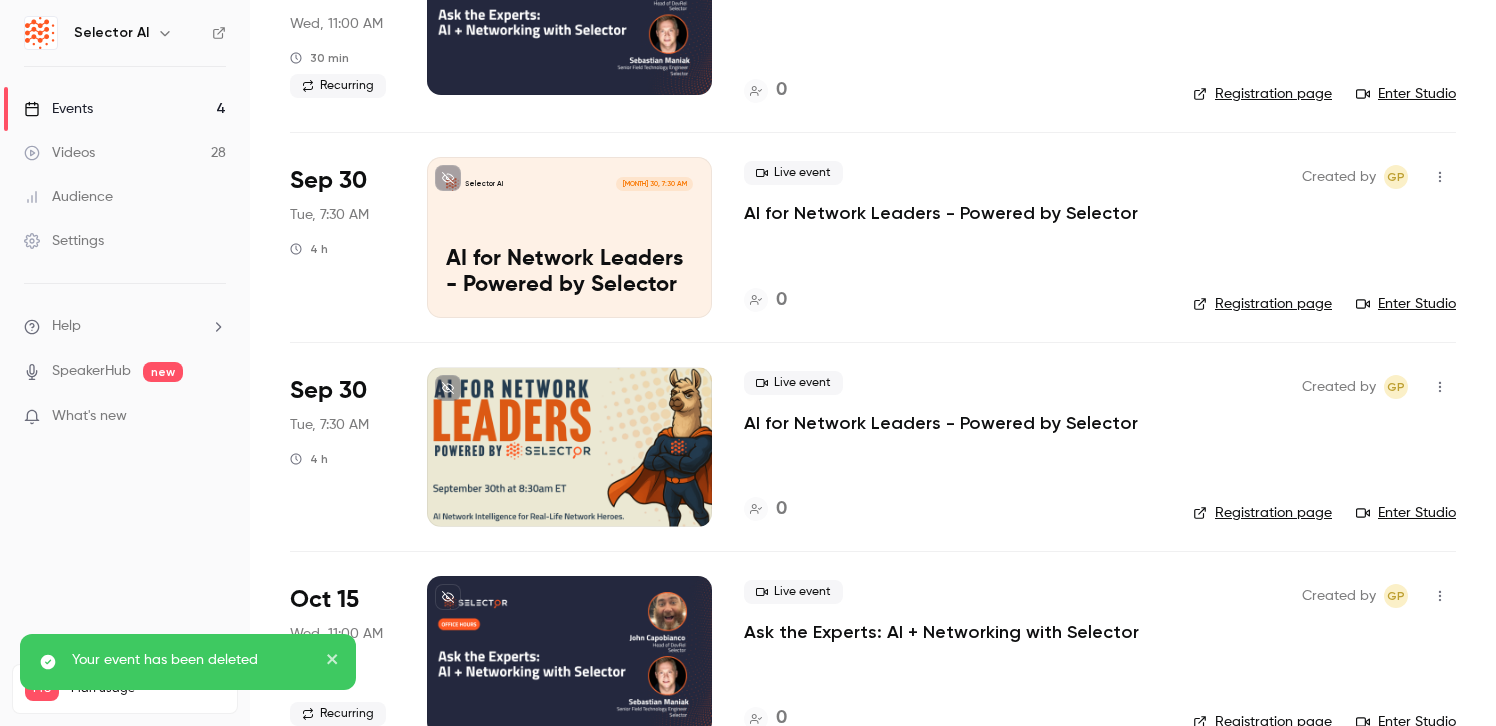scroll, scrollTop: 270, scrollLeft: 0, axis: vertical 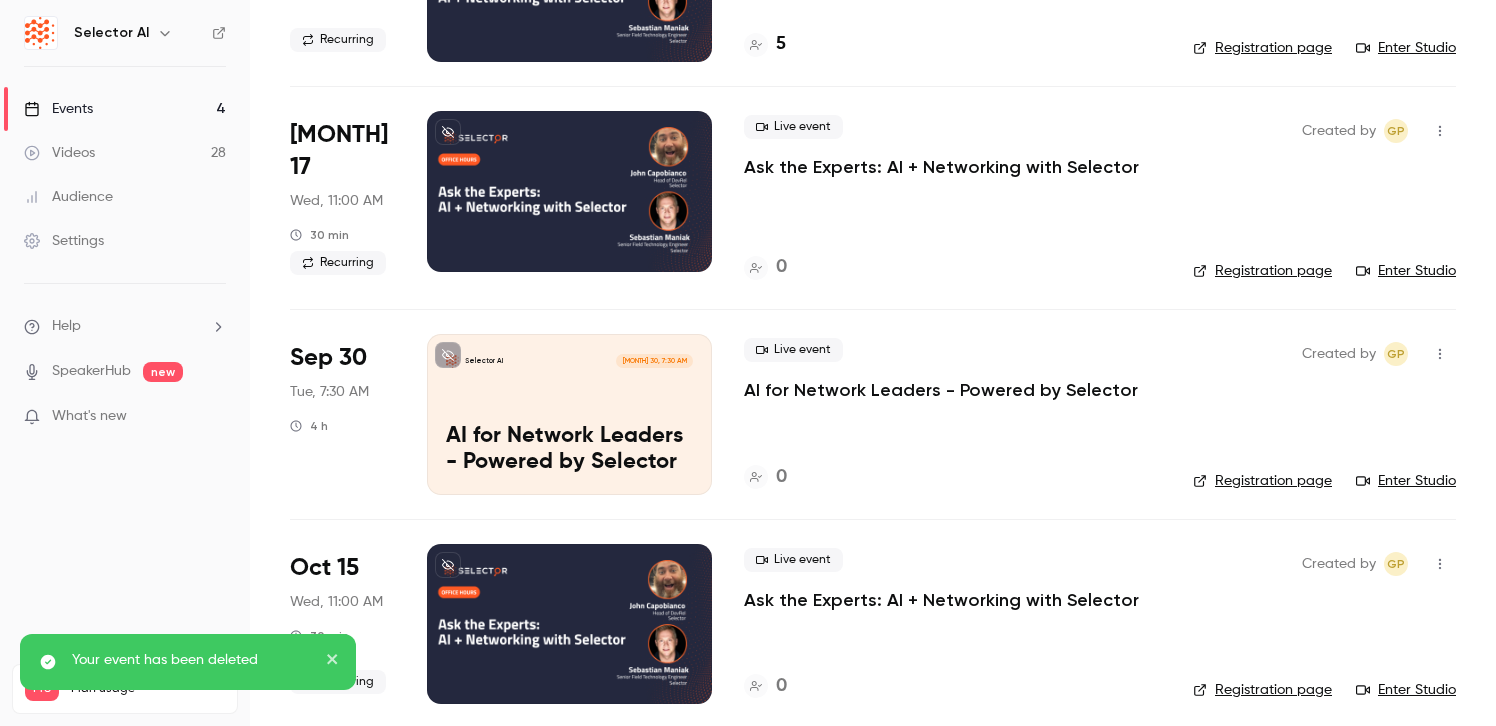 click on "AI for Network Leaders - Powered by Selector" at bounding box center (569, 450) 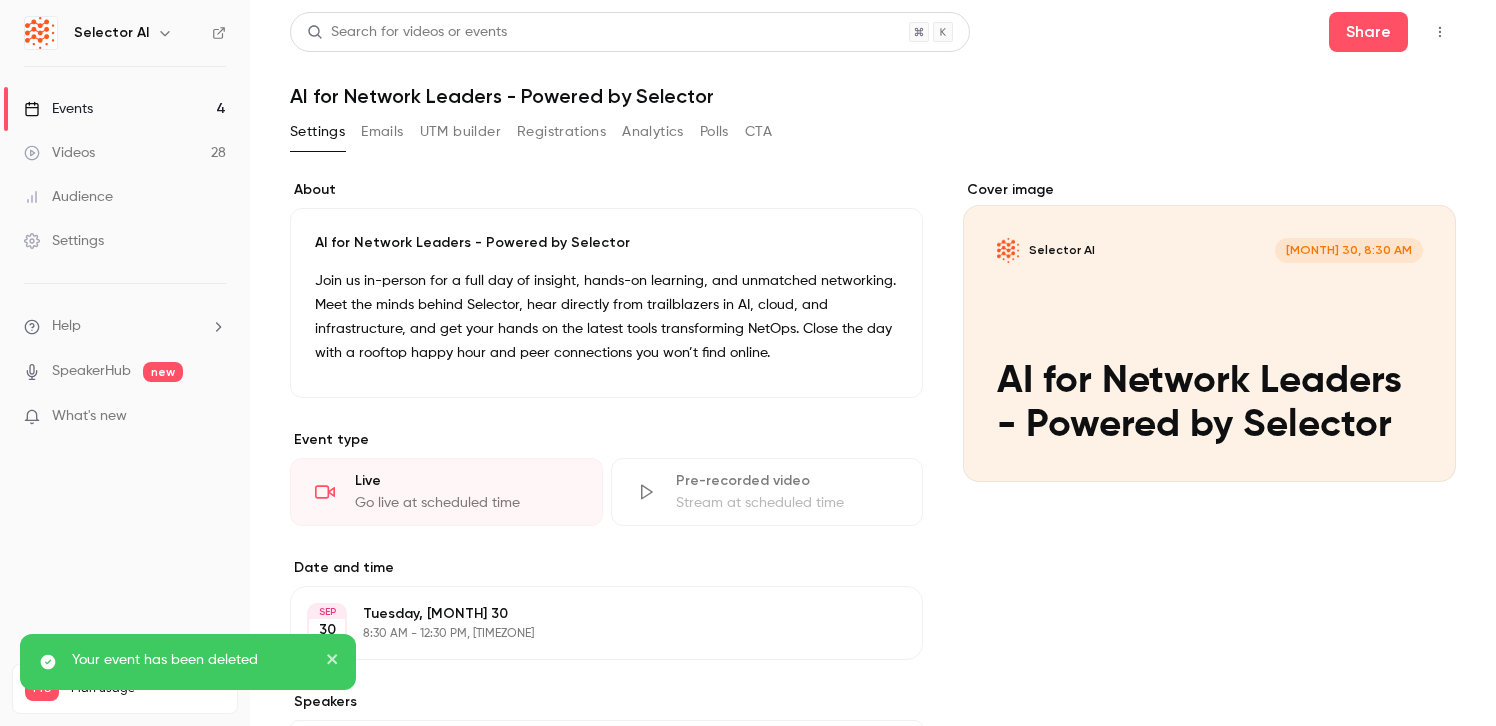 click 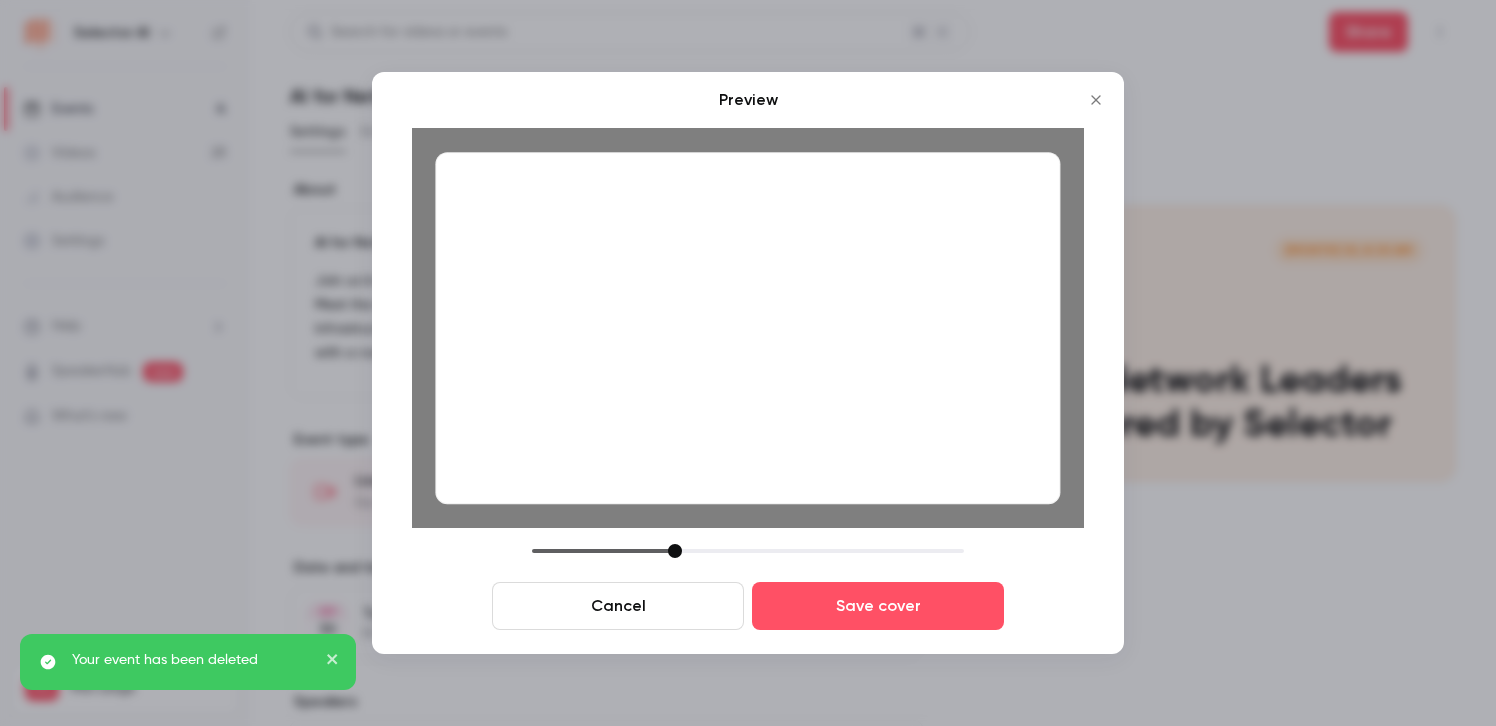 drag, startPoint x: 745, startPoint y: 420, endPoint x: 763, endPoint y: 432, distance: 21.633308 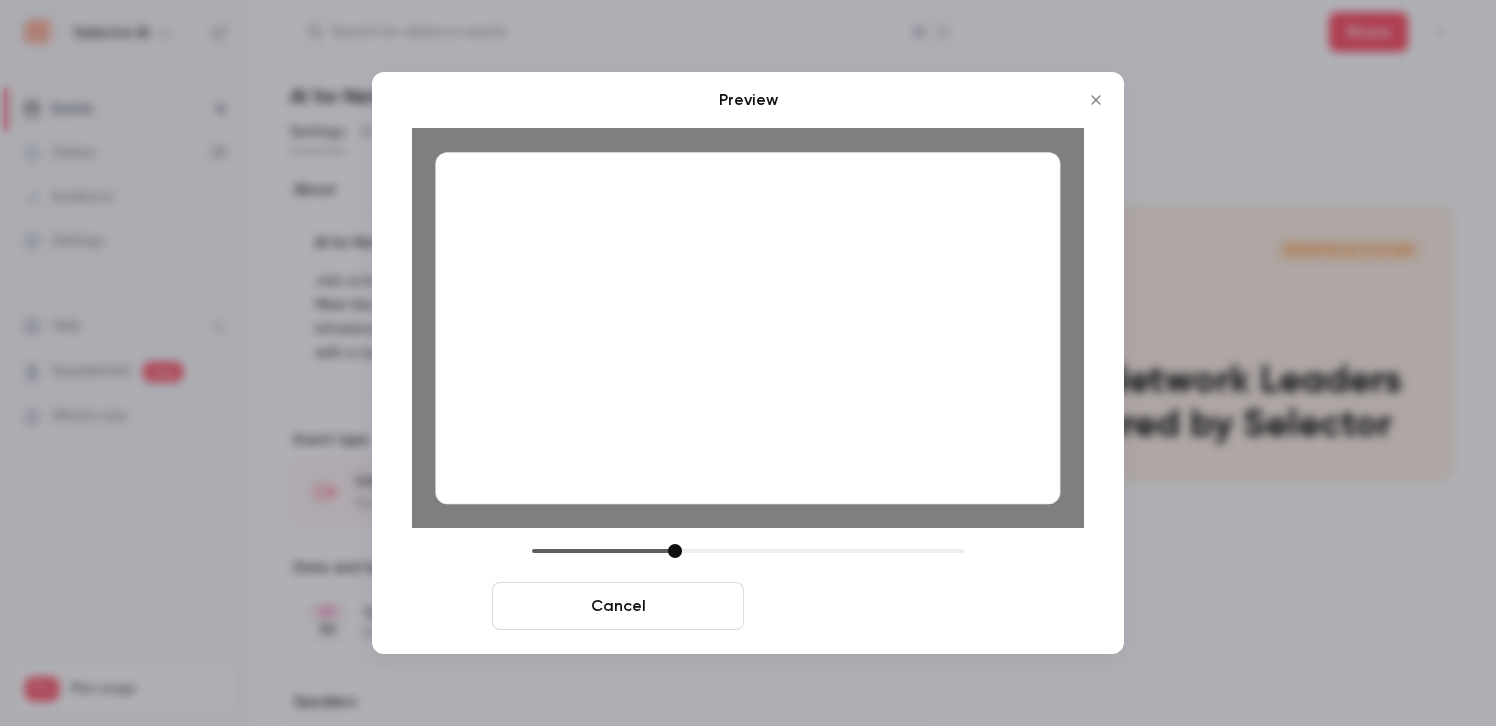 click on "Save cover" at bounding box center [878, 606] 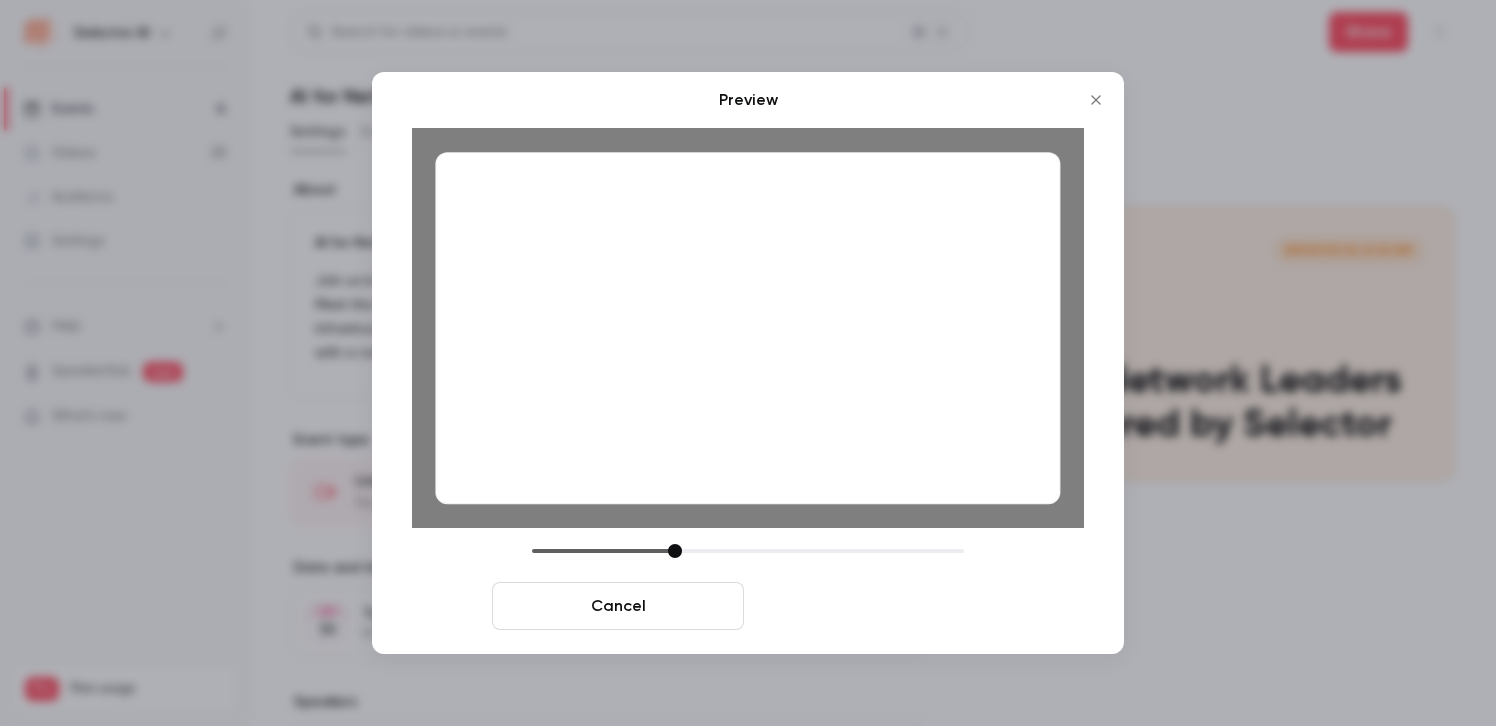 click on "Save cover" at bounding box center [878, 606] 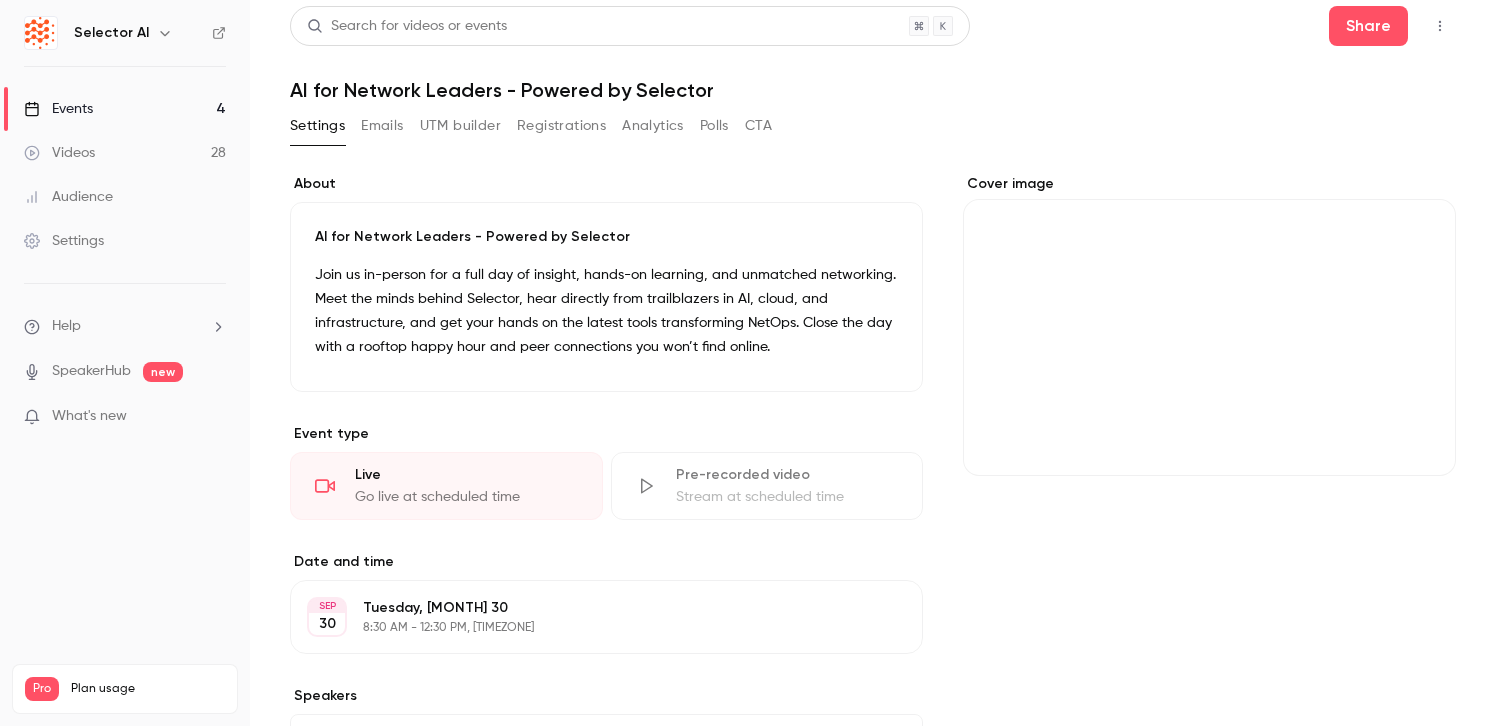 scroll, scrollTop: 0, scrollLeft: 0, axis: both 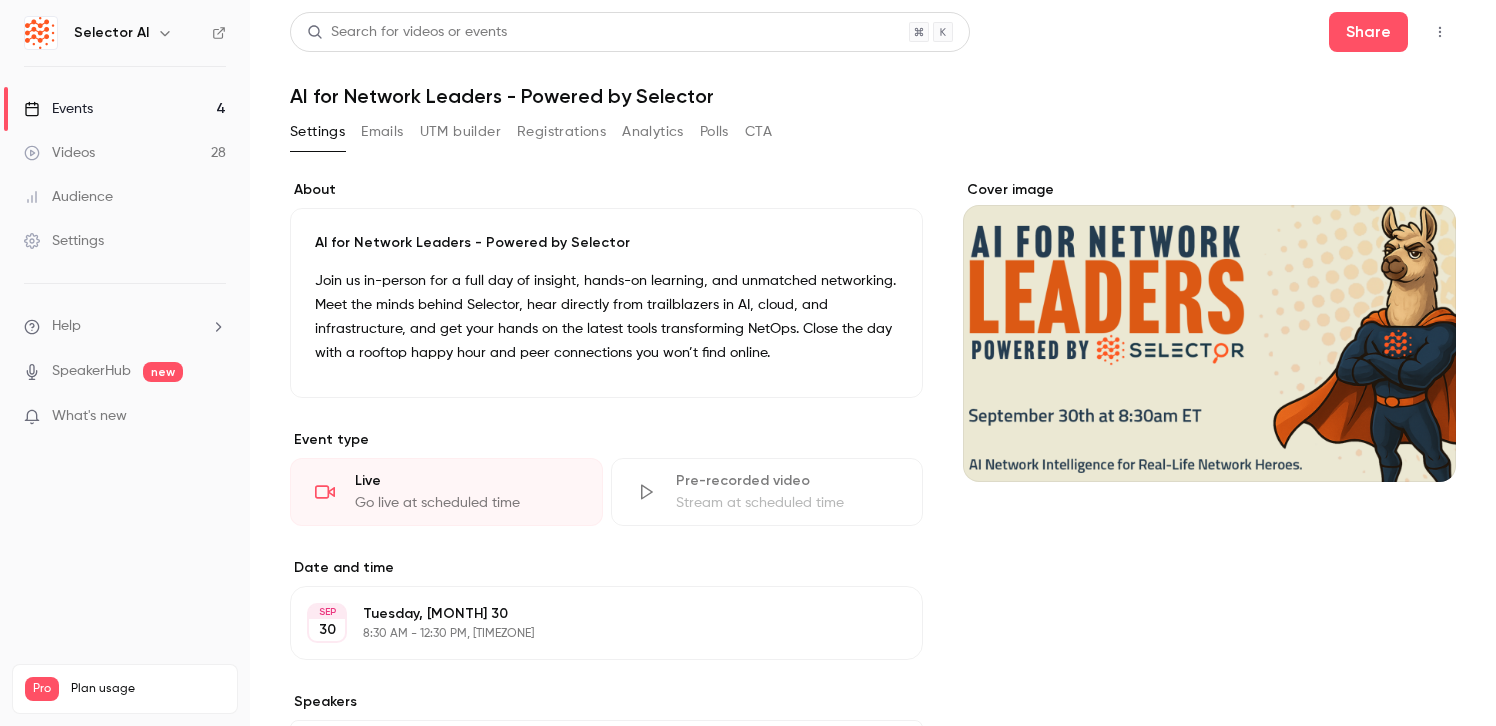 click on "Join us in-person for a full day of insight, hands-on learning, and unmatched networking. Meet the minds behind Selector, hear directly from trailblazers in AI, cloud, and infrastructure, and get your hands on the latest tools transforming NetOps. Close the day with a rooftop happy hour and peer connections you won’t find online." at bounding box center (606, 317) 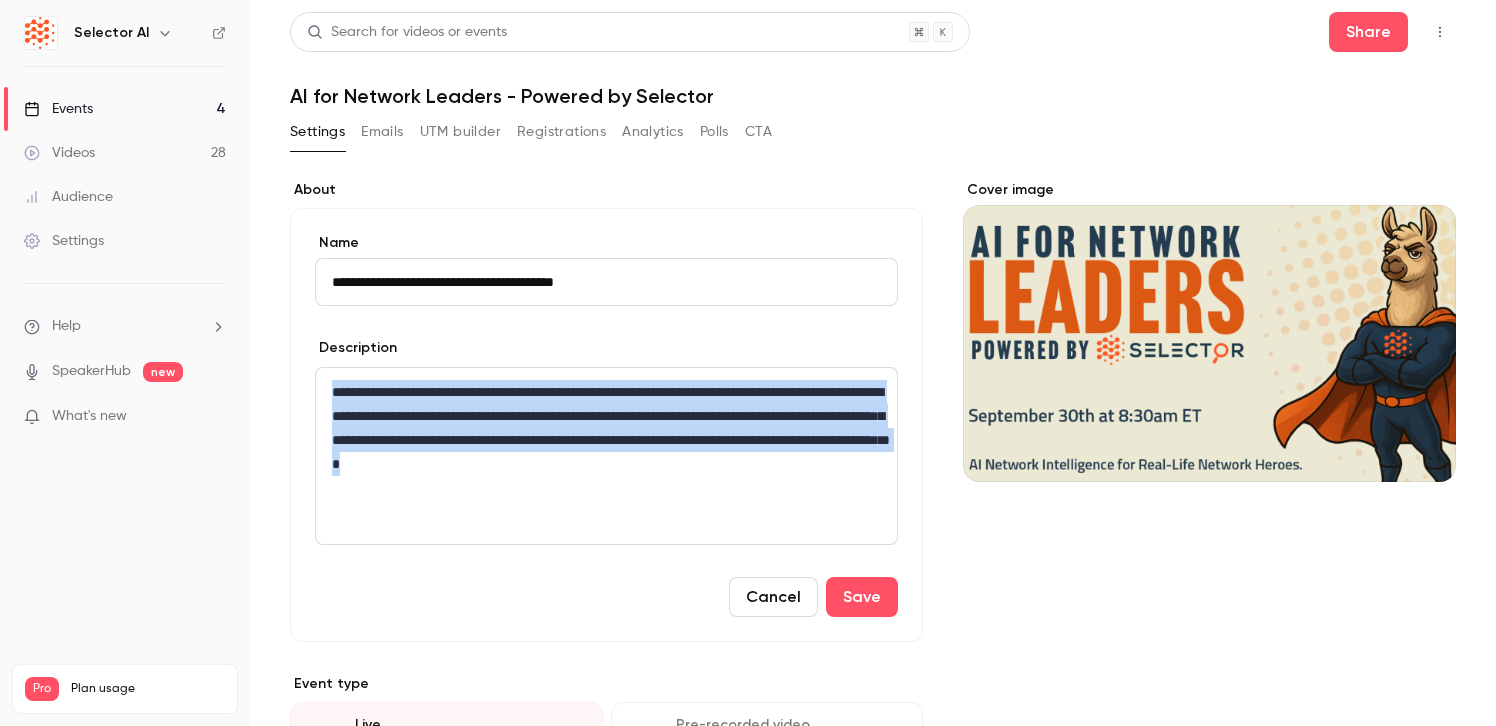 drag, startPoint x: 274, startPoint y: 349, endPoint x: 251, endPoint y: 317, distance: 39.40812 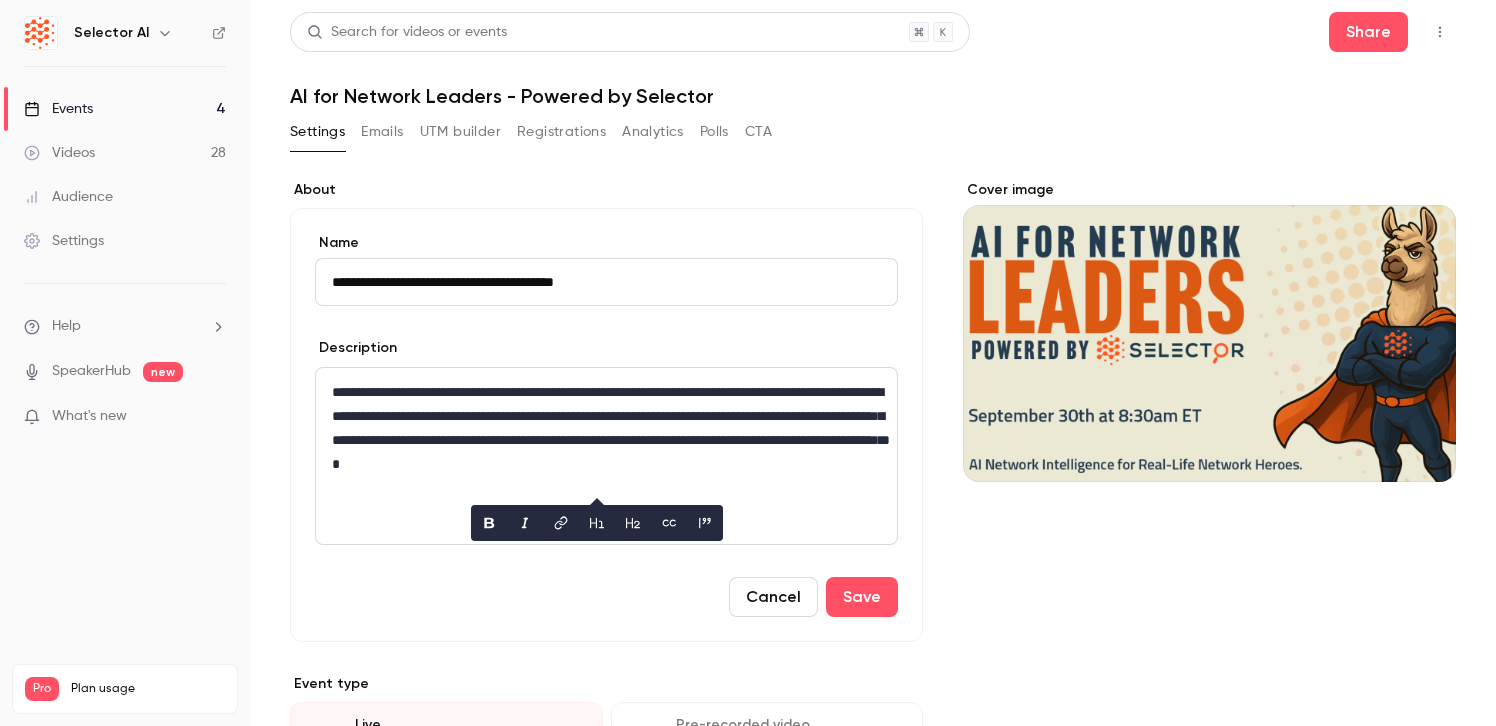 scroll, scrollTop: 0, scrollLeft: 0, axis: both 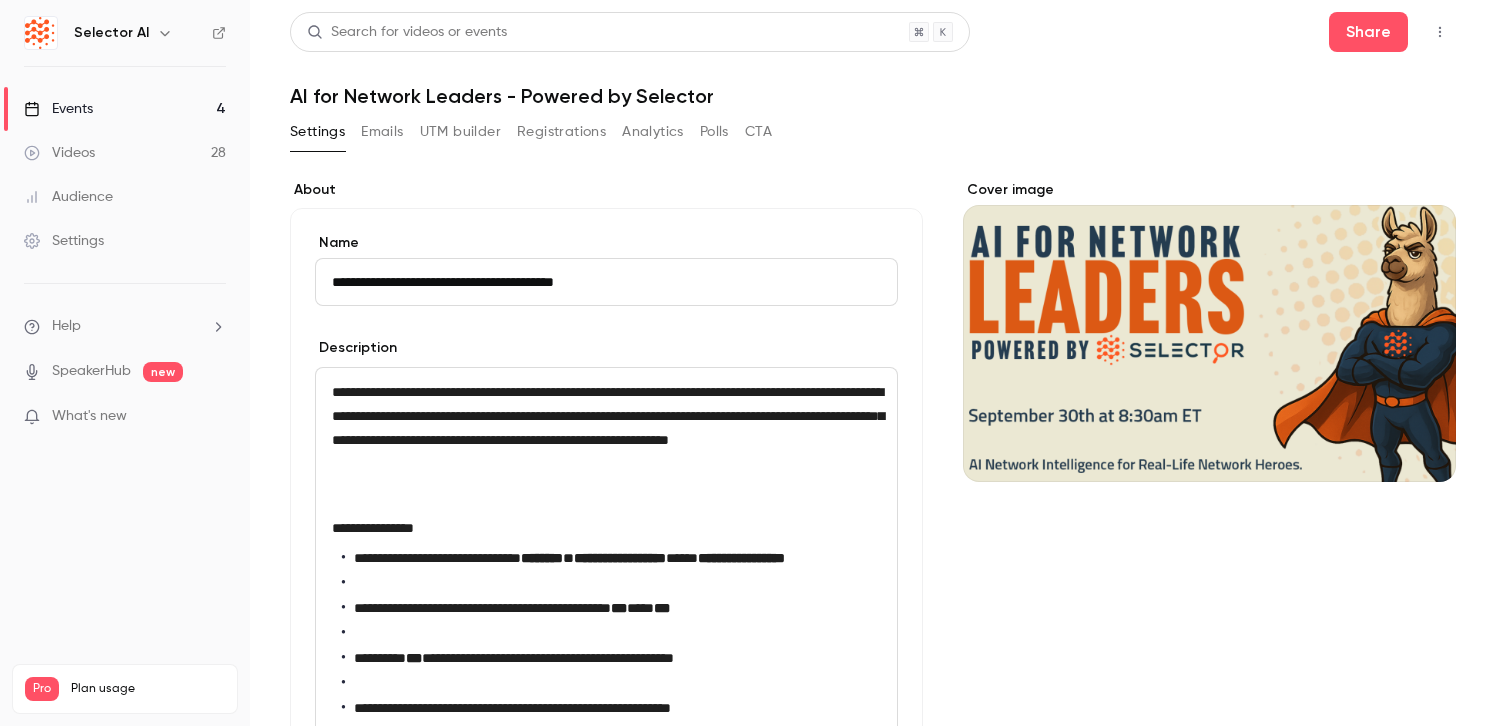 click at bounding box center [611, 583] 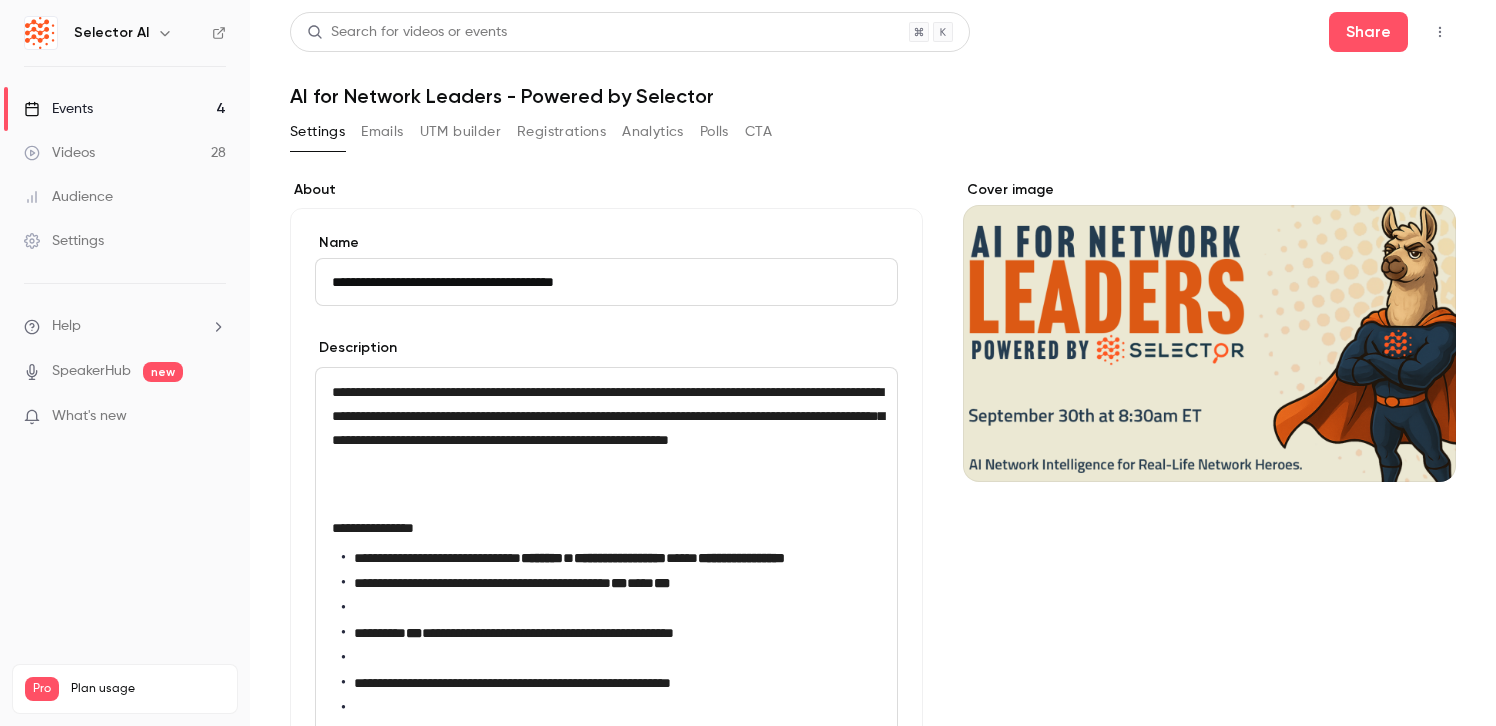 click at bounding box center (611, 608) 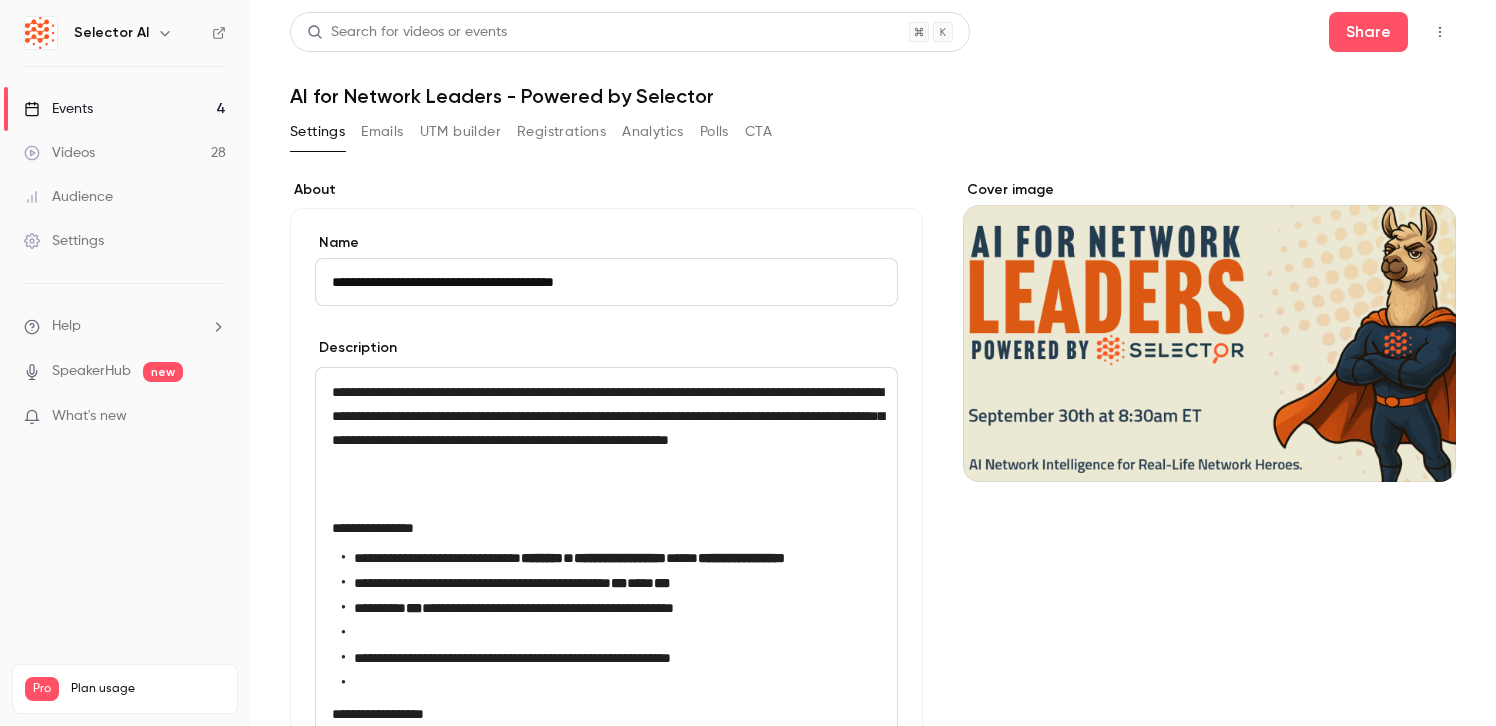 click at bounding box center (611, 633) 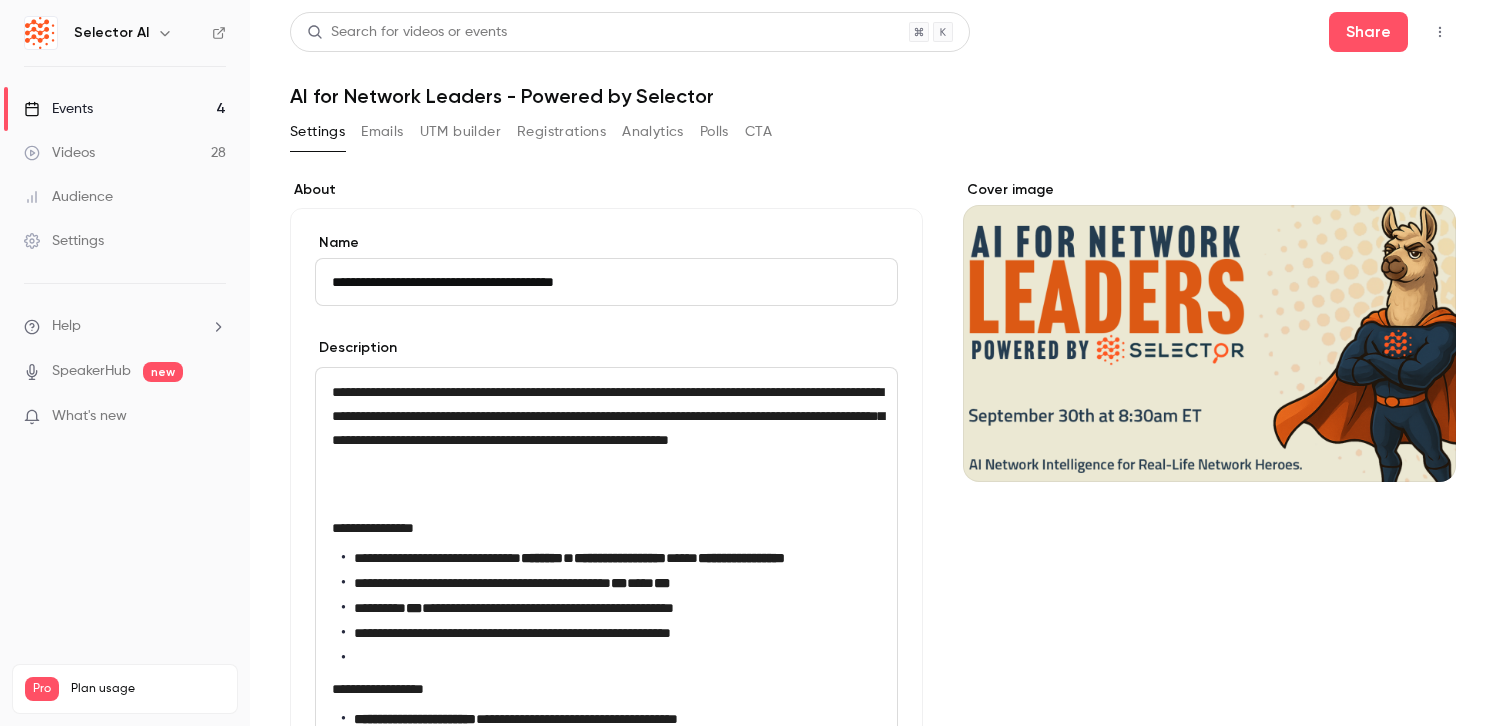 click on "**********" at bounding box center (606, 608) 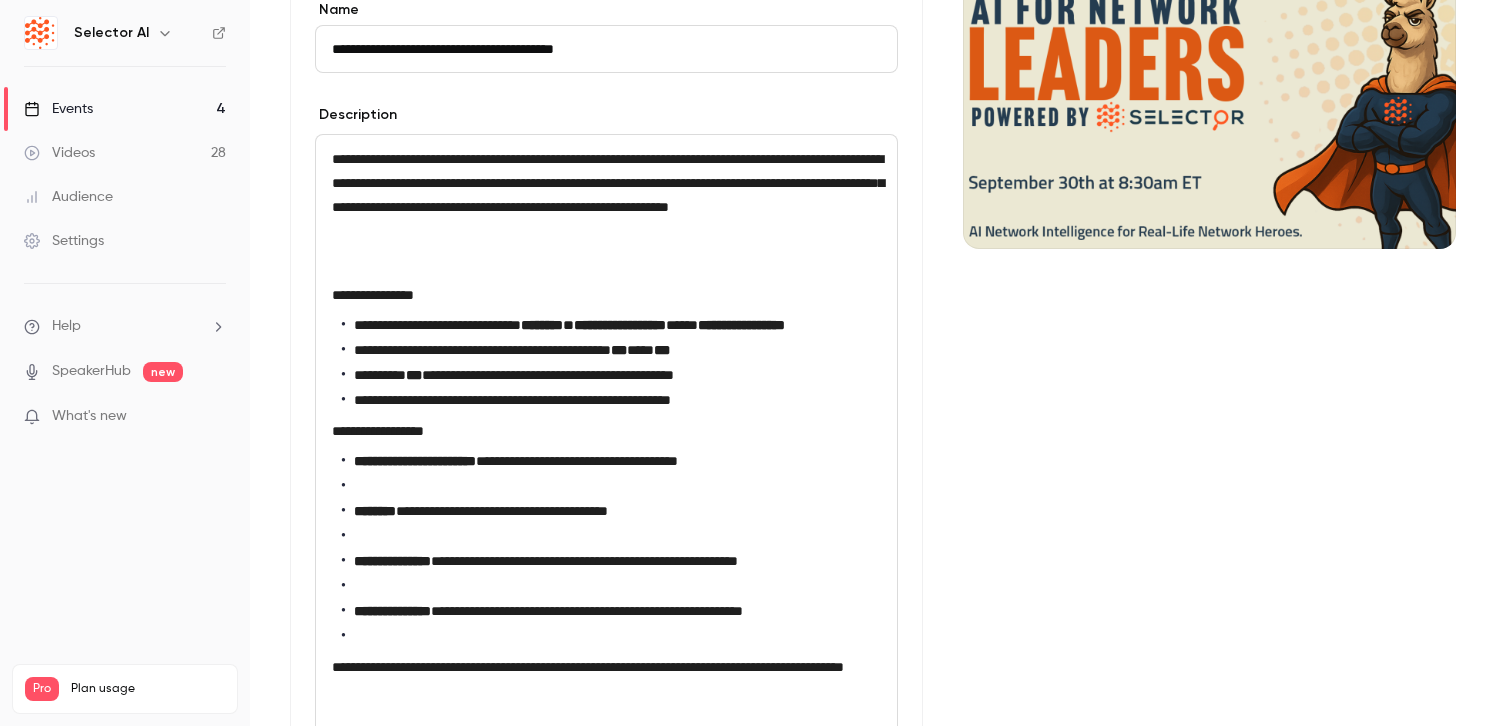 scroll, scrollTop: 253, scrollLeft: 0, axis: vertical 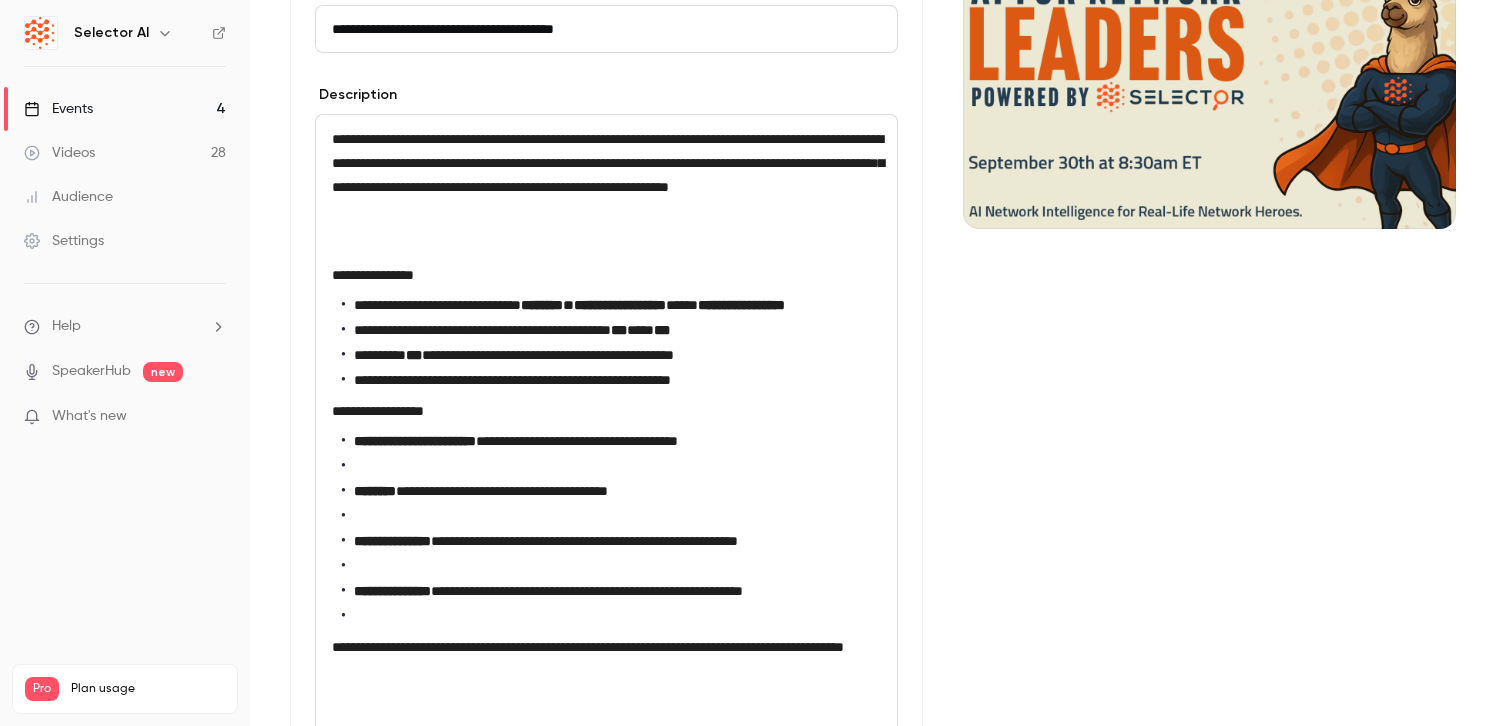 click at bounding box center [611, 466] 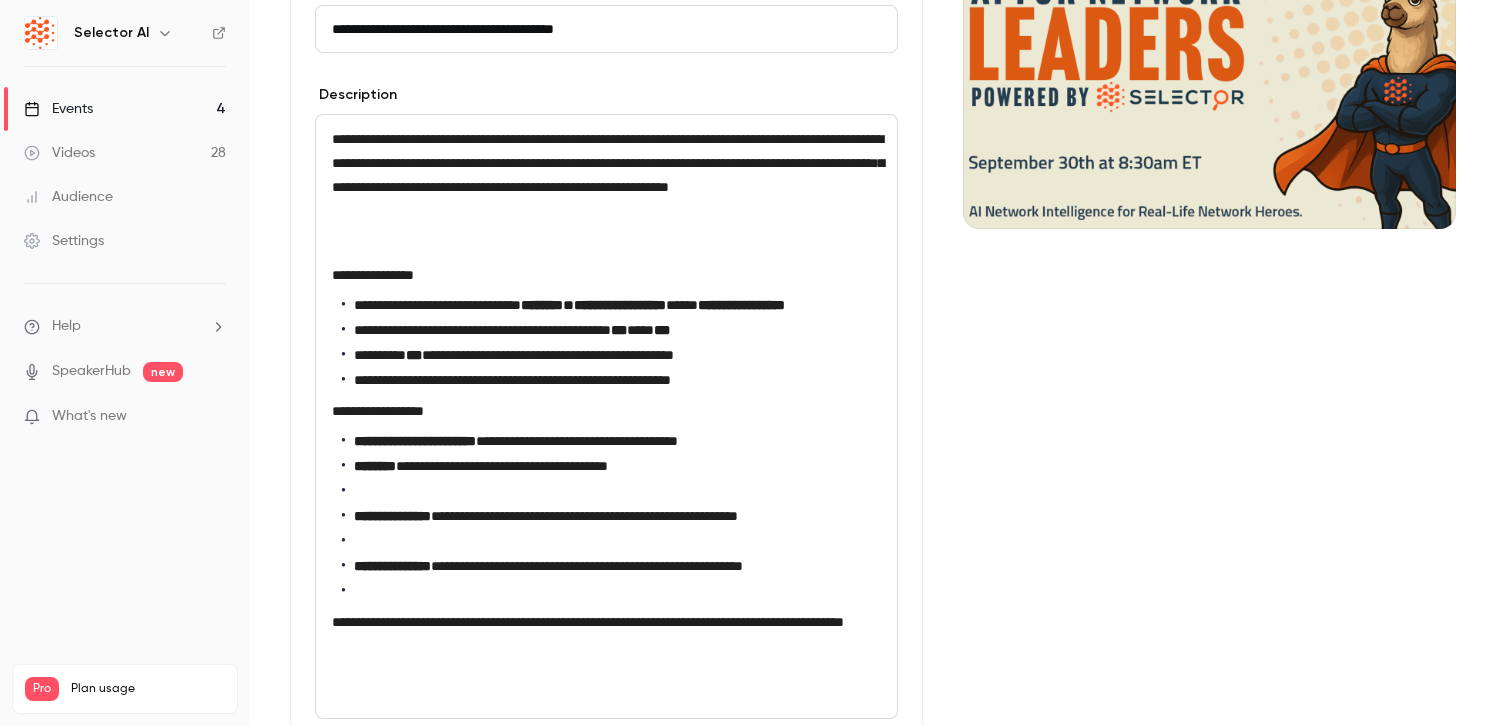 click at bounding box center [611, 491] 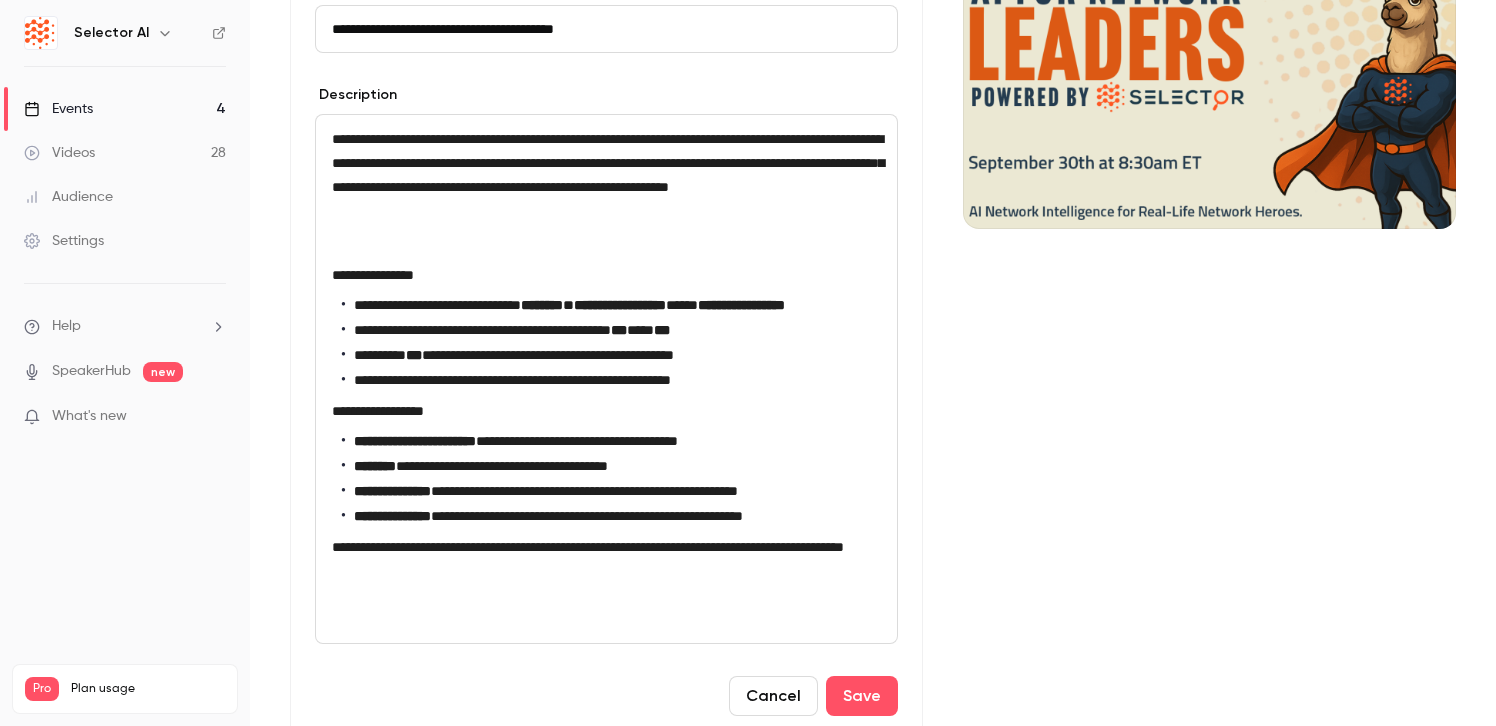 click on "**********" at bounding box center [606, 379] 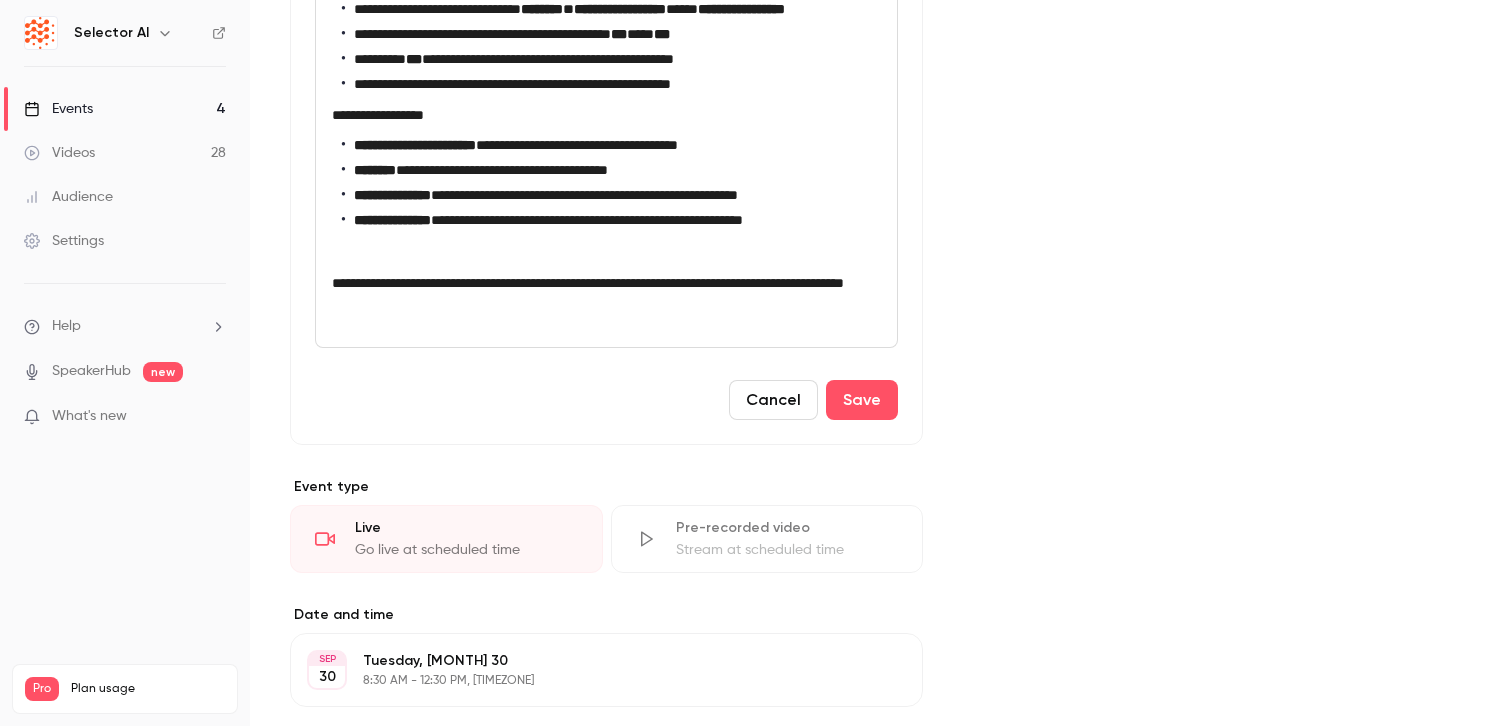 scroll, scrollTop: 834, scrollLeft: 0, axis: vertical 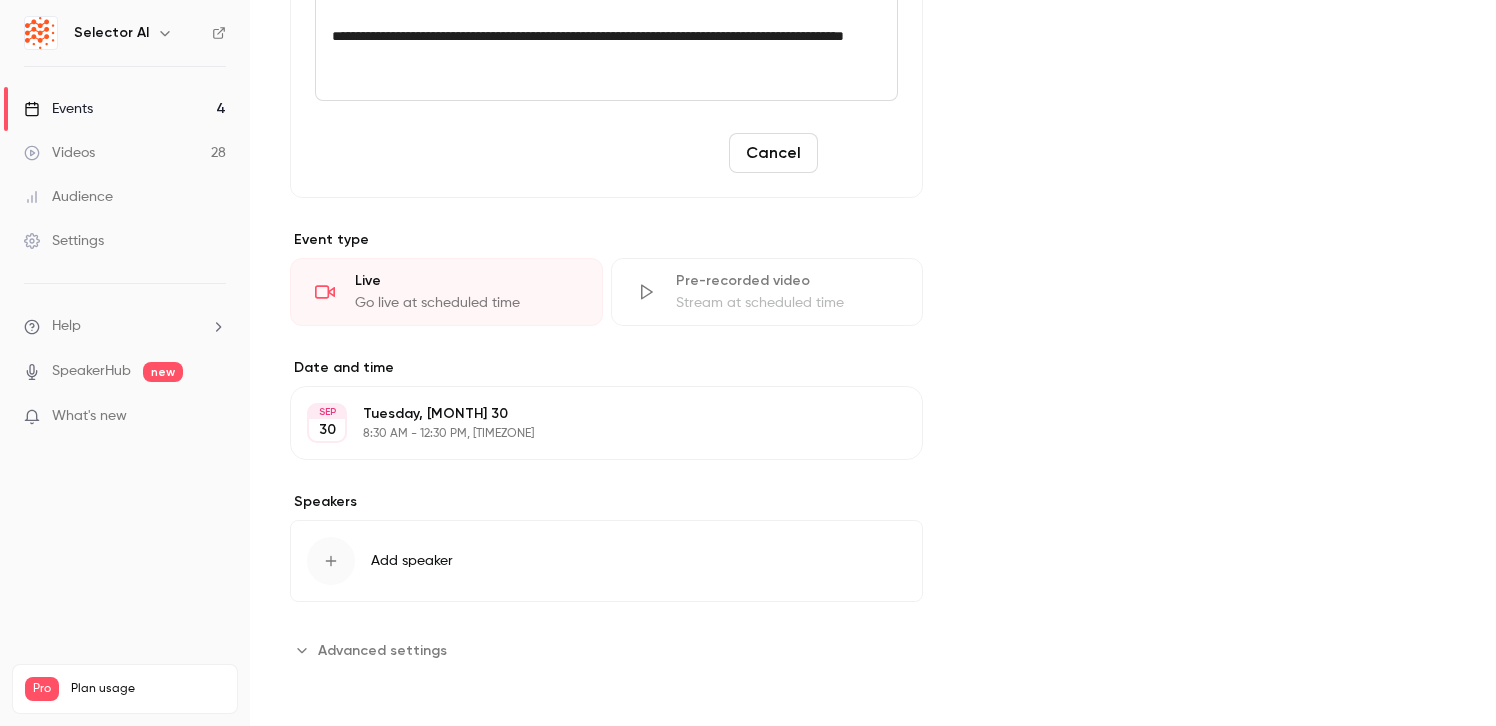 click on "Save" at bounding box center (862, 153) 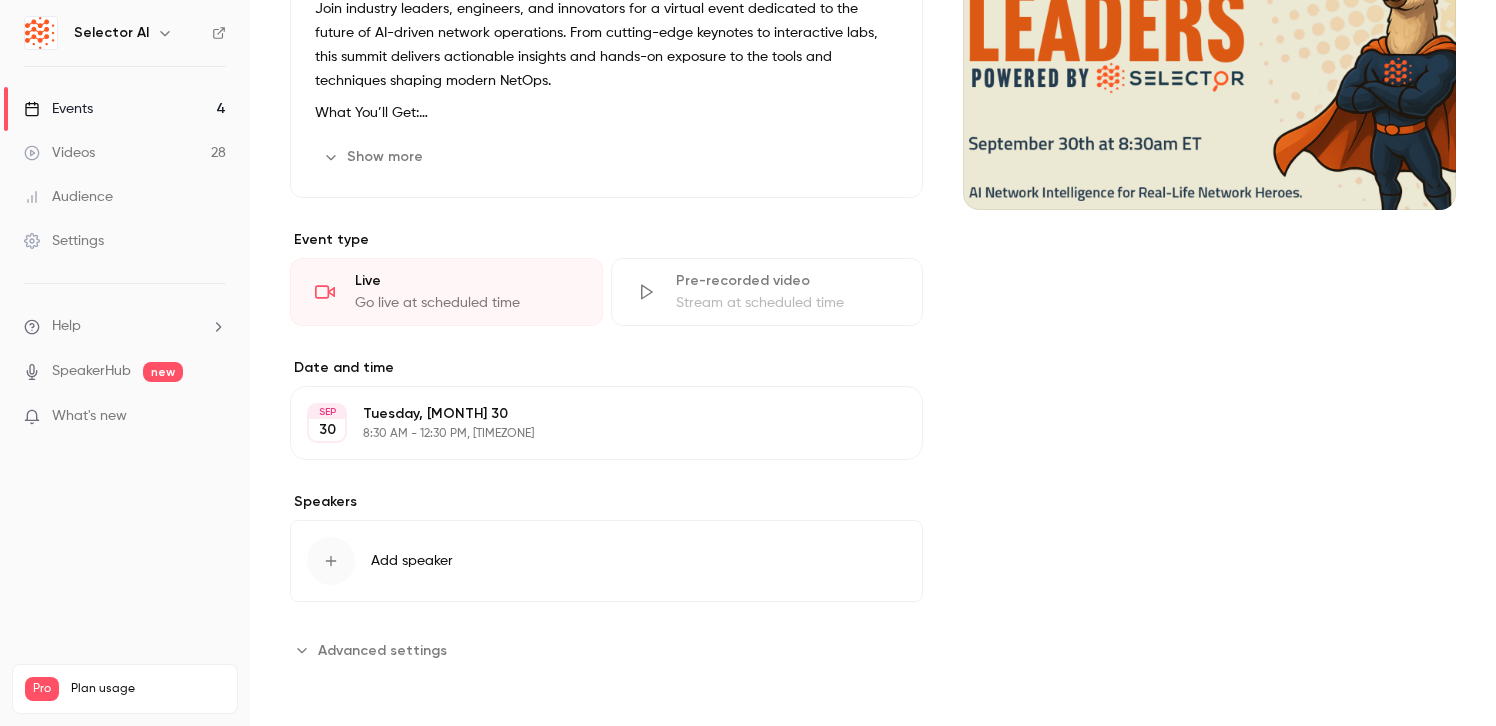 scroll, scrollTop: 0, scrollLeft: 0, axis: both 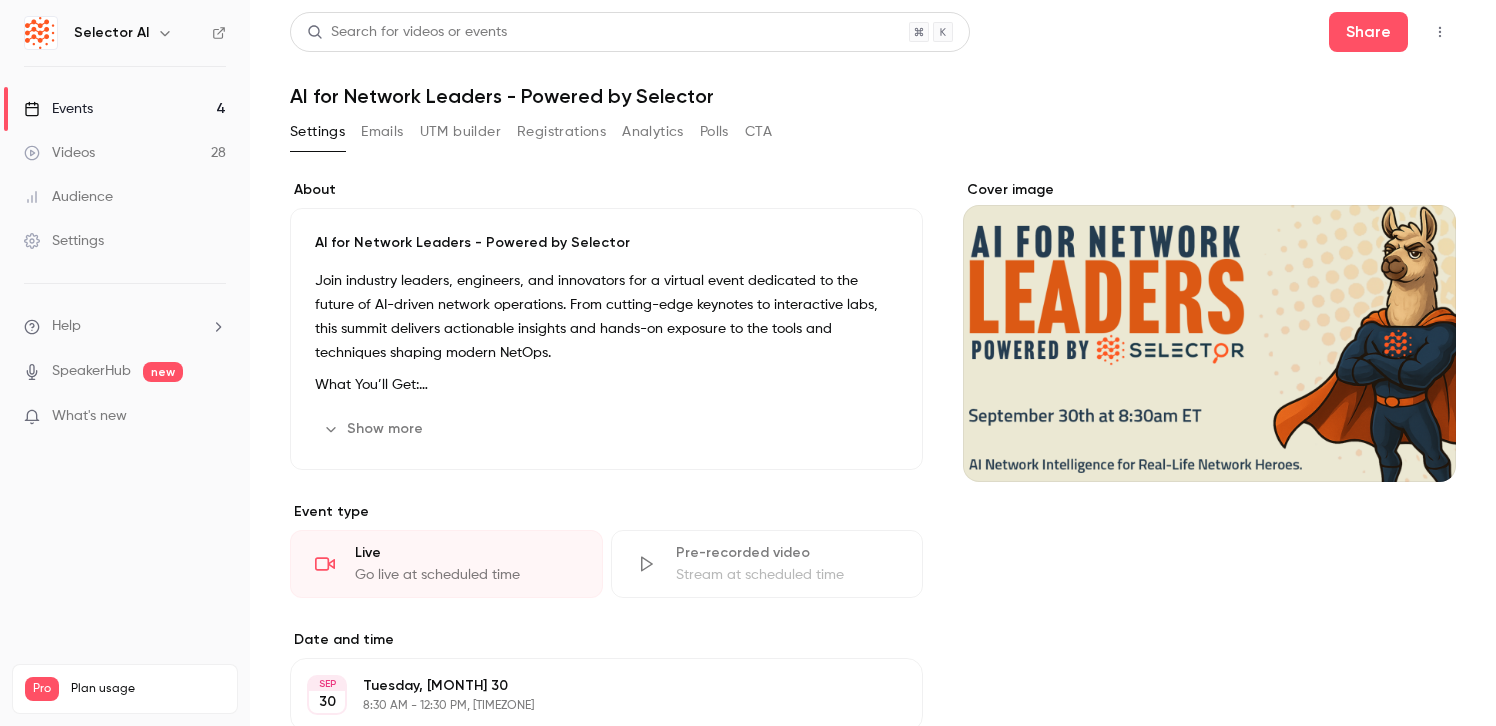click on "Events 4" at bounding box center (125, 109) 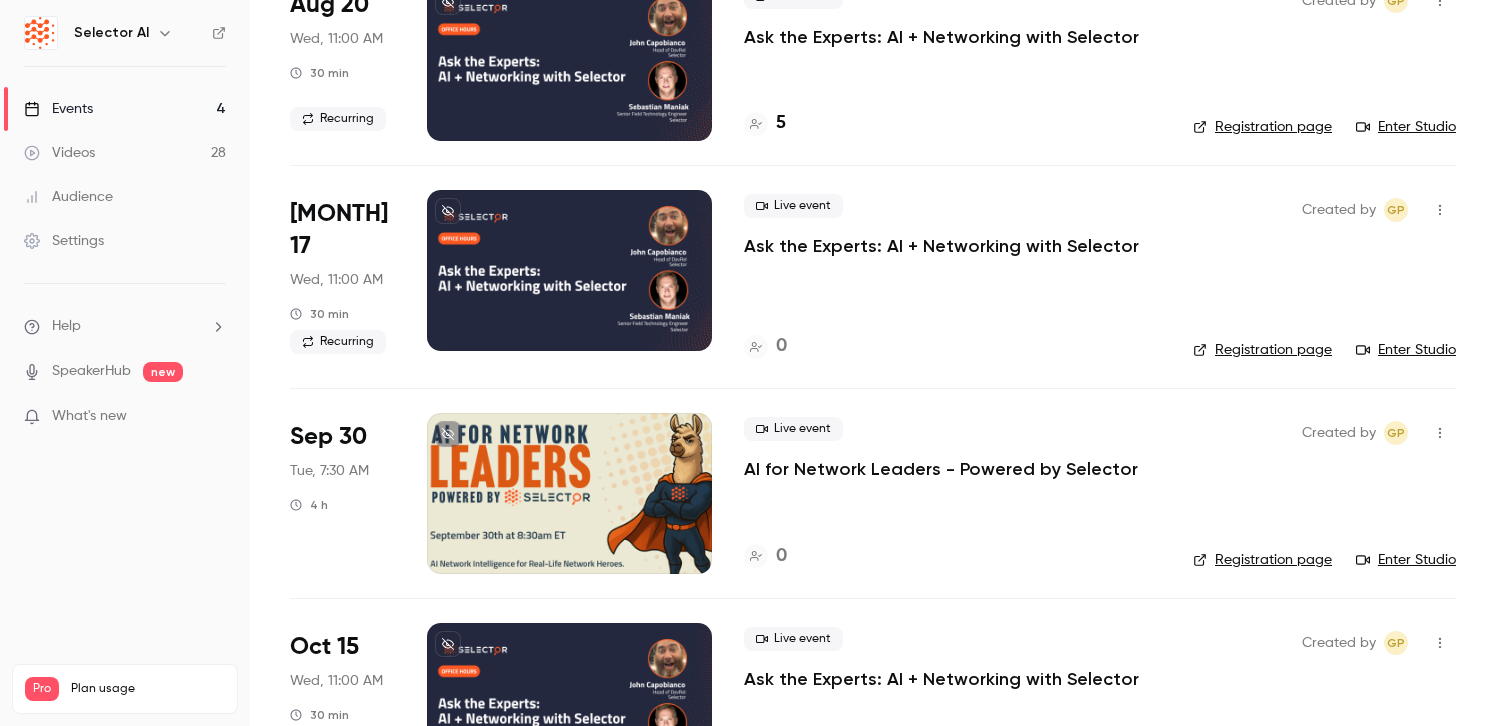 scroll, scrollTop: 270, scrollLeft: 0, axis: vertical 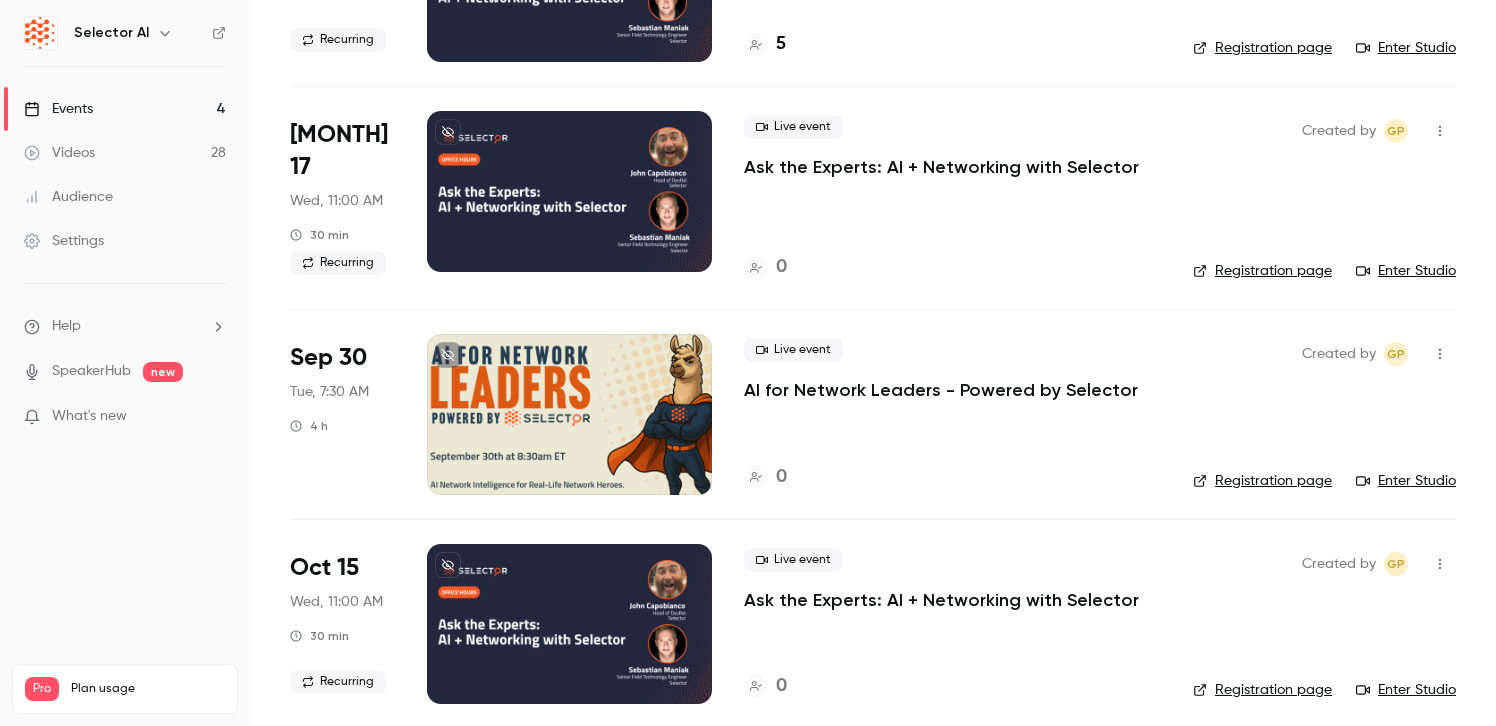 click on "Selector AI Events 4 Videos 28 Audience Settings Help SpeakerHub new What's new Pro Plan usage Videos 28  / 150 Monthly registrants 6  / 250" at bounding box center (125, 363) 